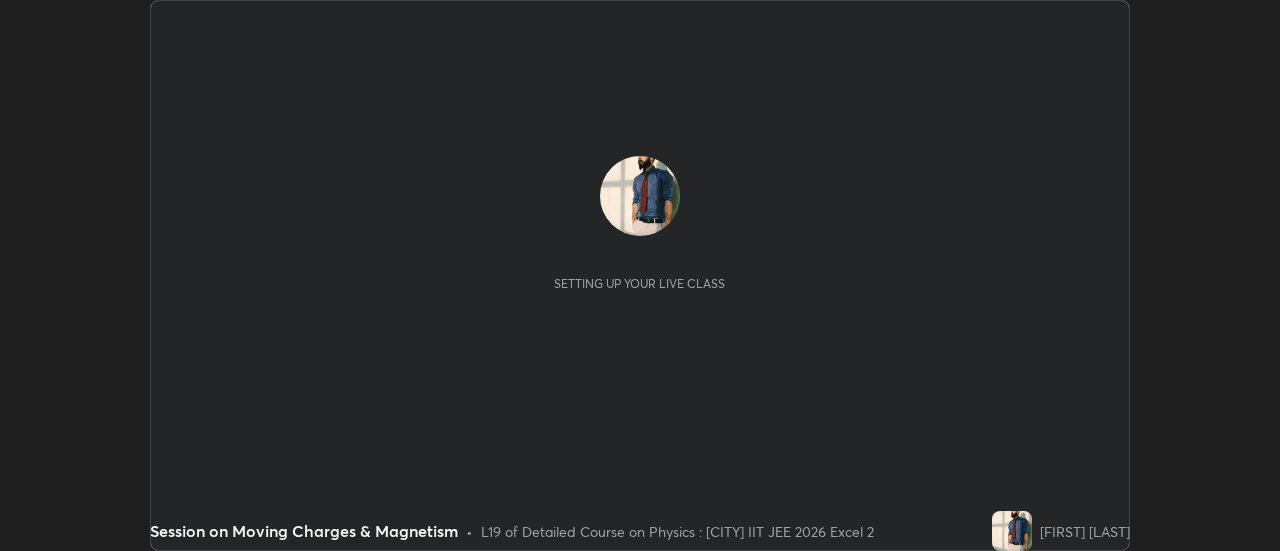scroll, scrollTop: 0, scrollLeft: 0, axis: both 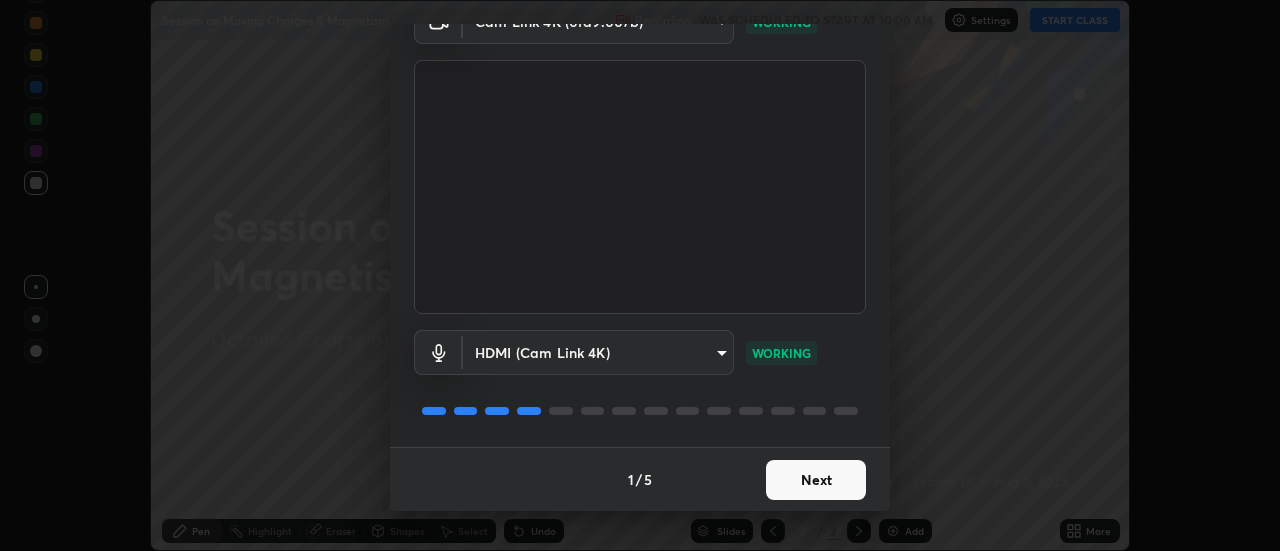 click on "Next" at bounding box center [816, 480] 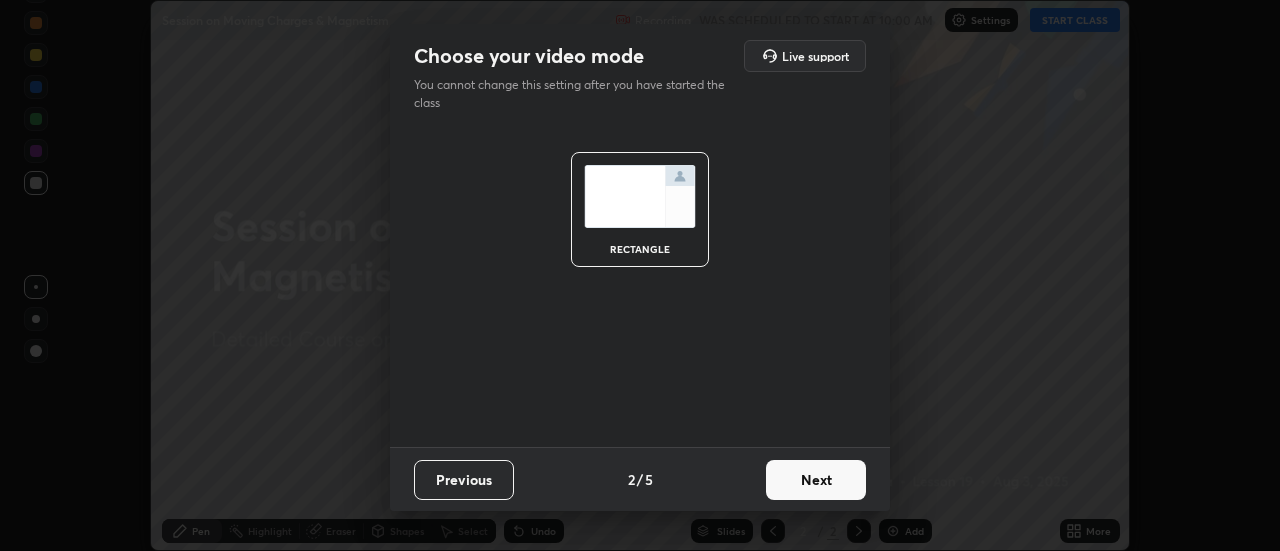 click on "Next" at bounding box center [816, 480] 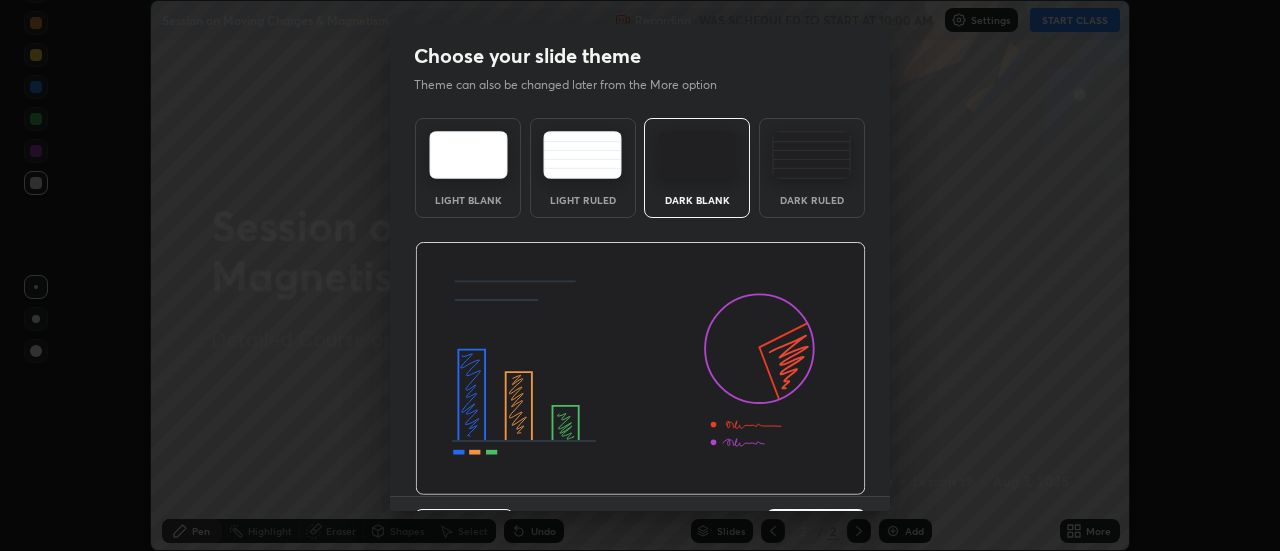 scroll, scrollTop: 49, scrollLeft: 0, axis: vertical 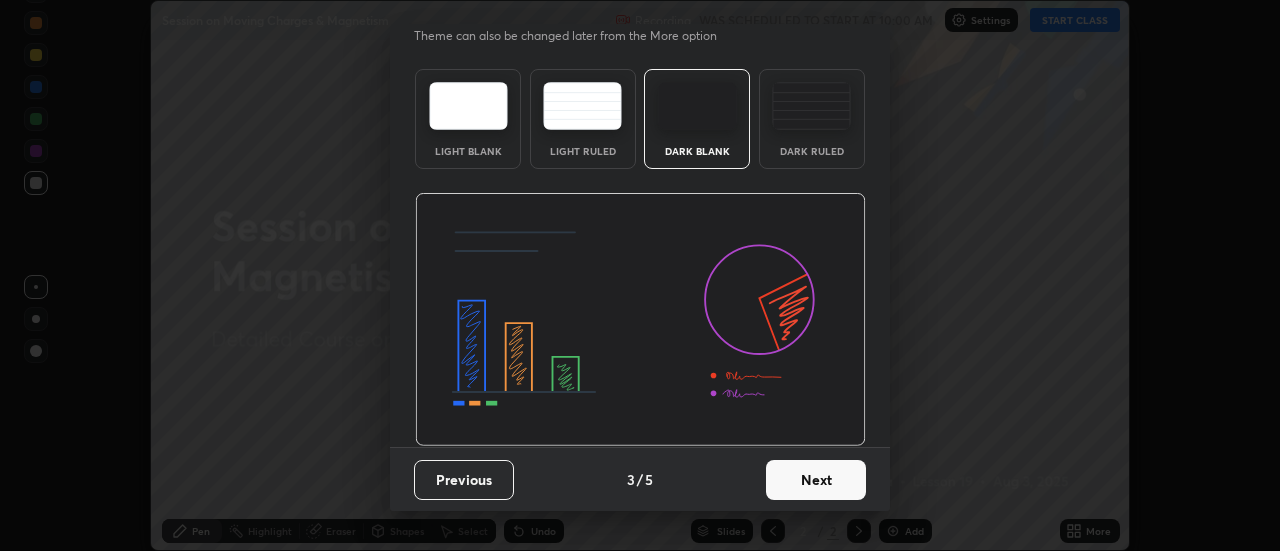 click on "Next" at bounding box center (816, 480) 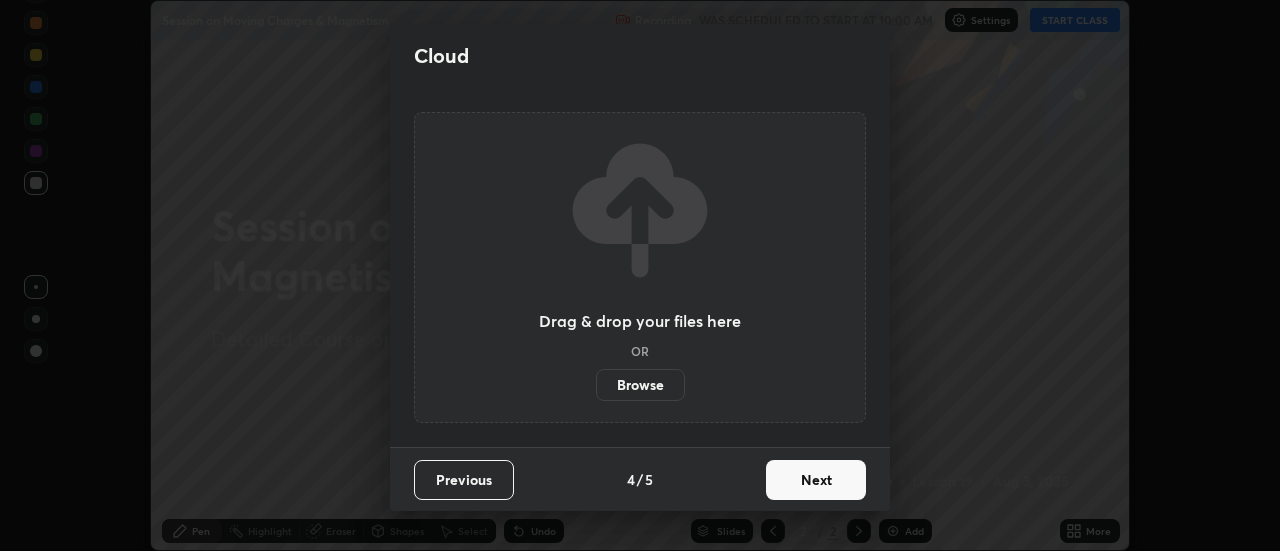 scroll, scrollTop: 0, scrollLeft: 0, axis: both 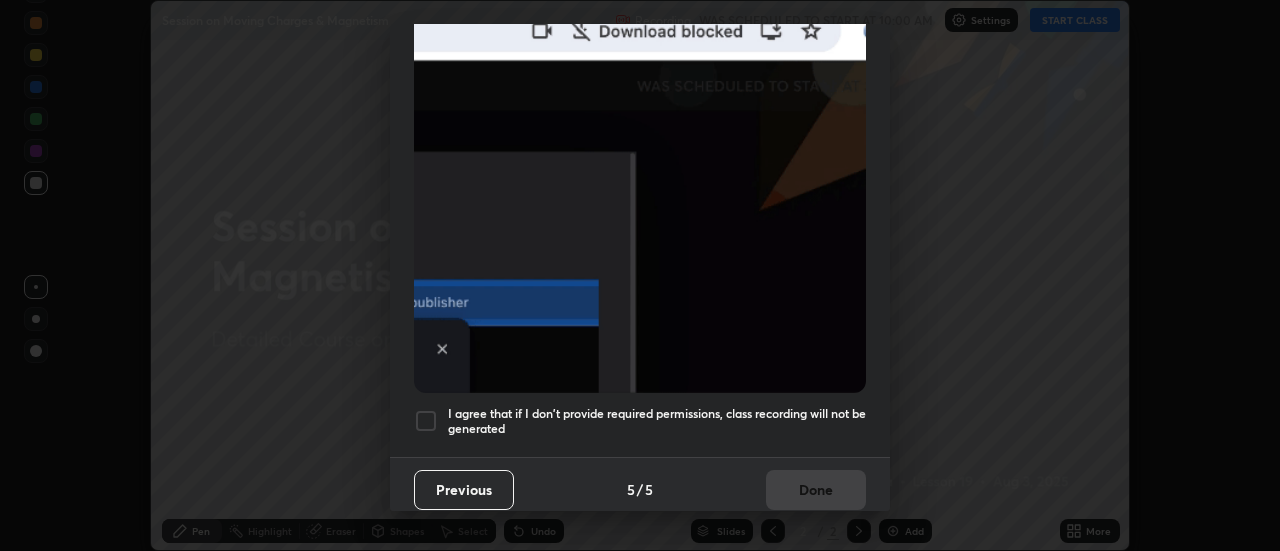 click at bounding box center [426, 421] 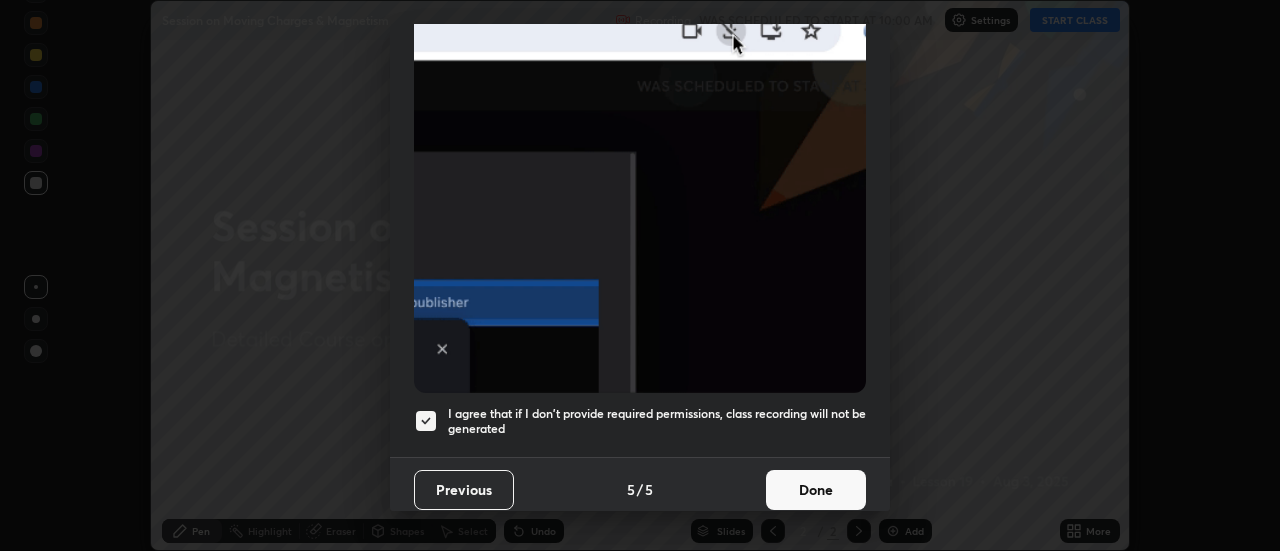 click on "Done" at bounding box center [816, 490] 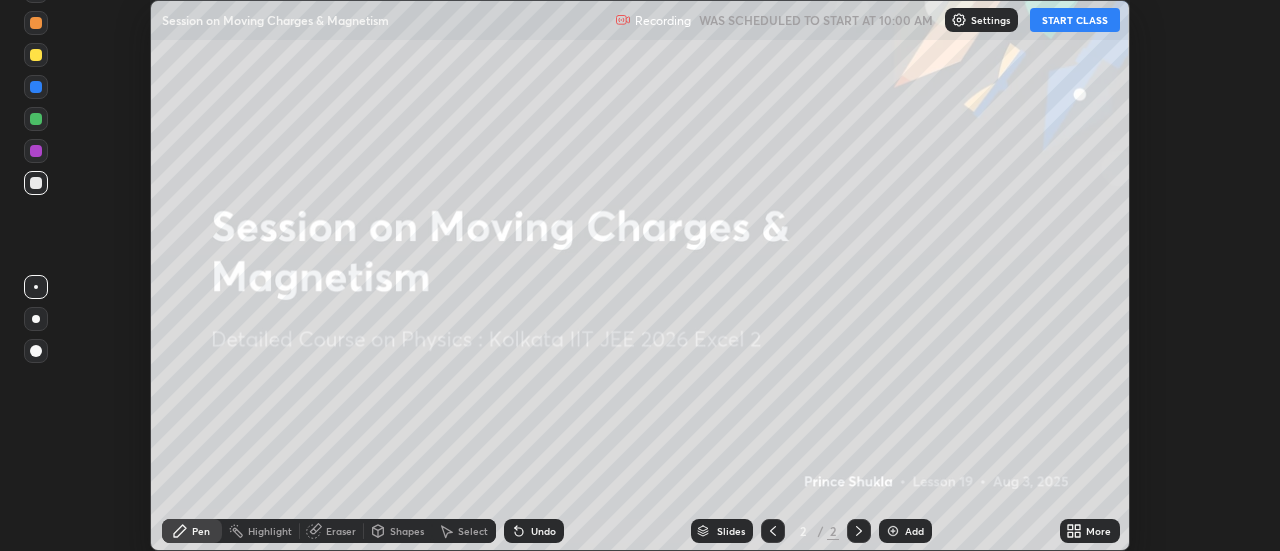 click on "More" at bounding box center [1098, 531] 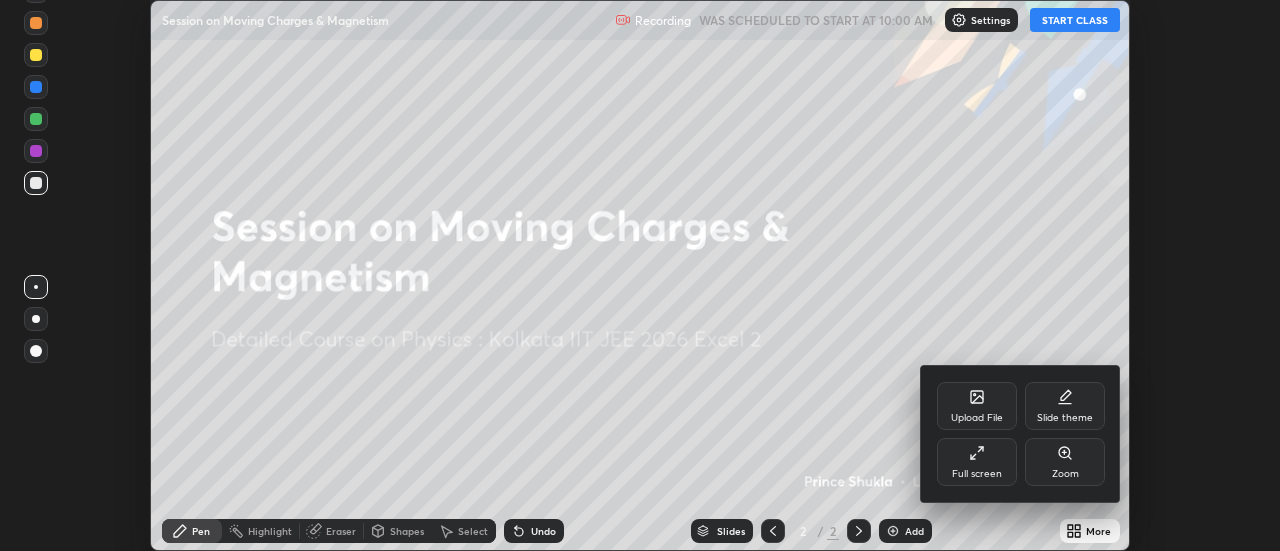 click at bounding box center (640, 275) 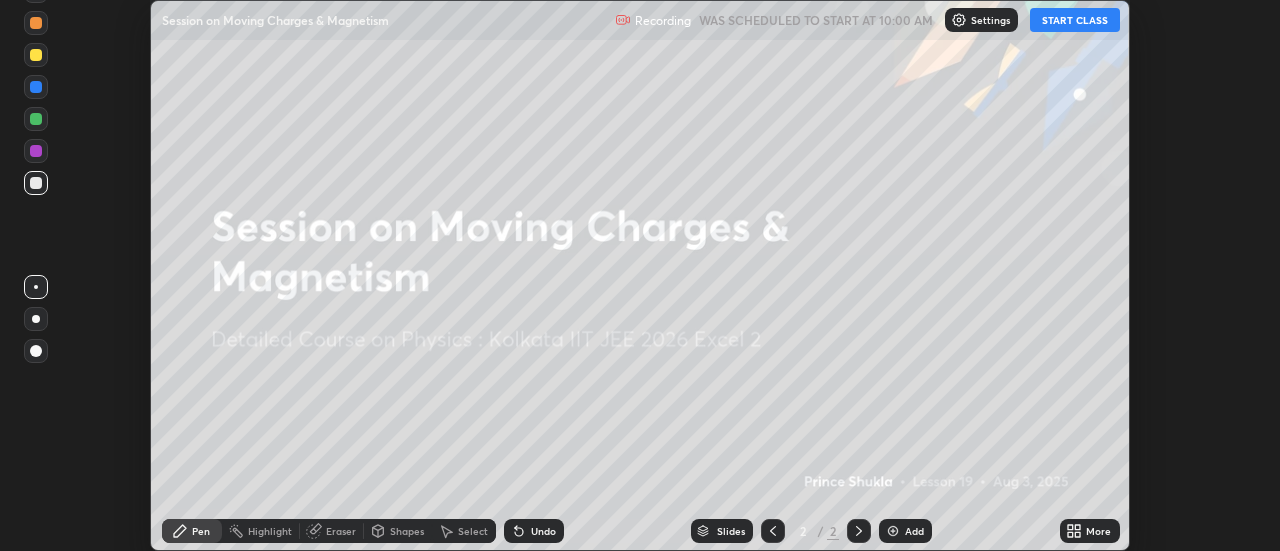 click on "START CLASS" at bounding box center [1075, 20] 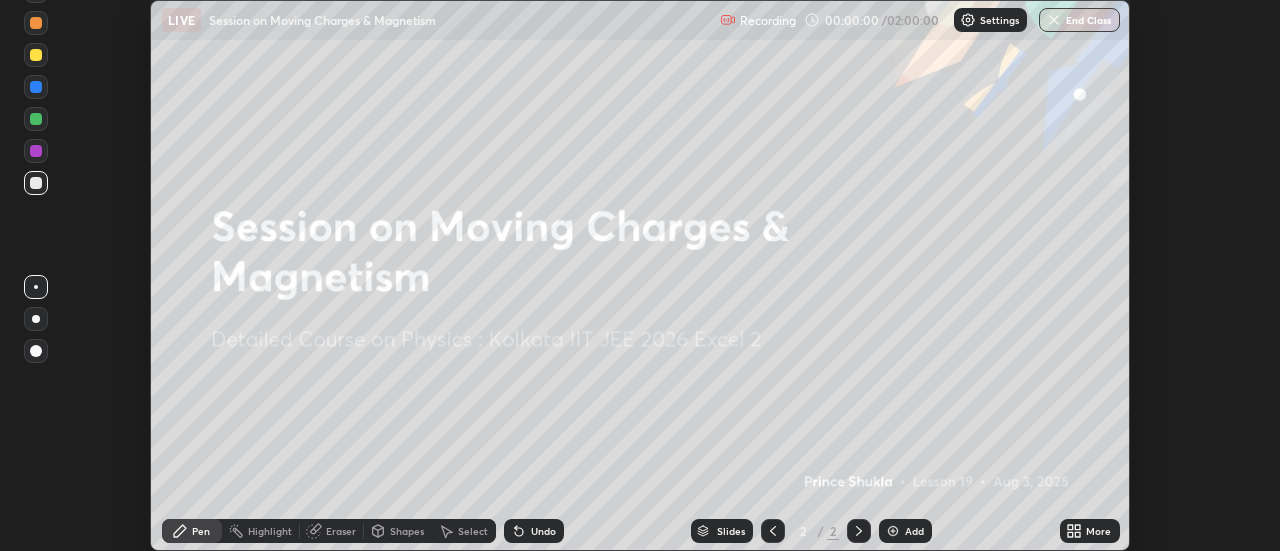 click on "More" at bounding box center [1098, 531] 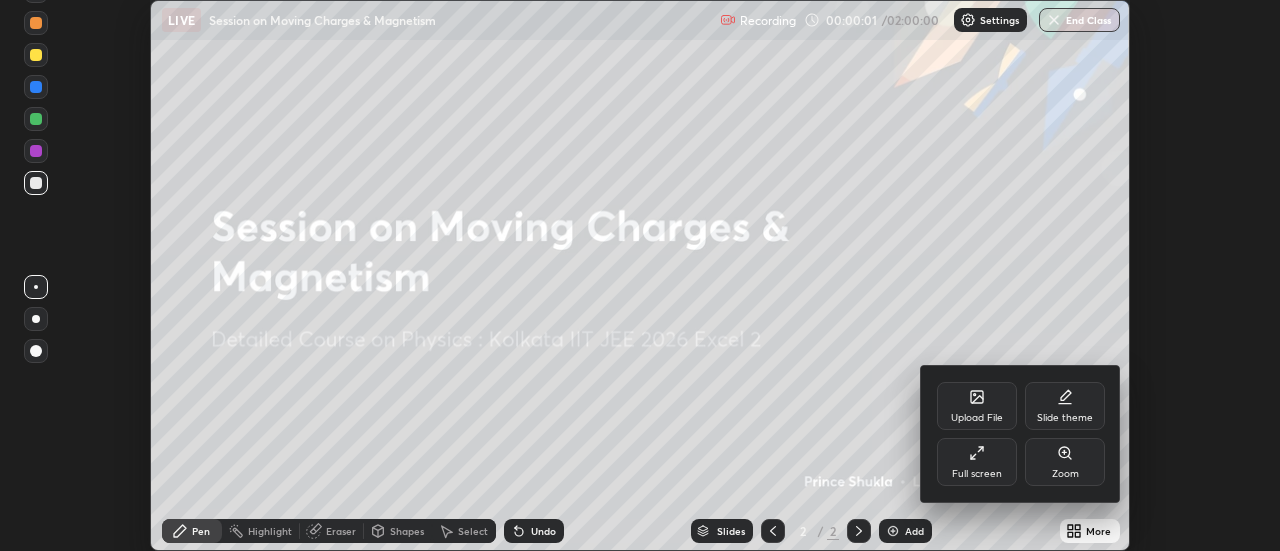 click on "Full screen" at bounding box center [977, 474] 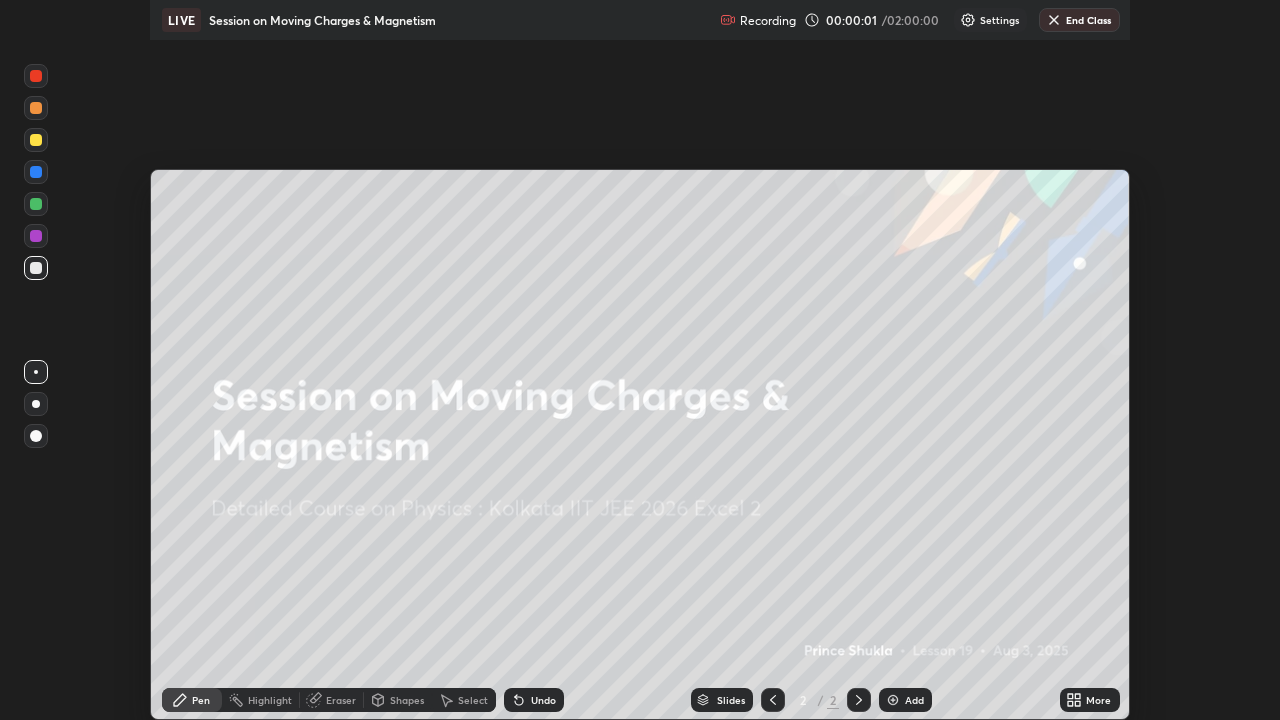 scroll, scrollTop: 99280, scrollLeft: 98720, axis: both 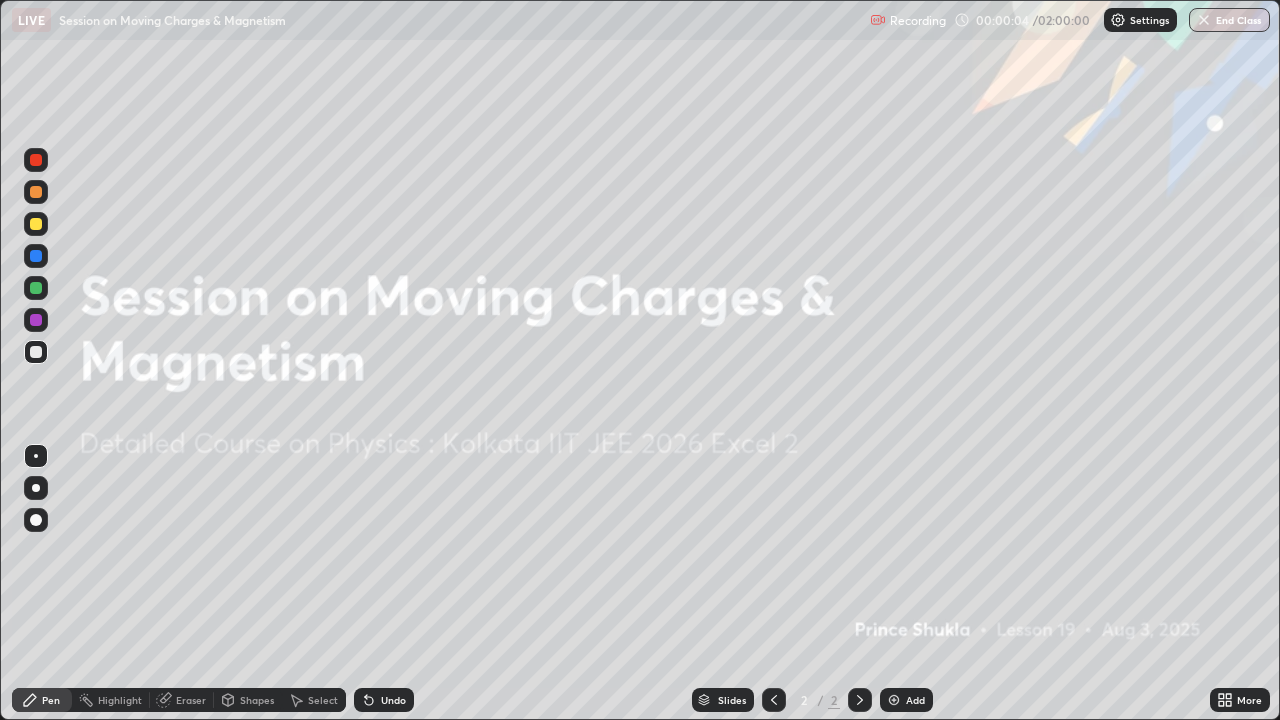 click at bounding box center (894, 700) 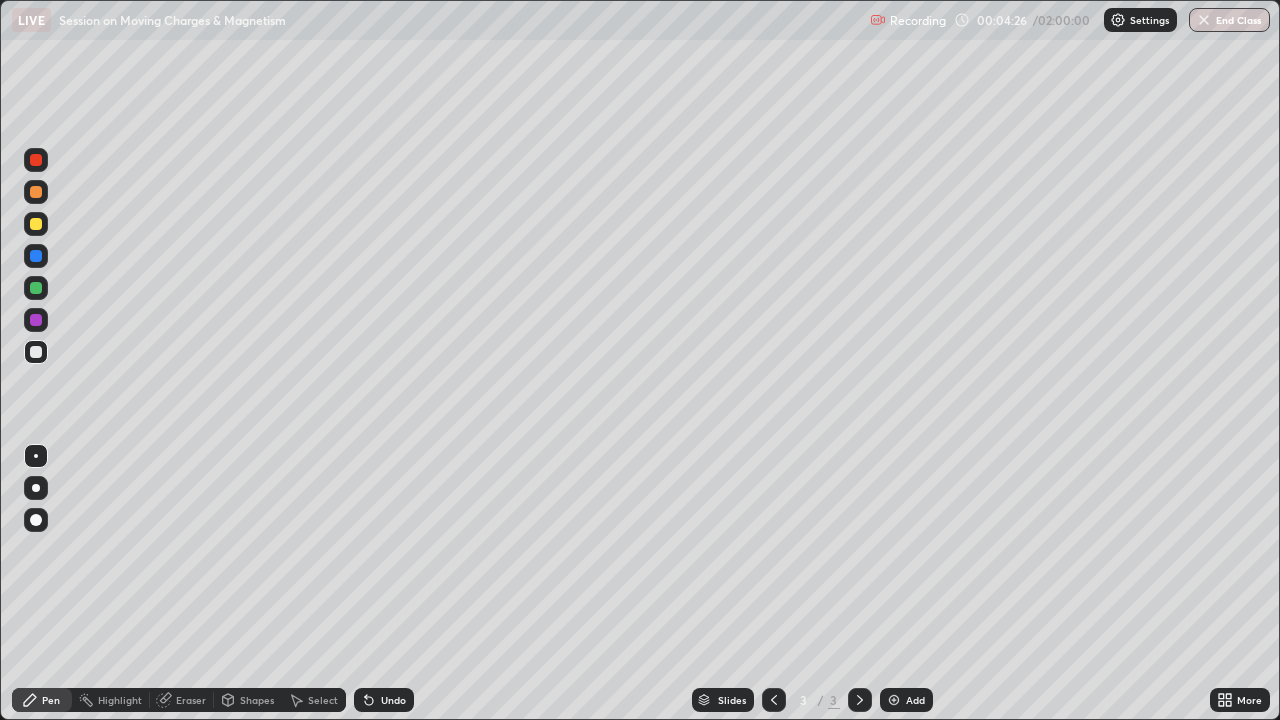 click at bounding box center (36, 224) 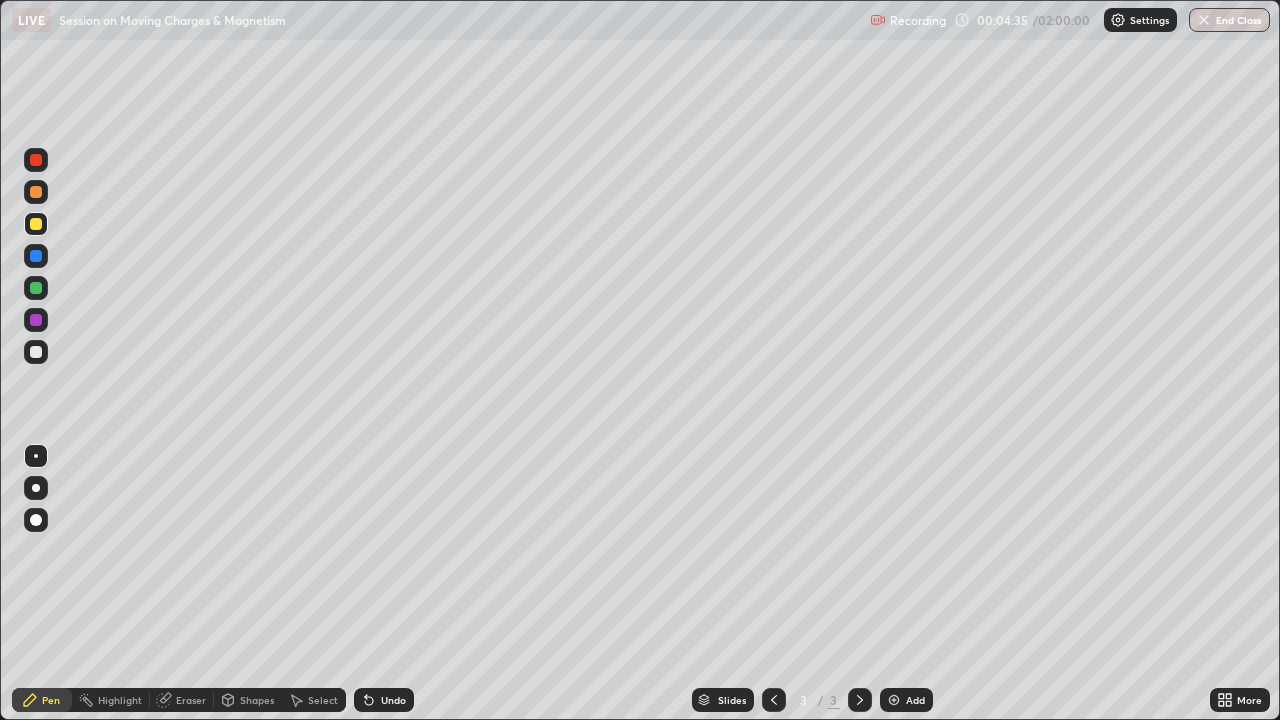 click at bounding box center [36, 256] 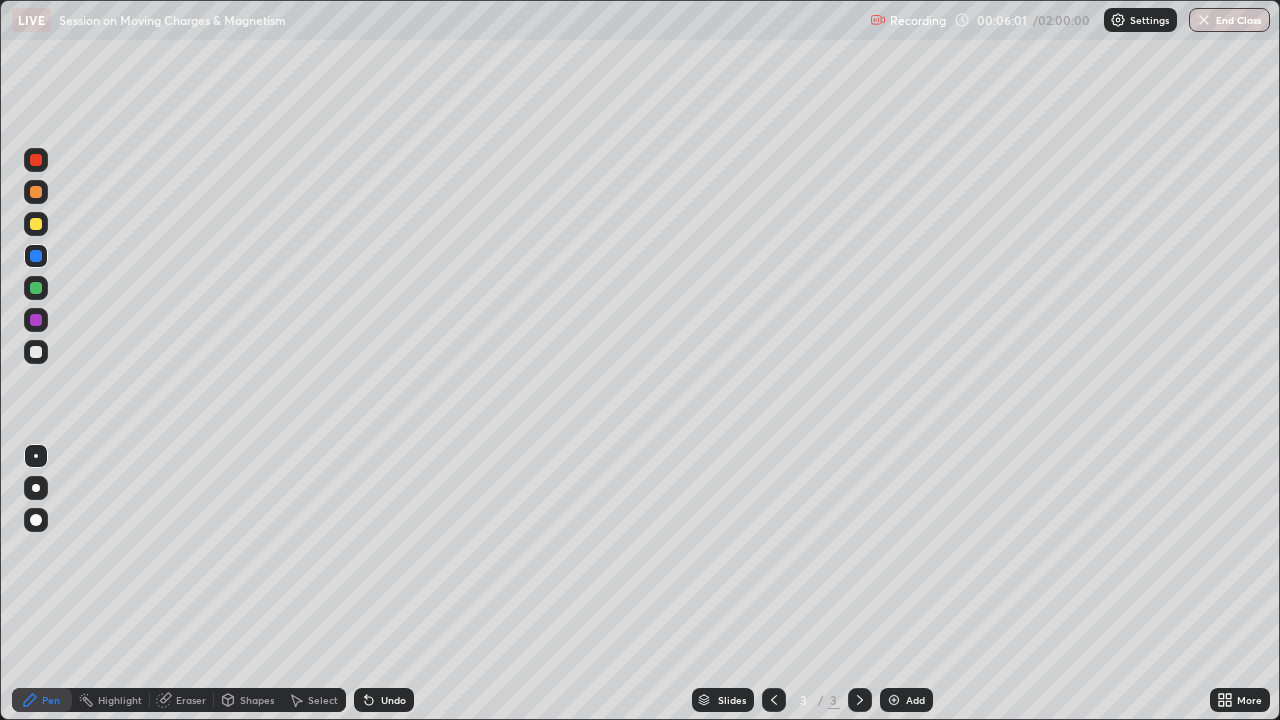 click on "Eraser" at bounding box center (191, 700) 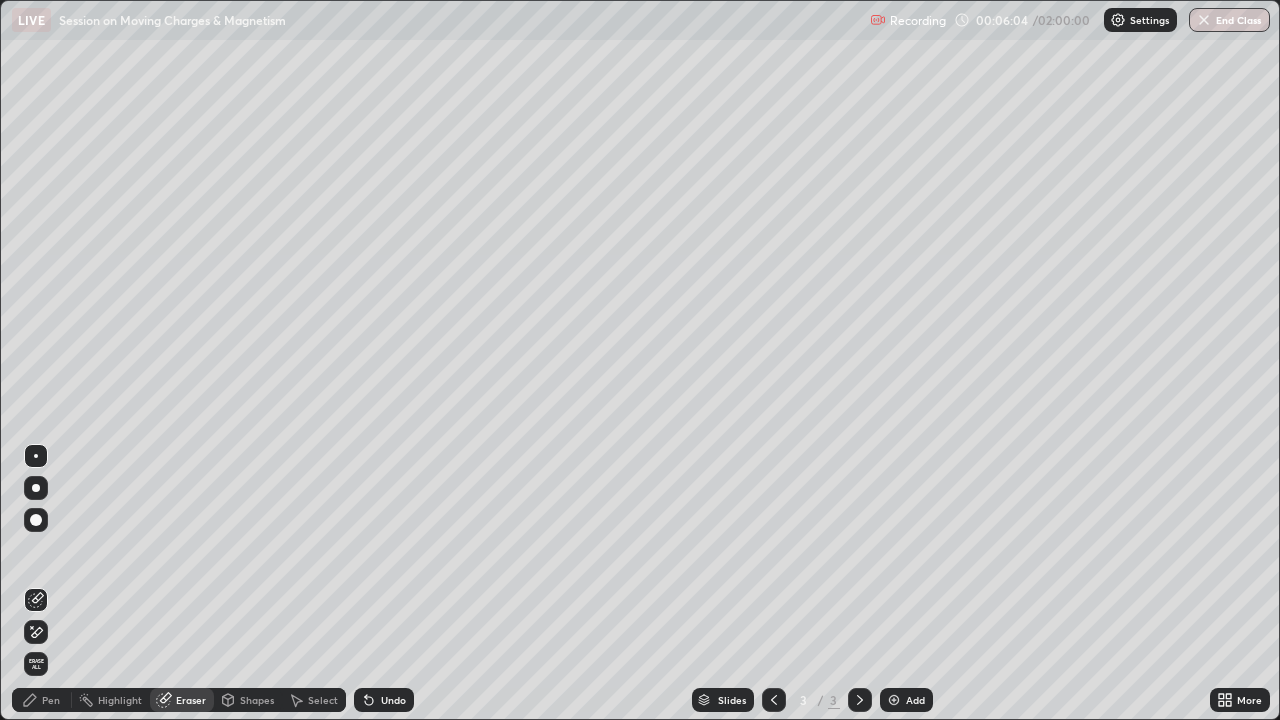 click on "Eraser" at bounding box center [191, 700] 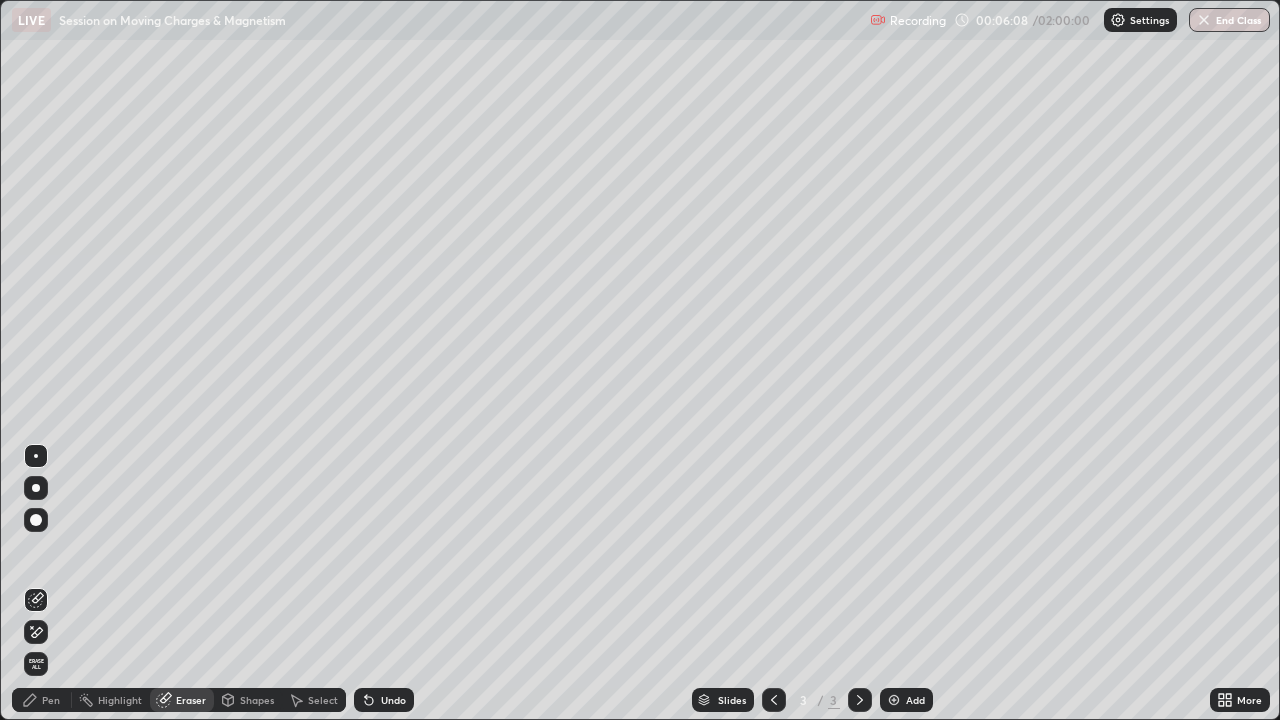 click on "Pen" at bounding box center (51, 700) 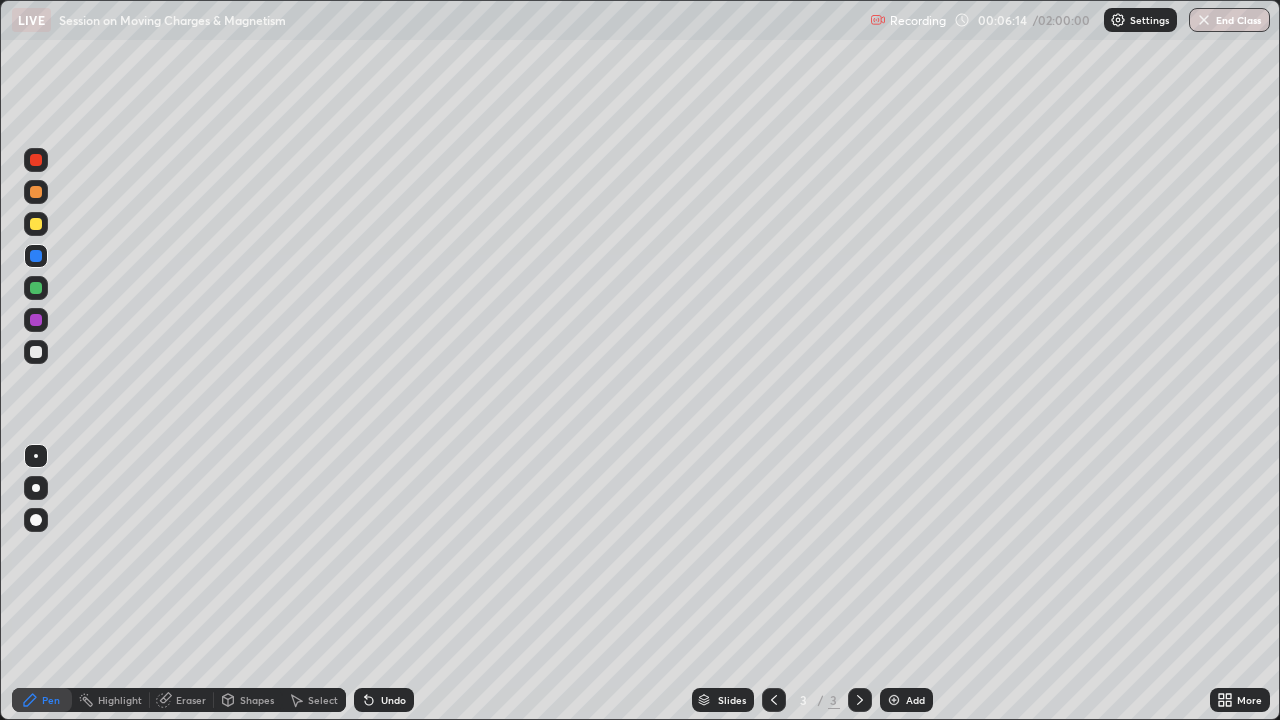 click on "Eraser" at bounding box center [191, 700] 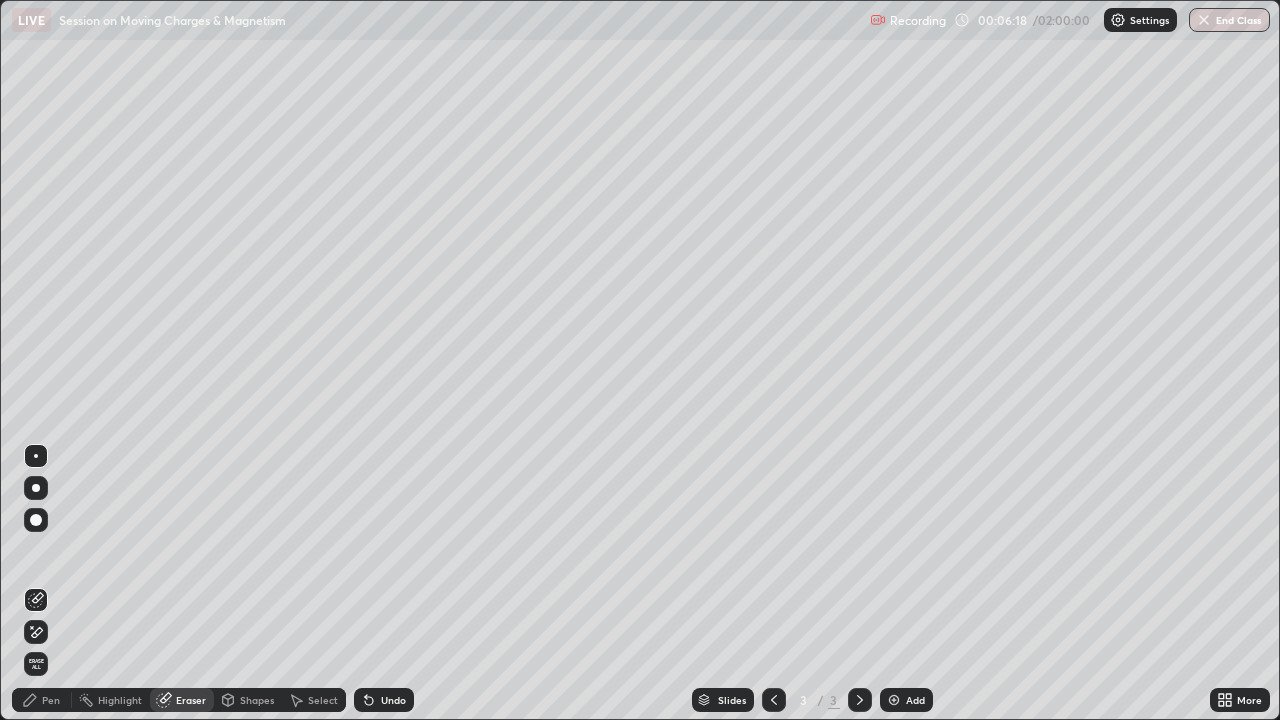 click on "Pen" at bounding box center [51, 700] 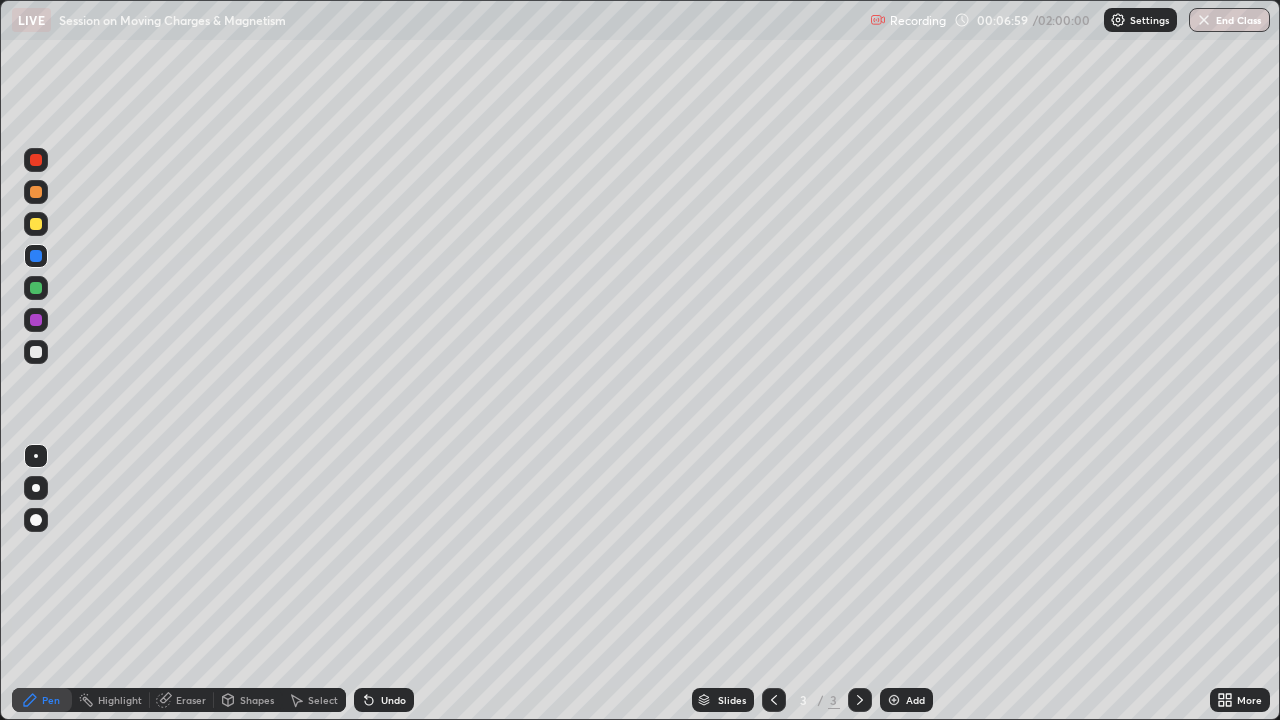 click on "Eraser" at bounding box center [182, 700] 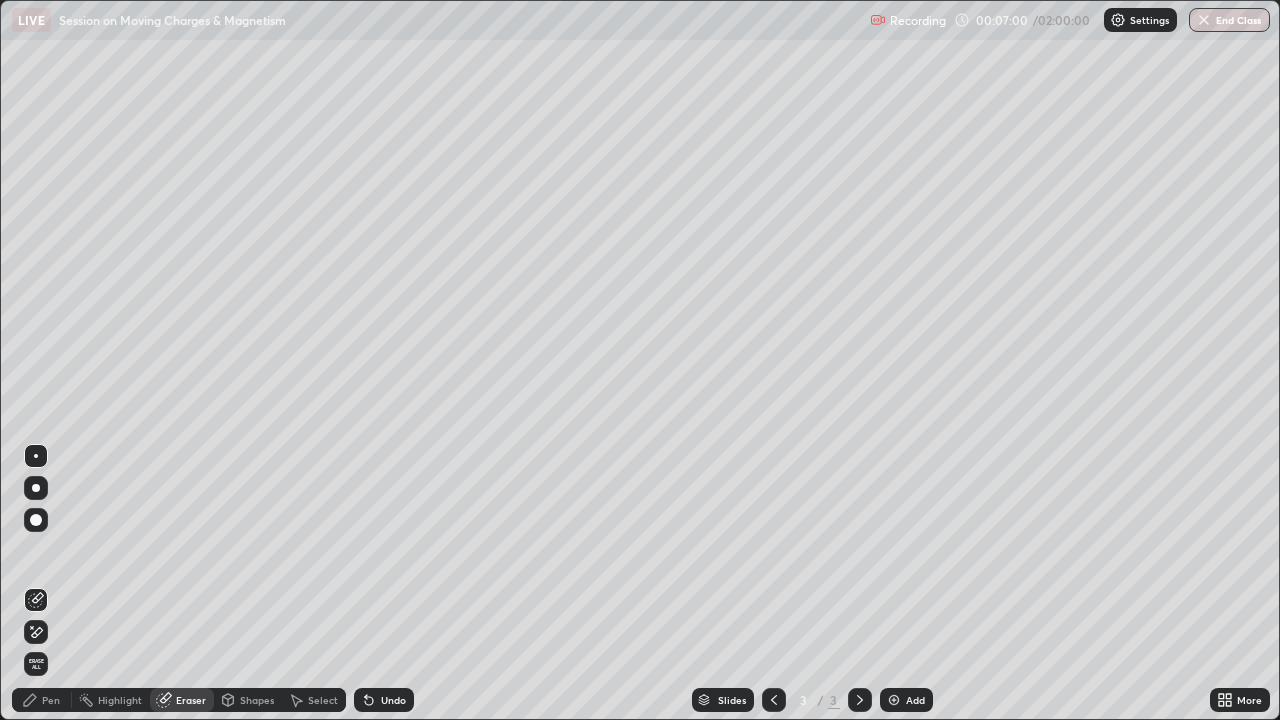 click on "Erase all" at bounding box center [36, 664] 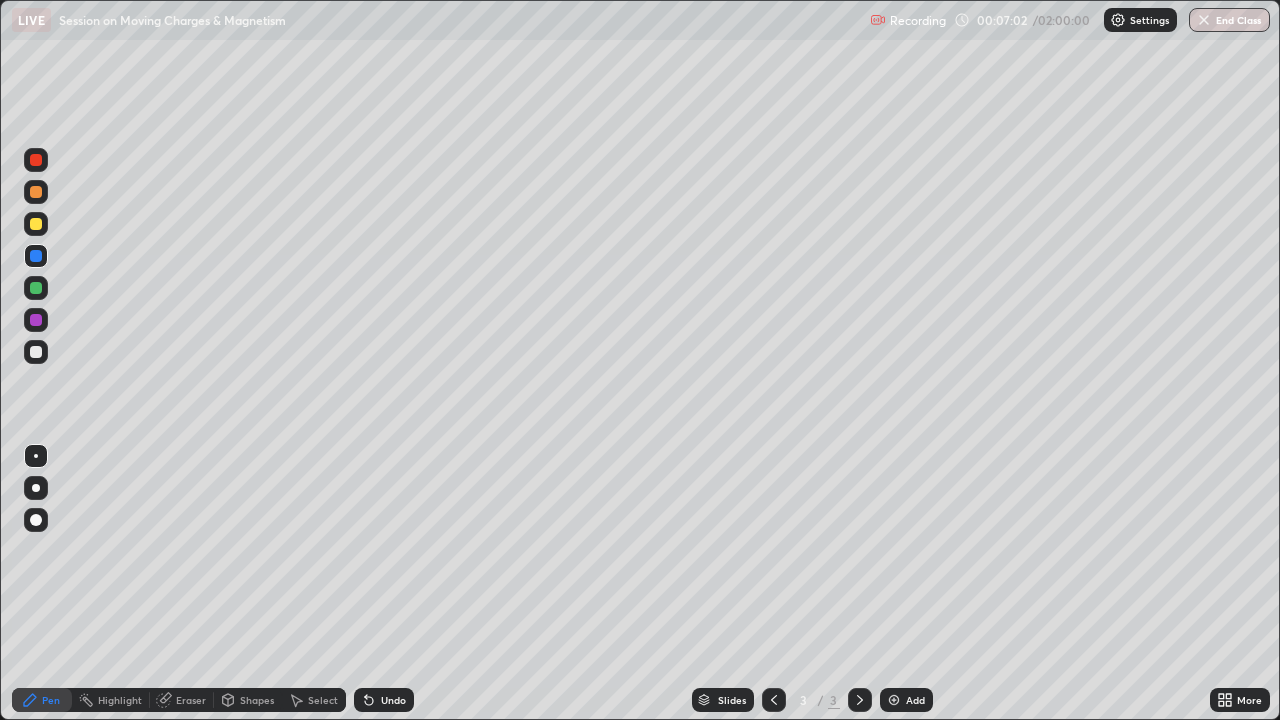 click on "Pen" at bounding box center [51, 700] 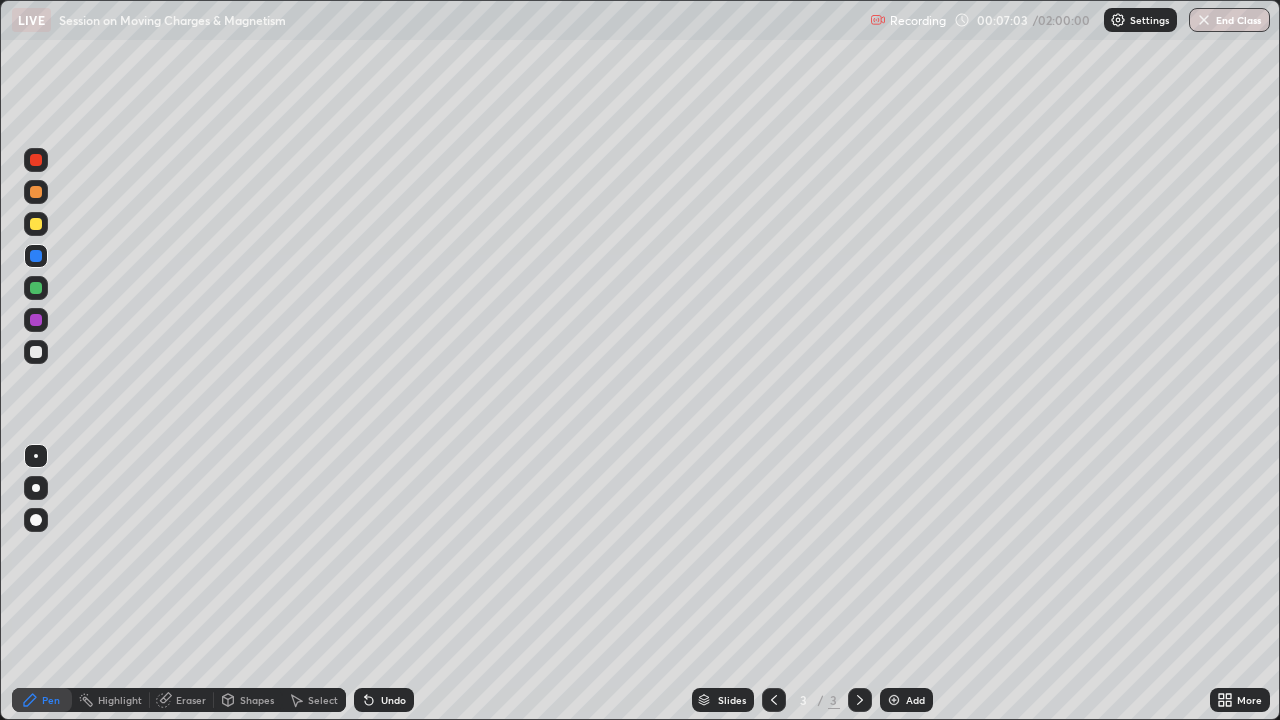 click at bounding box center (36, 224) 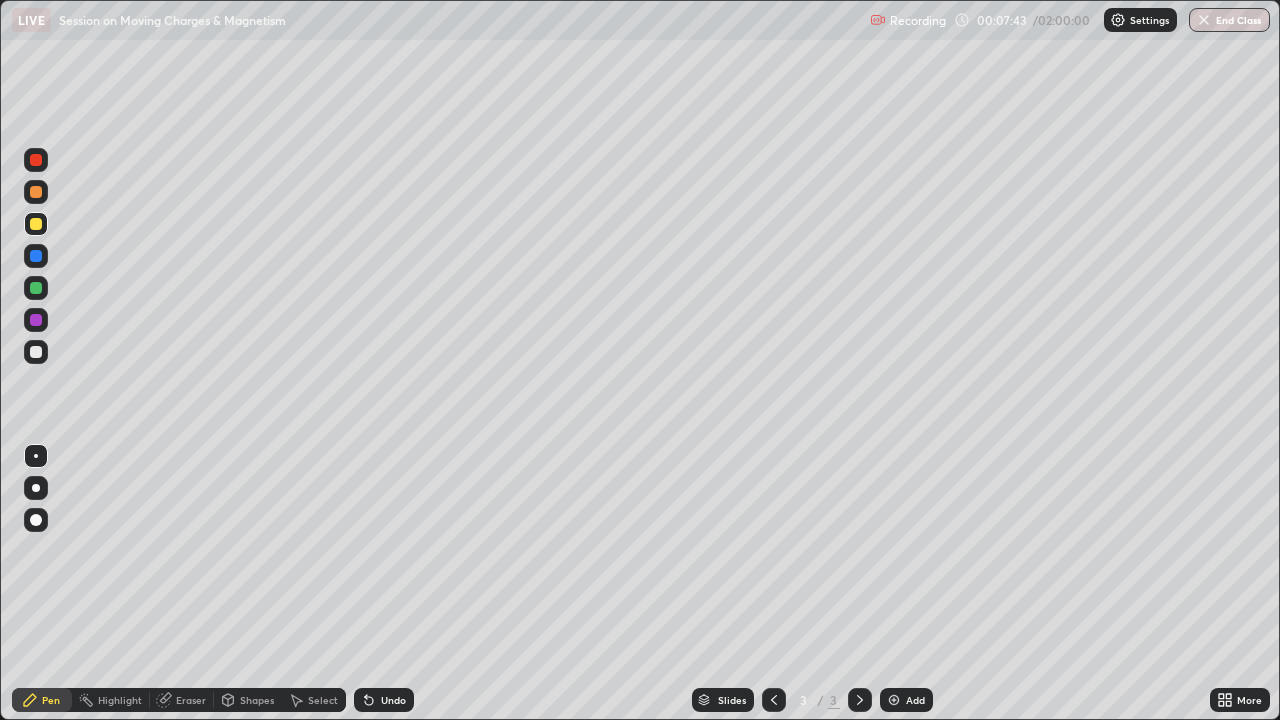 click at bounding box center [36, 224] 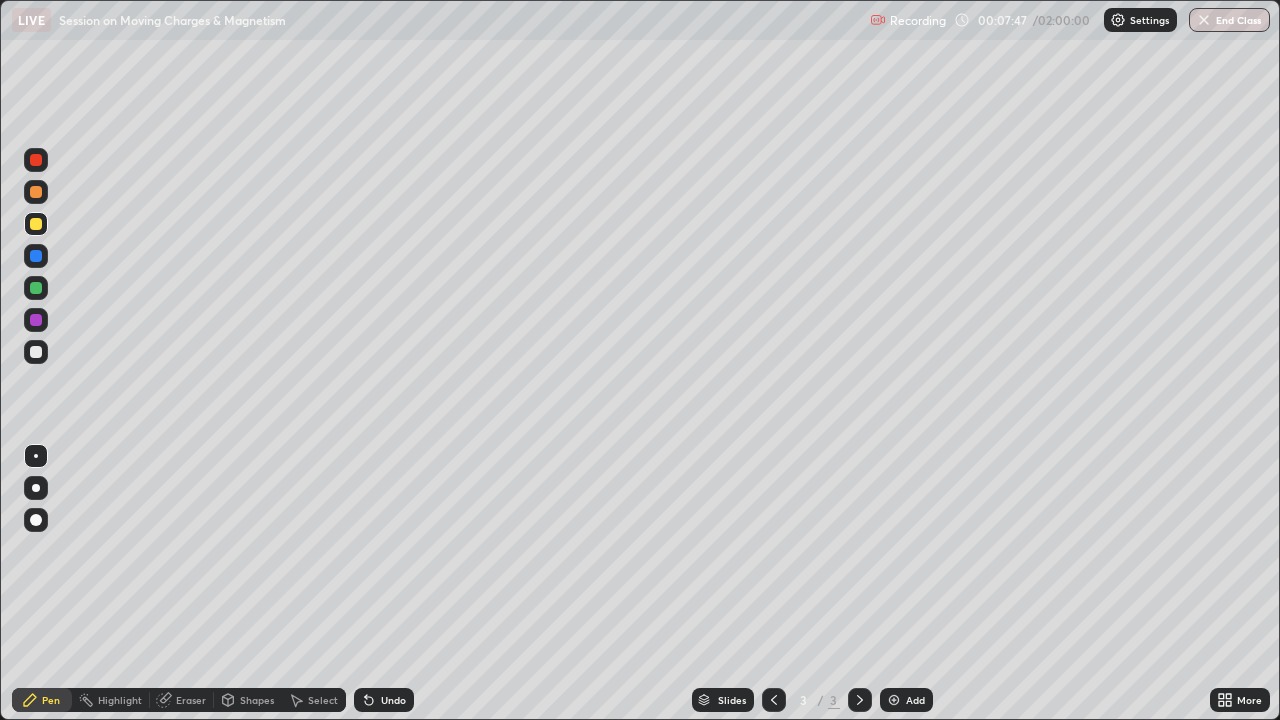 click at bounding box center (36, 192) 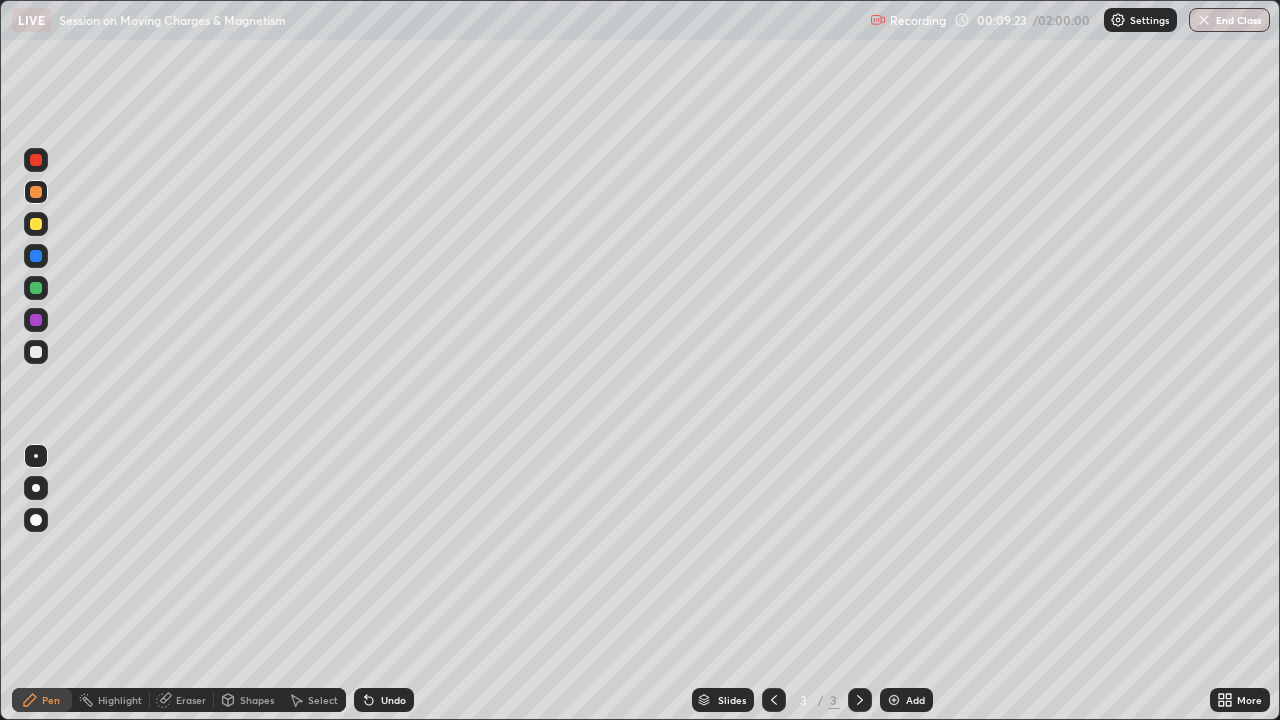 click at bounding box center (36, 288) 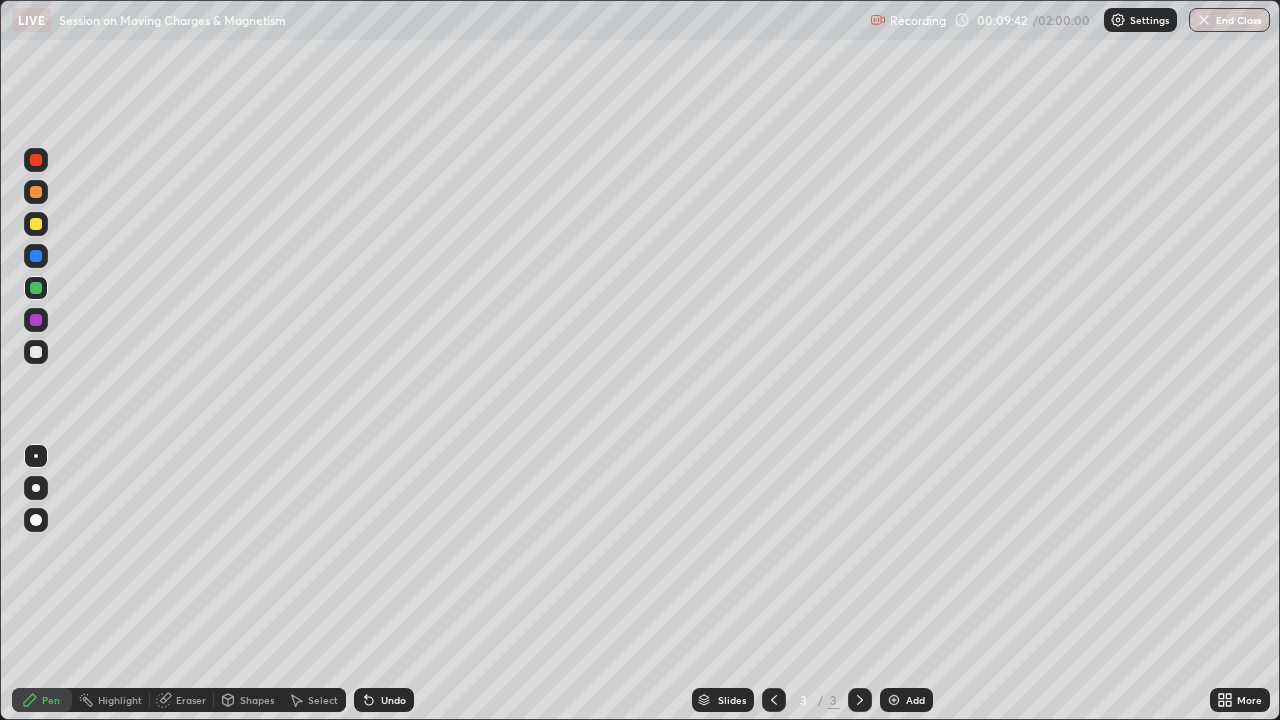 click at bounding box center (36, 192) 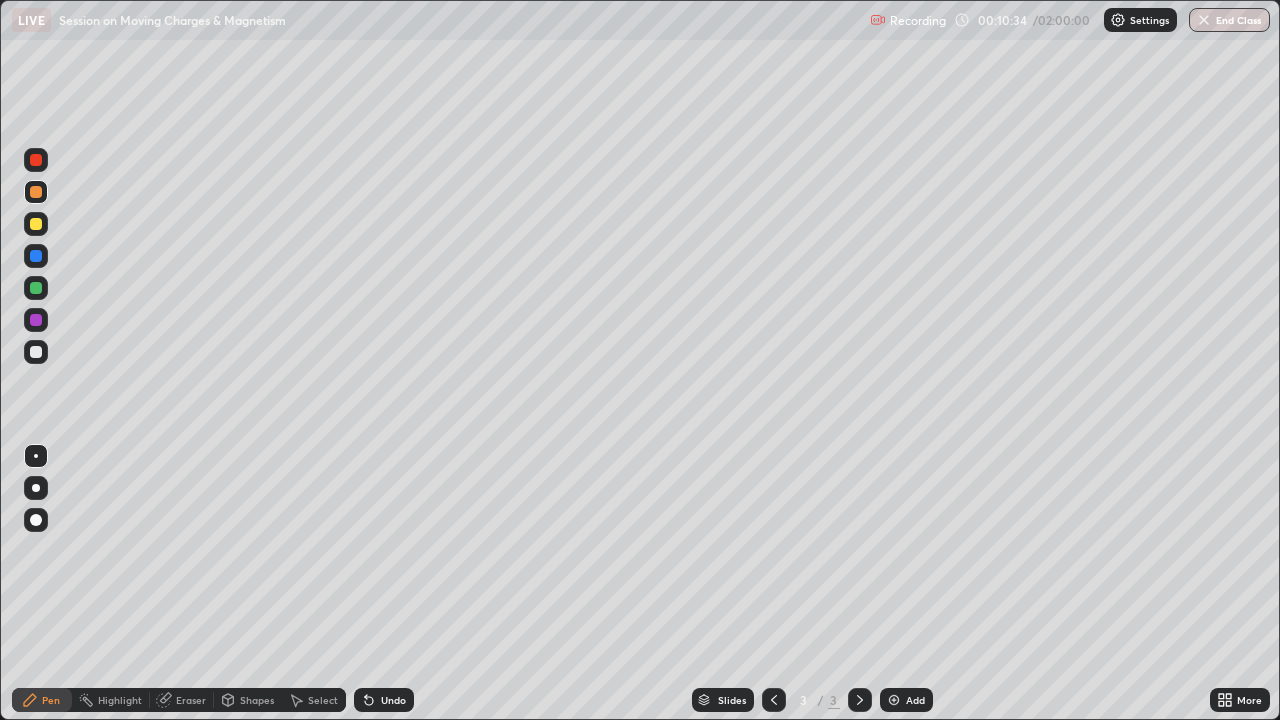 click at bounding box center [36, 224] 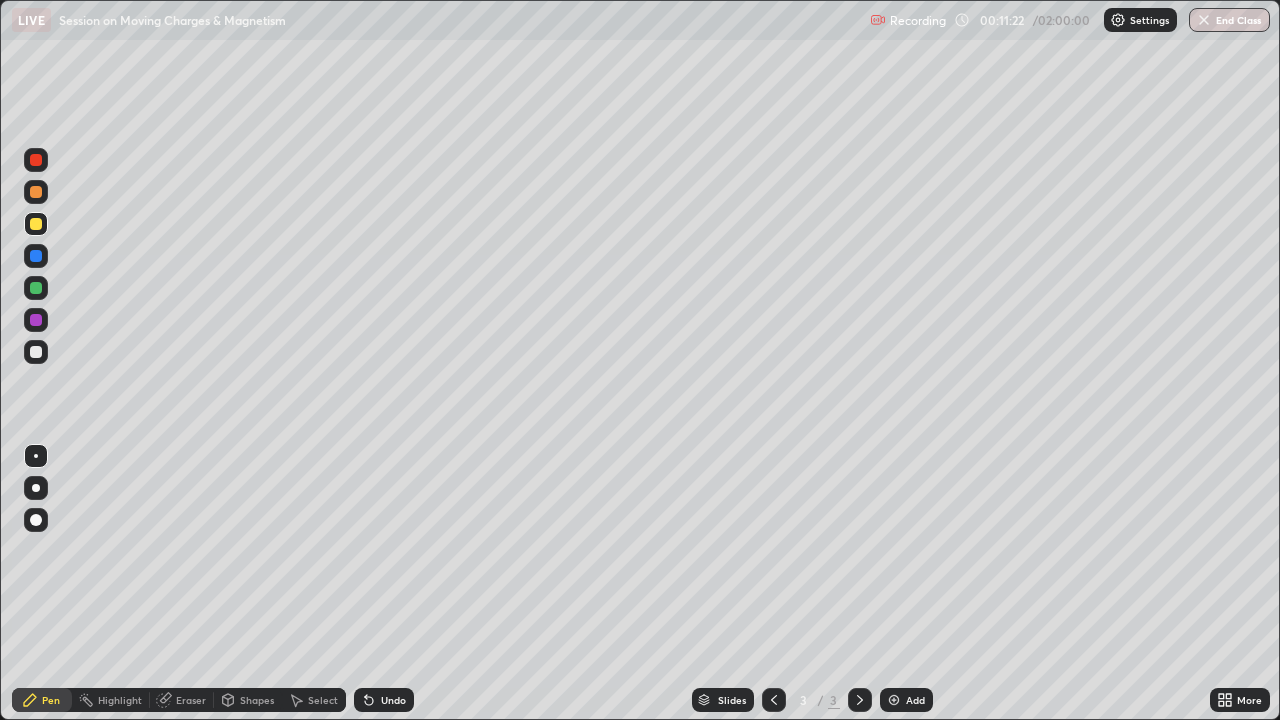 click at bounding box center [36, 256] 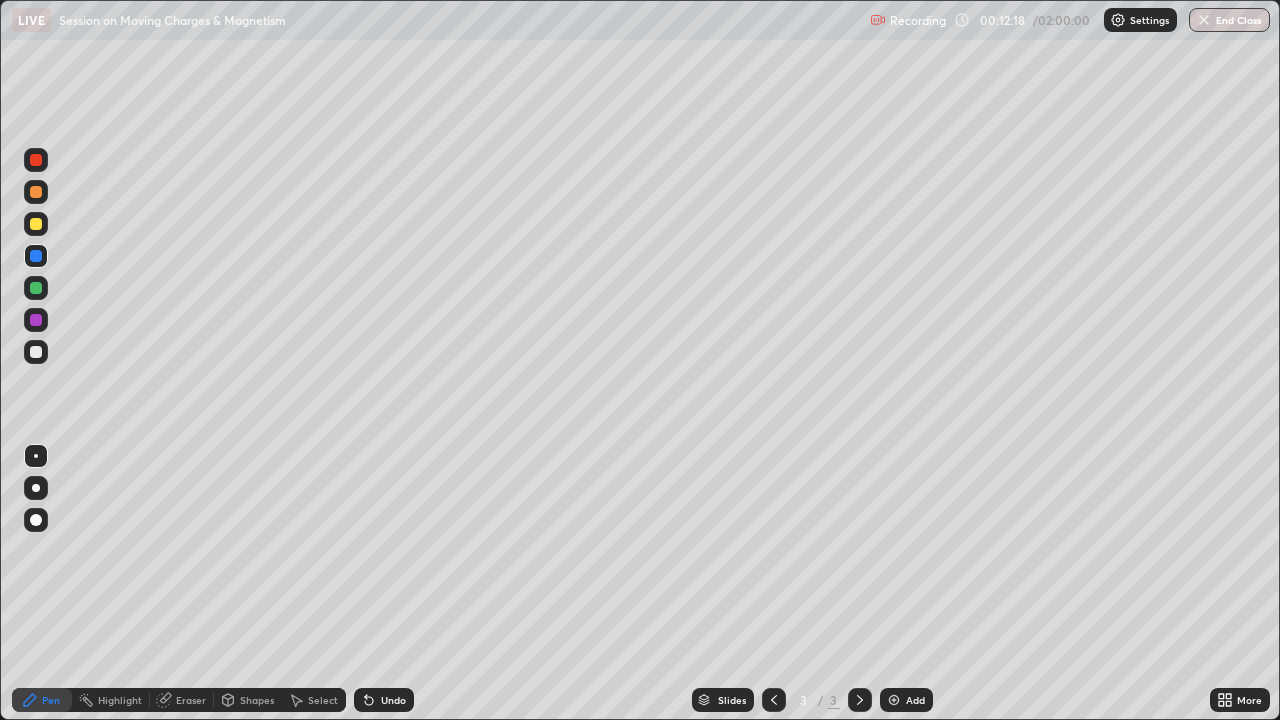 click at bounding box center [36, 192] 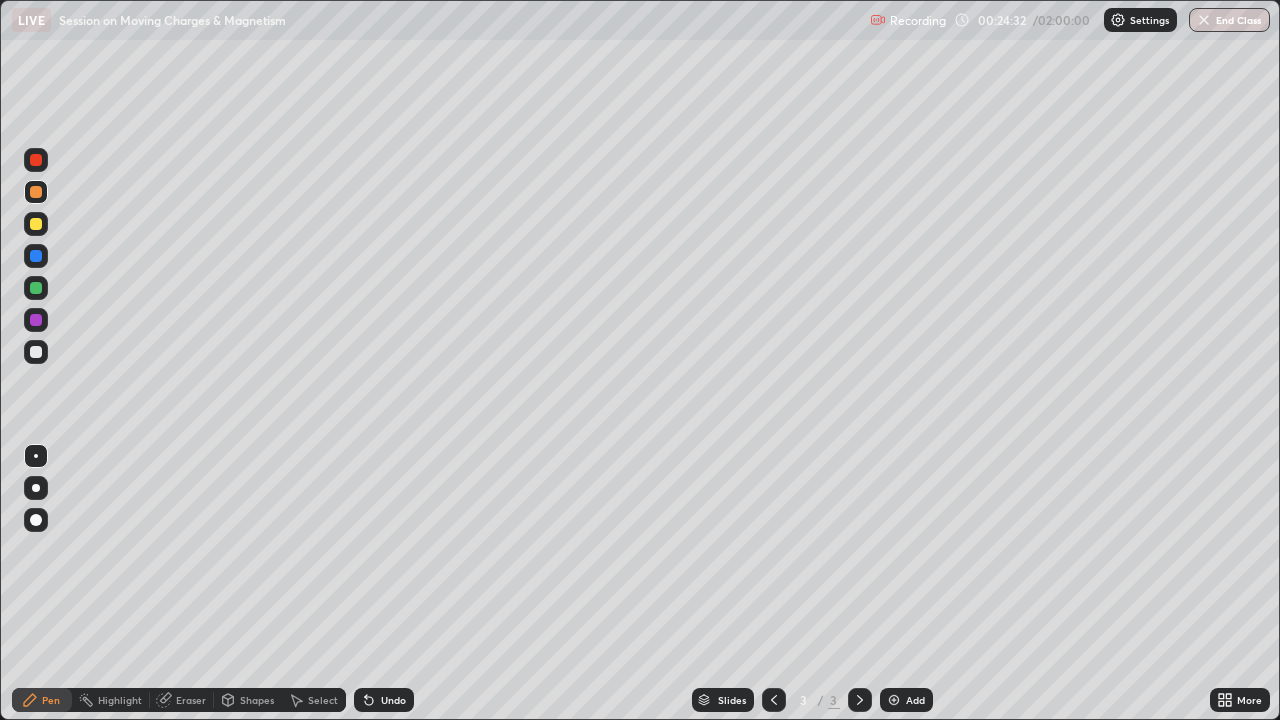 click at bounding box center [36, 224] 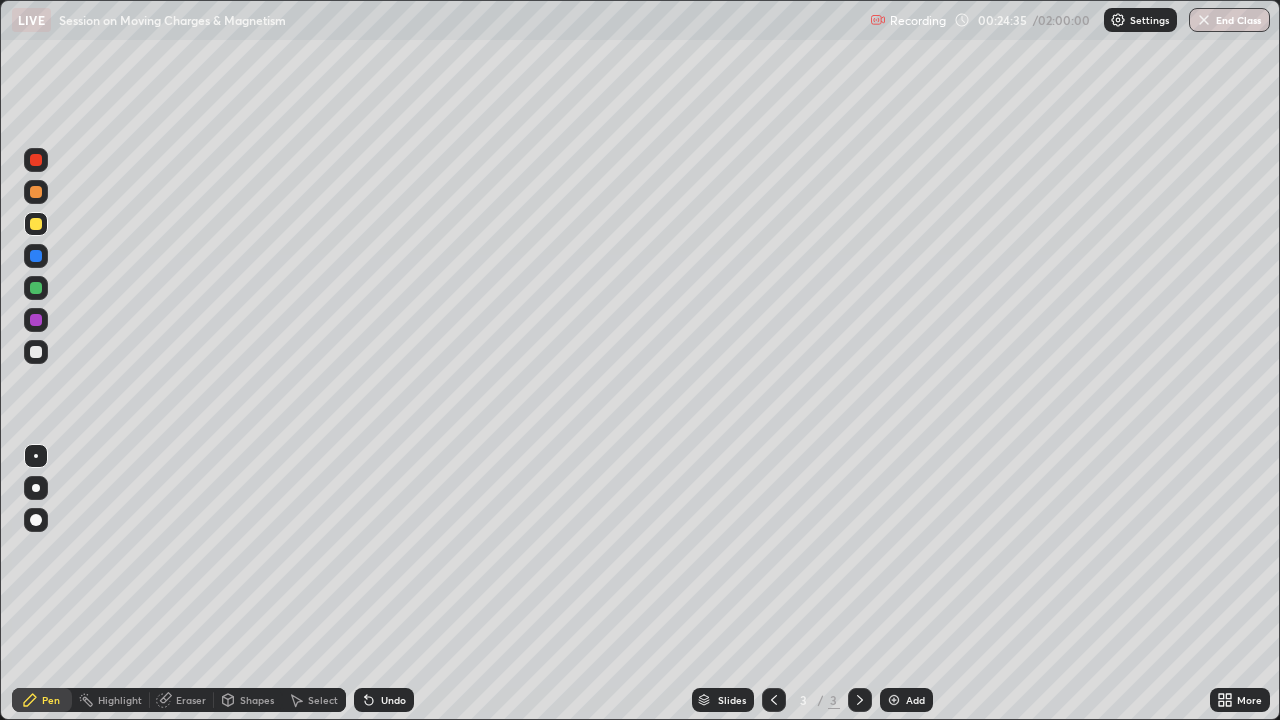 click at bounding box center (36, 160) 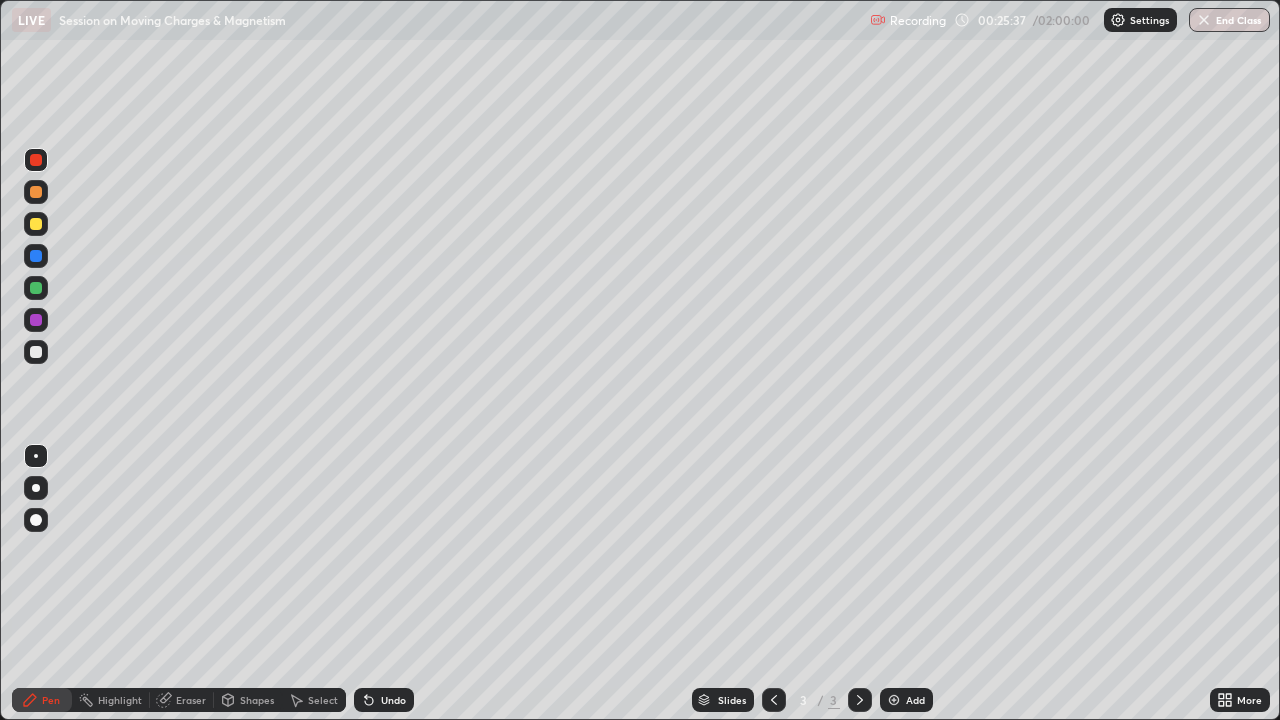 click at bounding box center (36, 288) 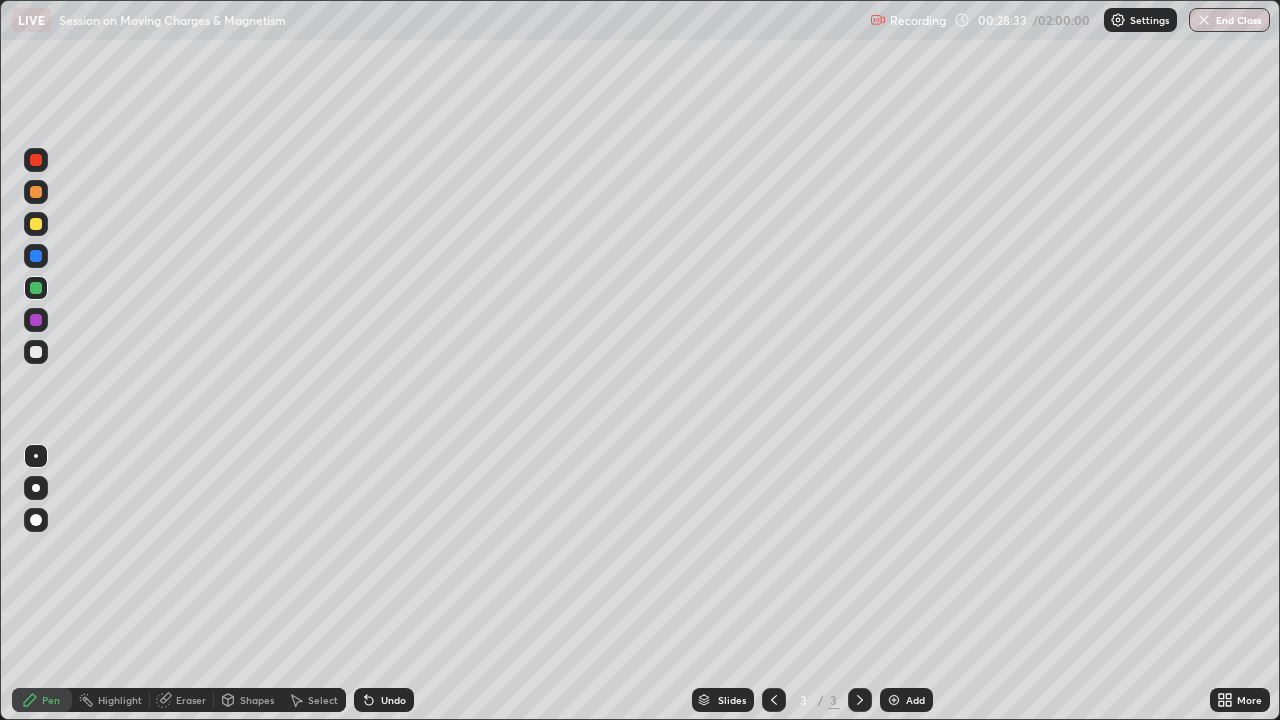 click at bounding box center (894, 700) 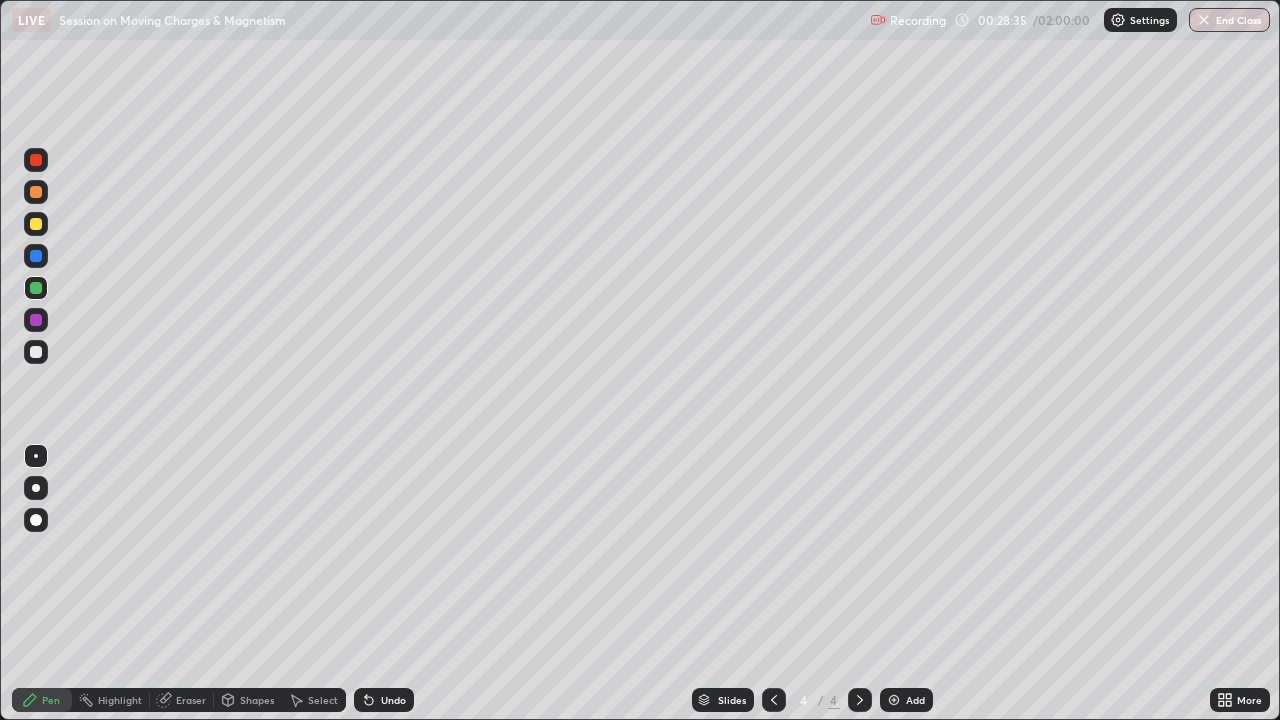 click at bounding box center [36, 160] 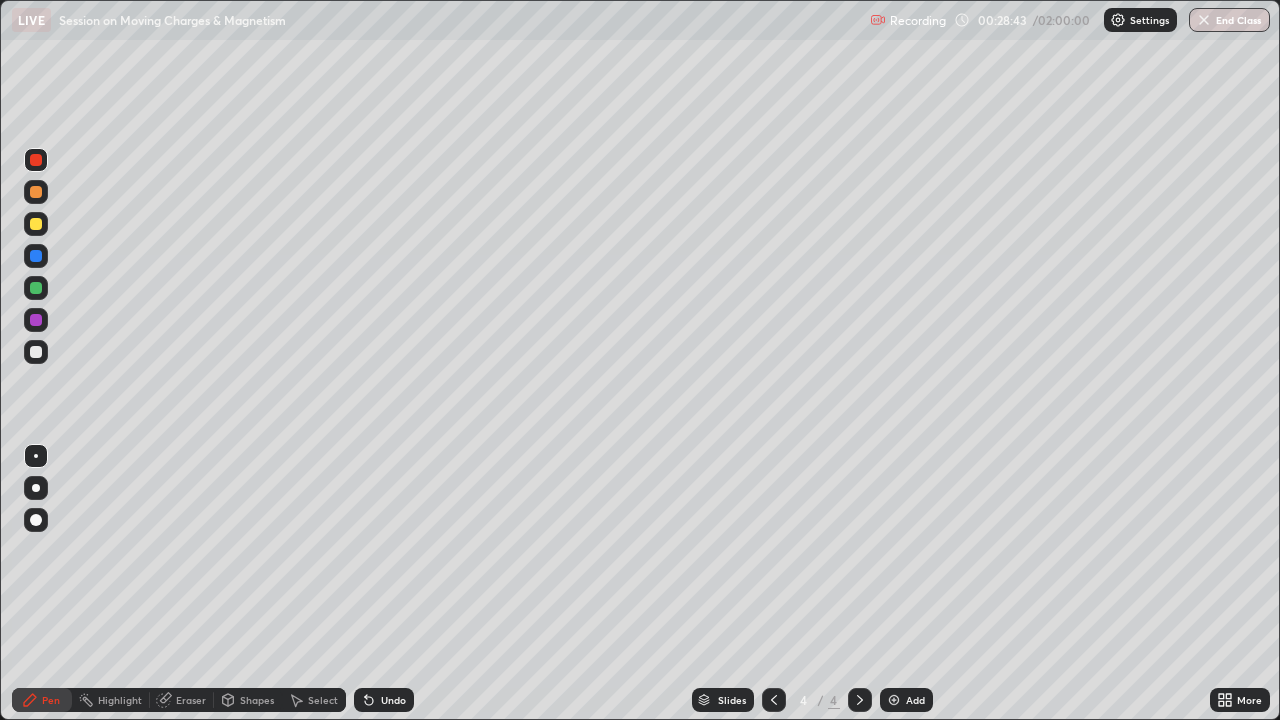 click at bounding box center [36, 192] 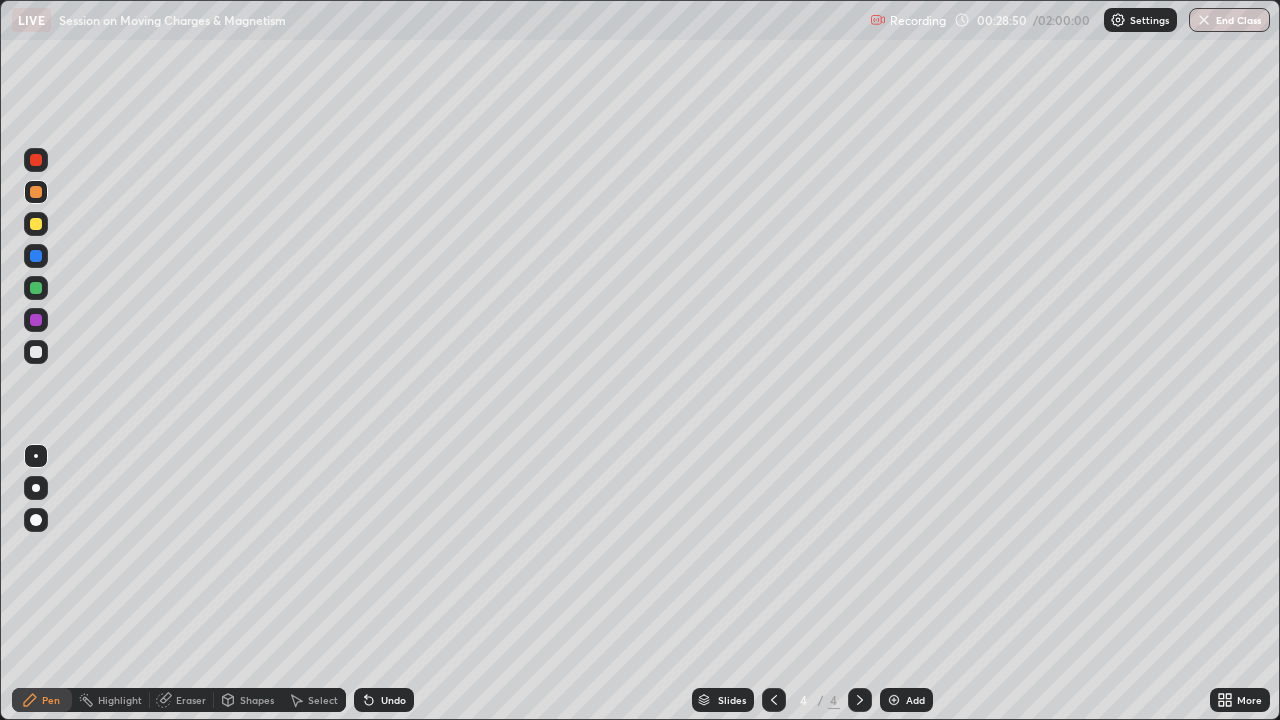 click at bounding box center [36, 192] 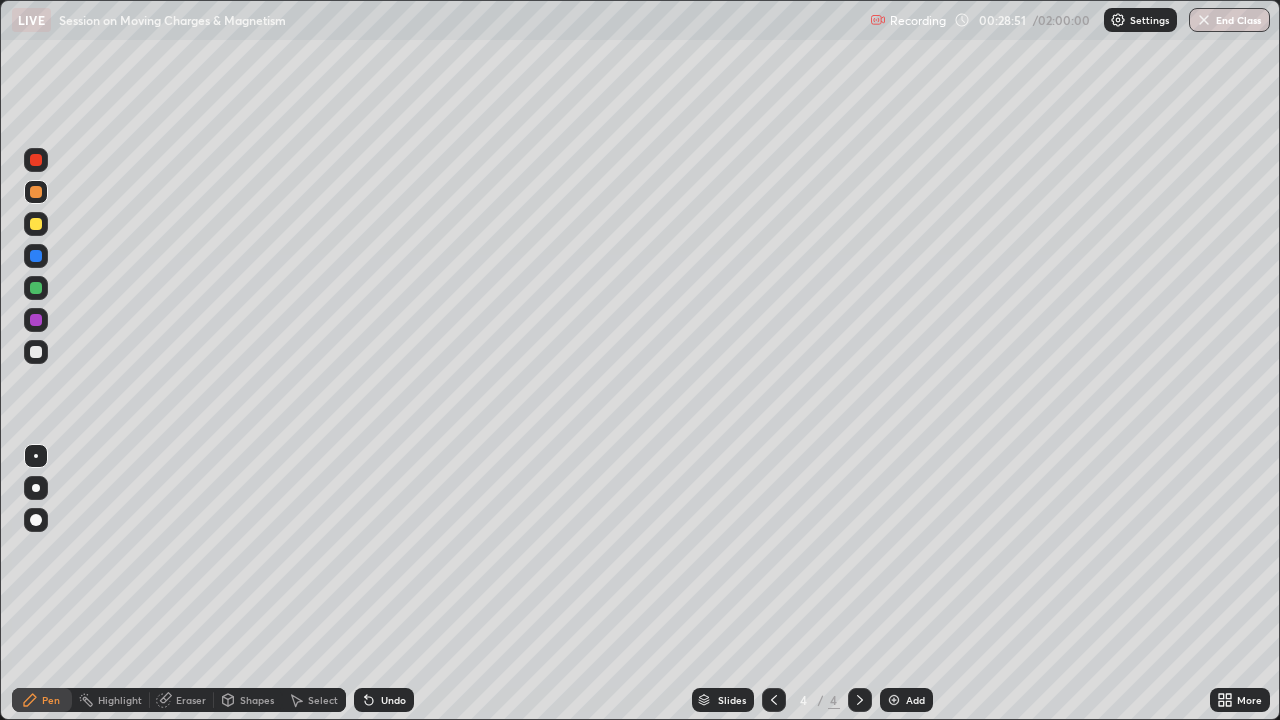 click at bounding box center [36, 160] 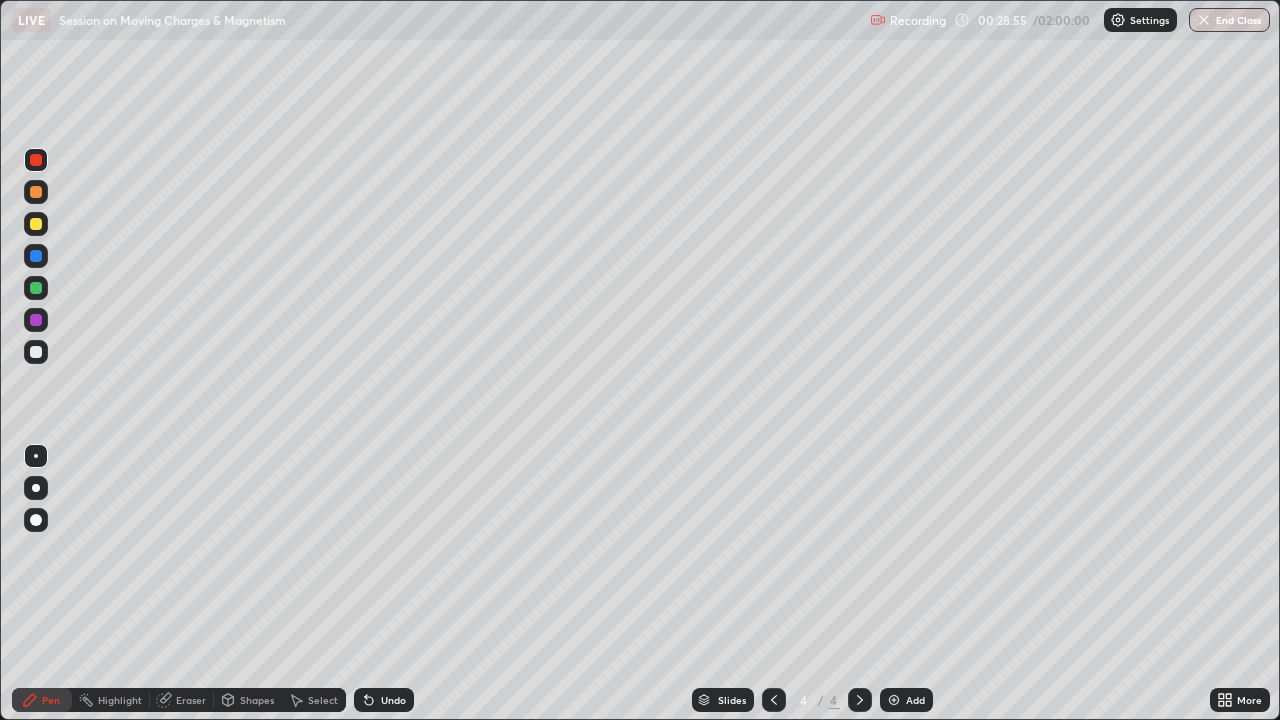 click 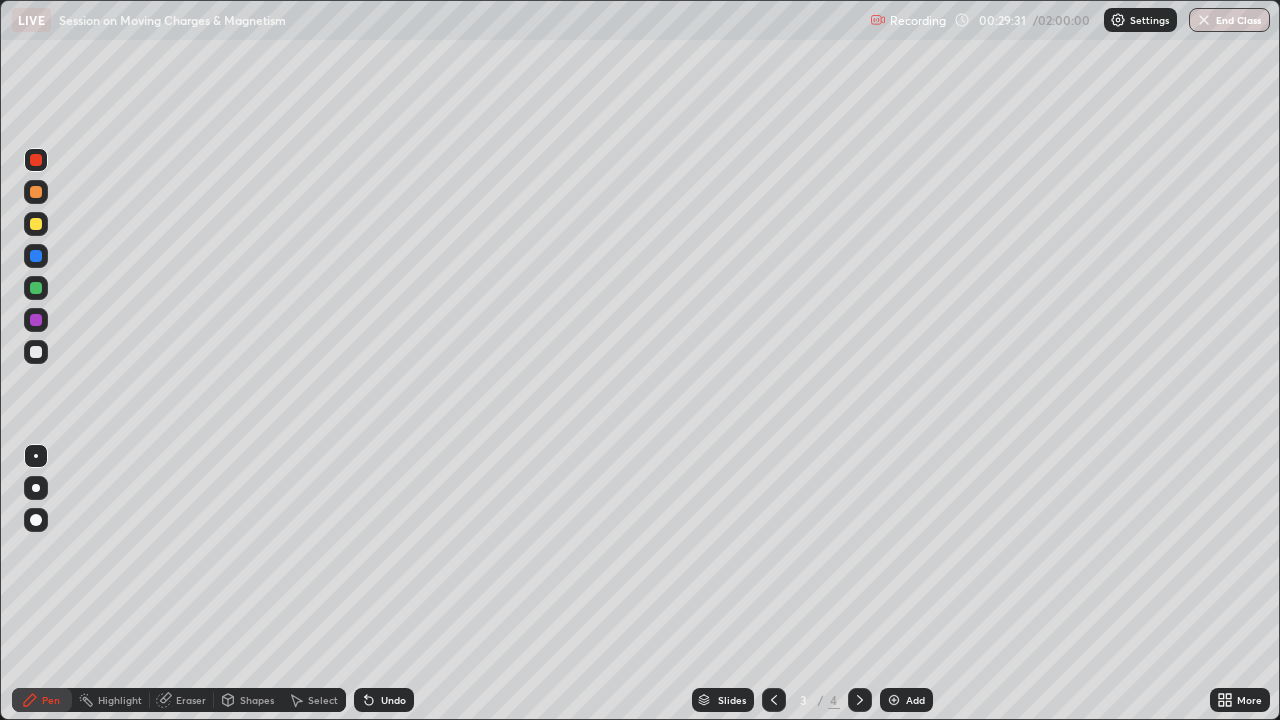 click 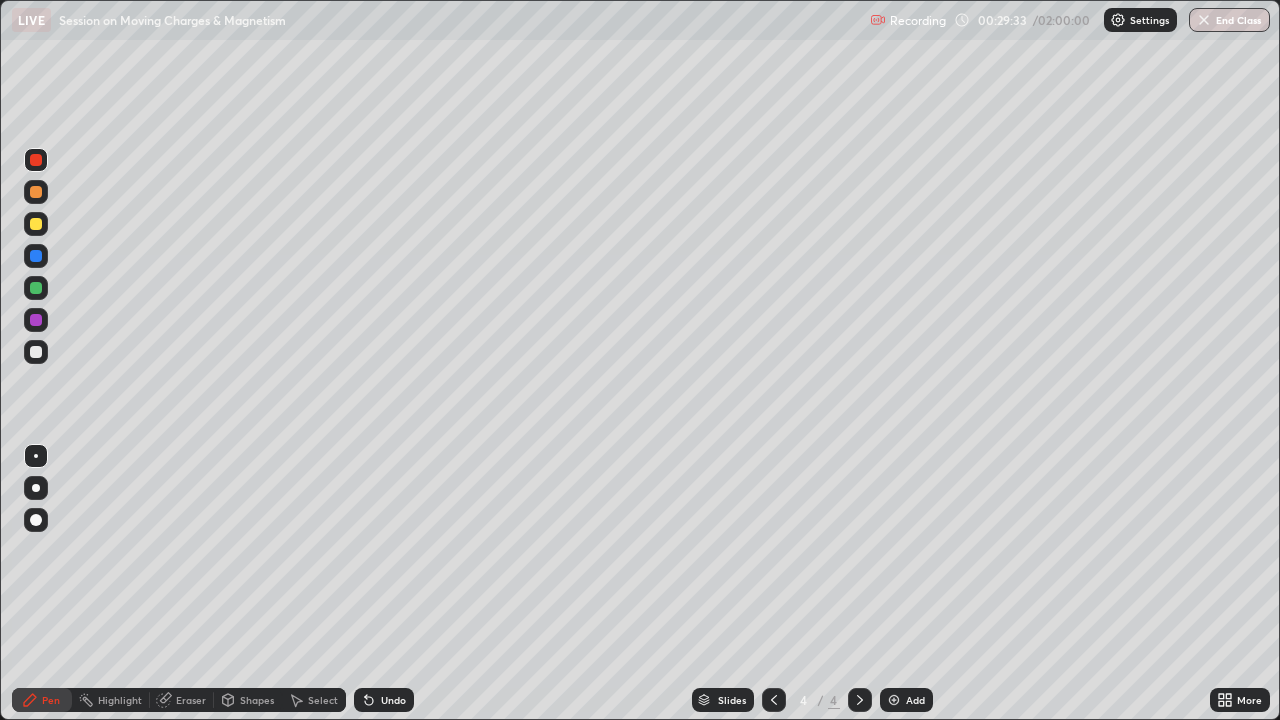click at bounding box center [36, 192] 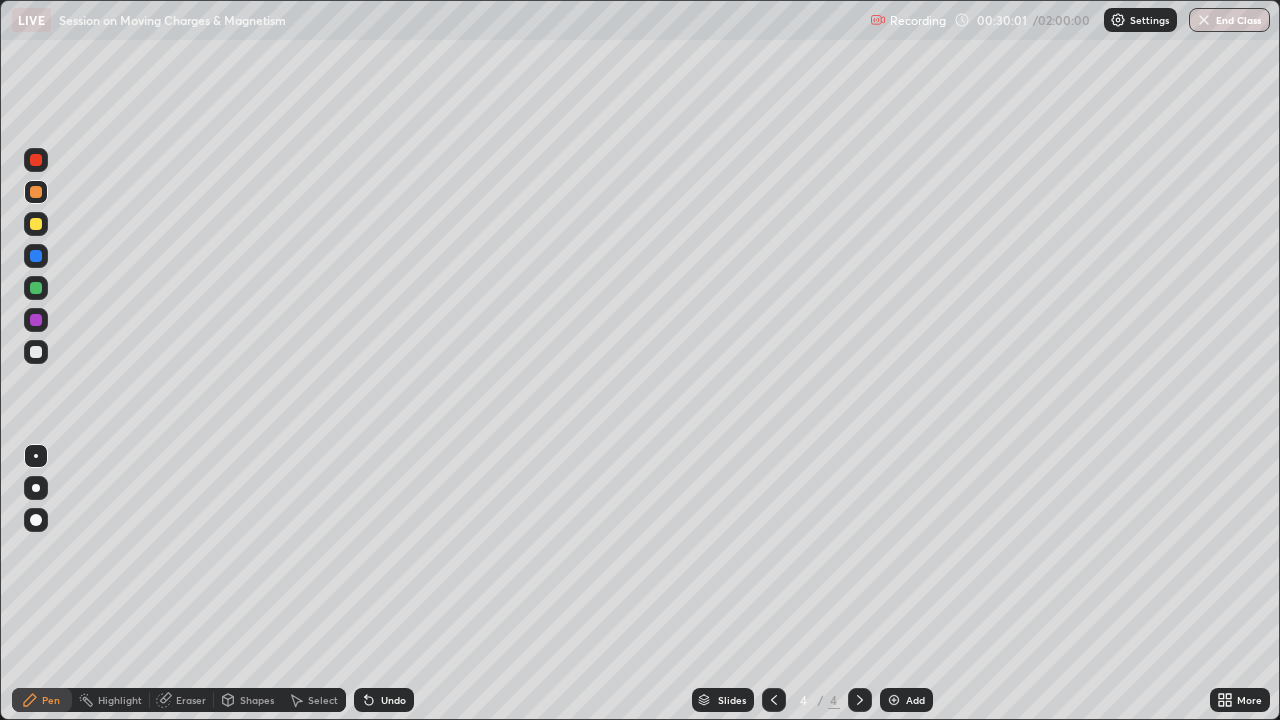click on "Eraser" at bounding box center (191, 700) 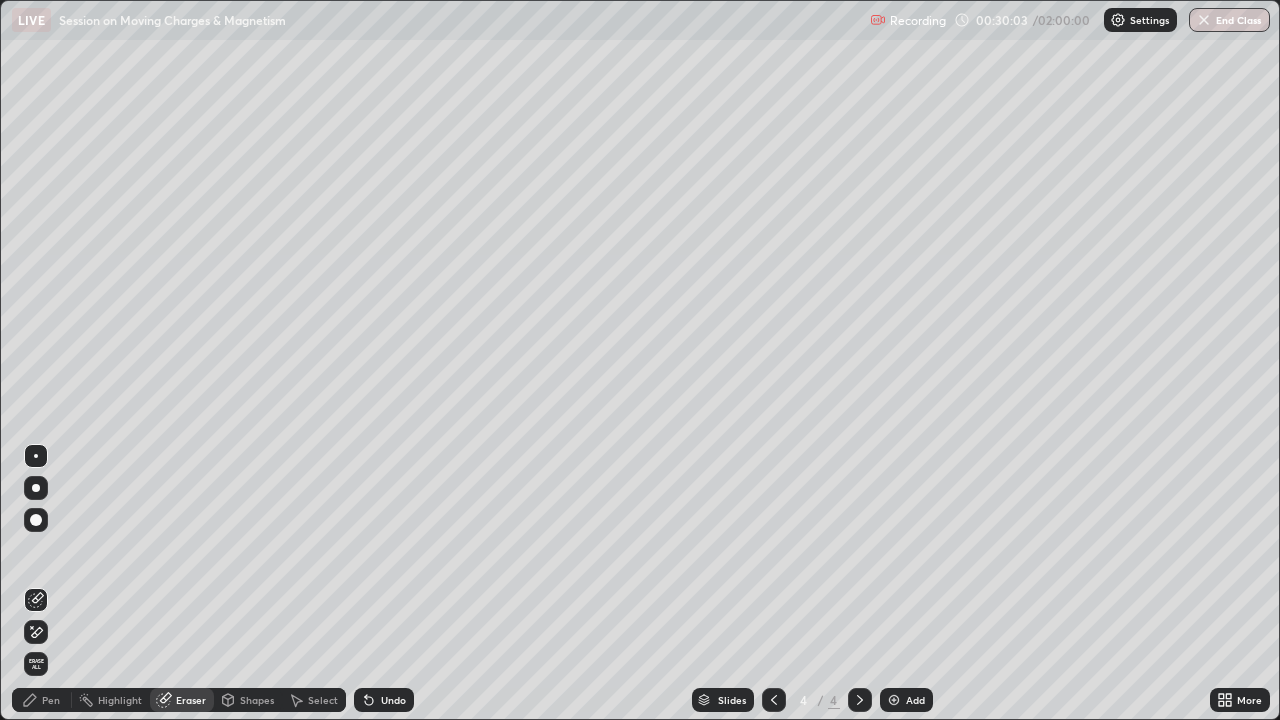 click on "Pen" at bounding box center [51, 700] 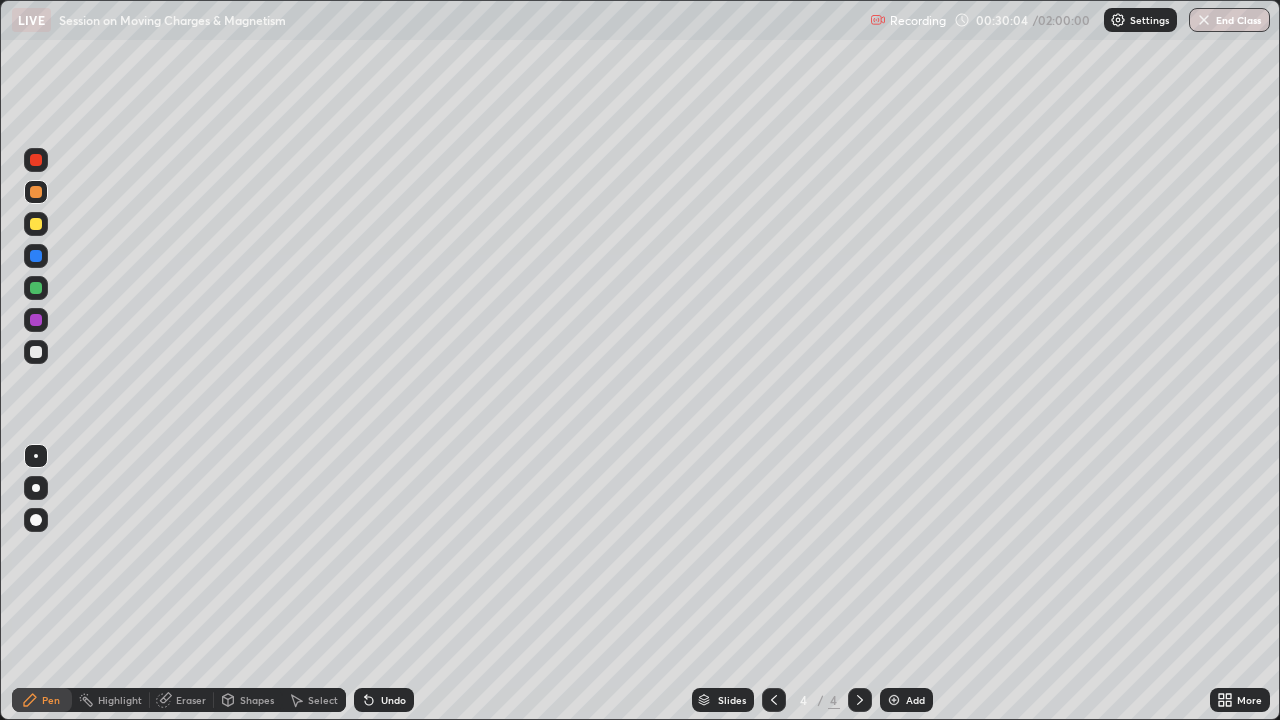 click on "Pen" at bounding box center [51, 700] 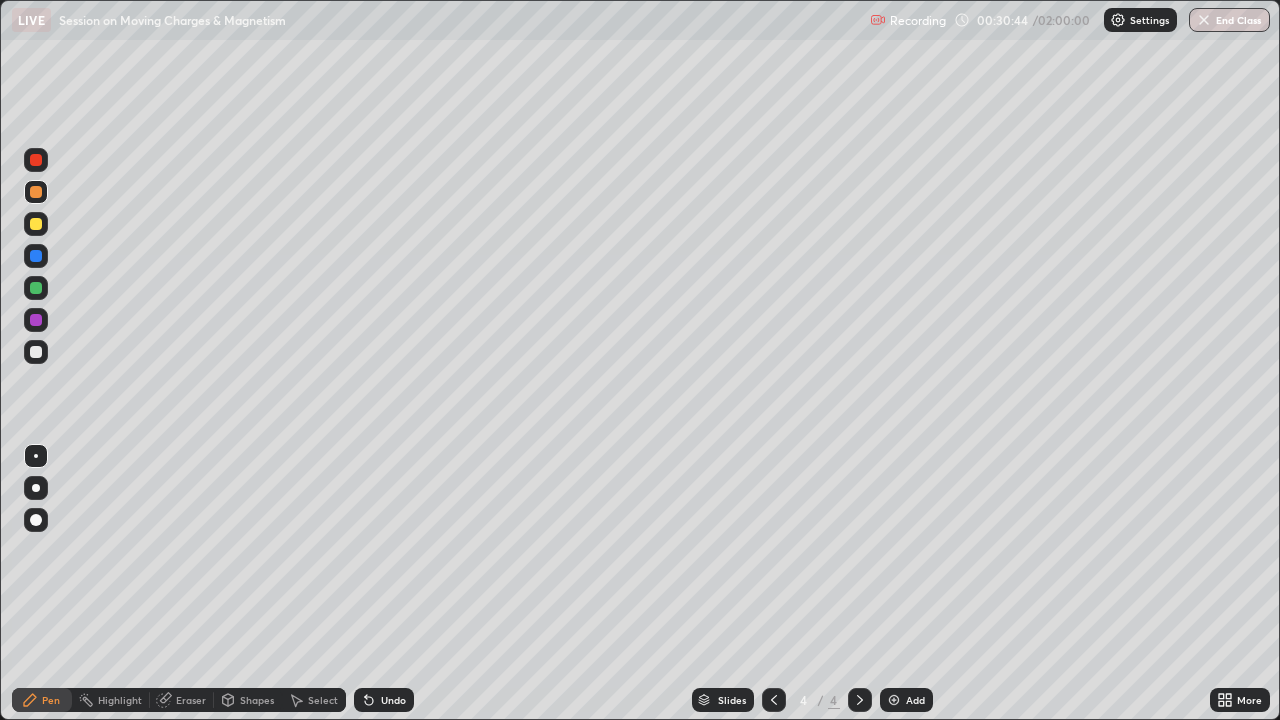 click at bounding box center (36, 224) 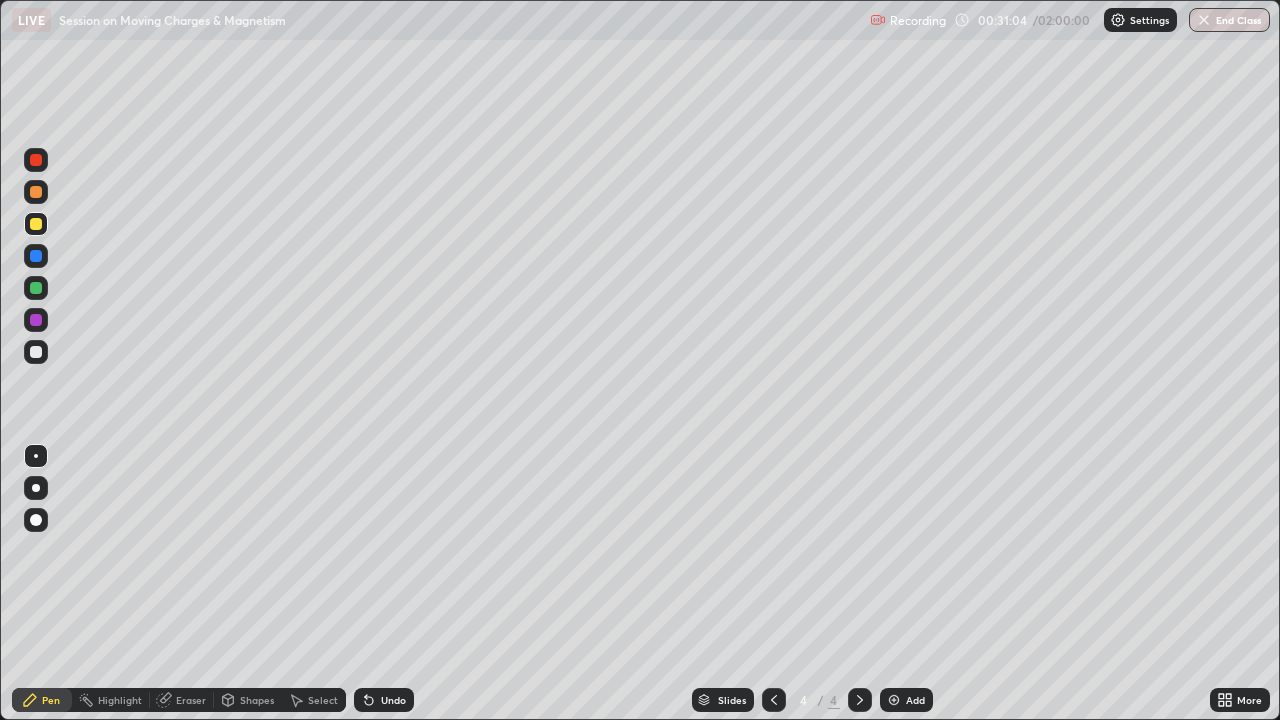 click on "Undo" at bounding box center [393, 700] 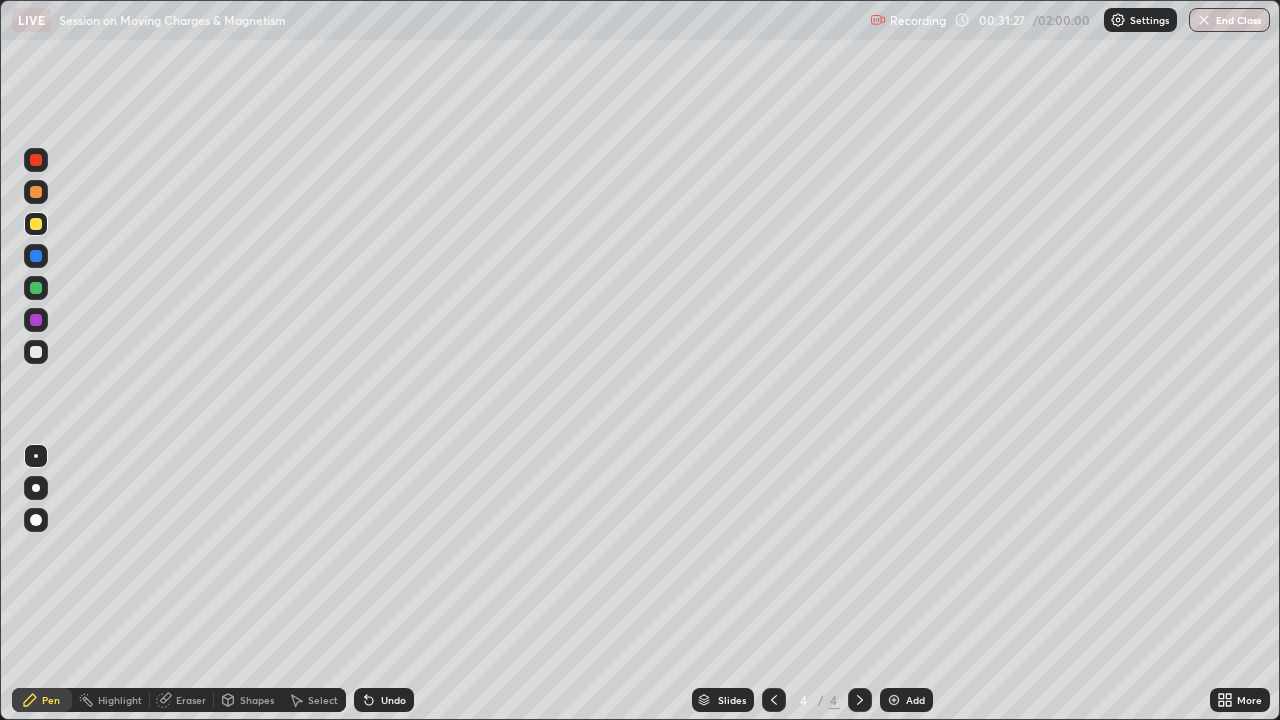 click at bounding box center [36, 256] 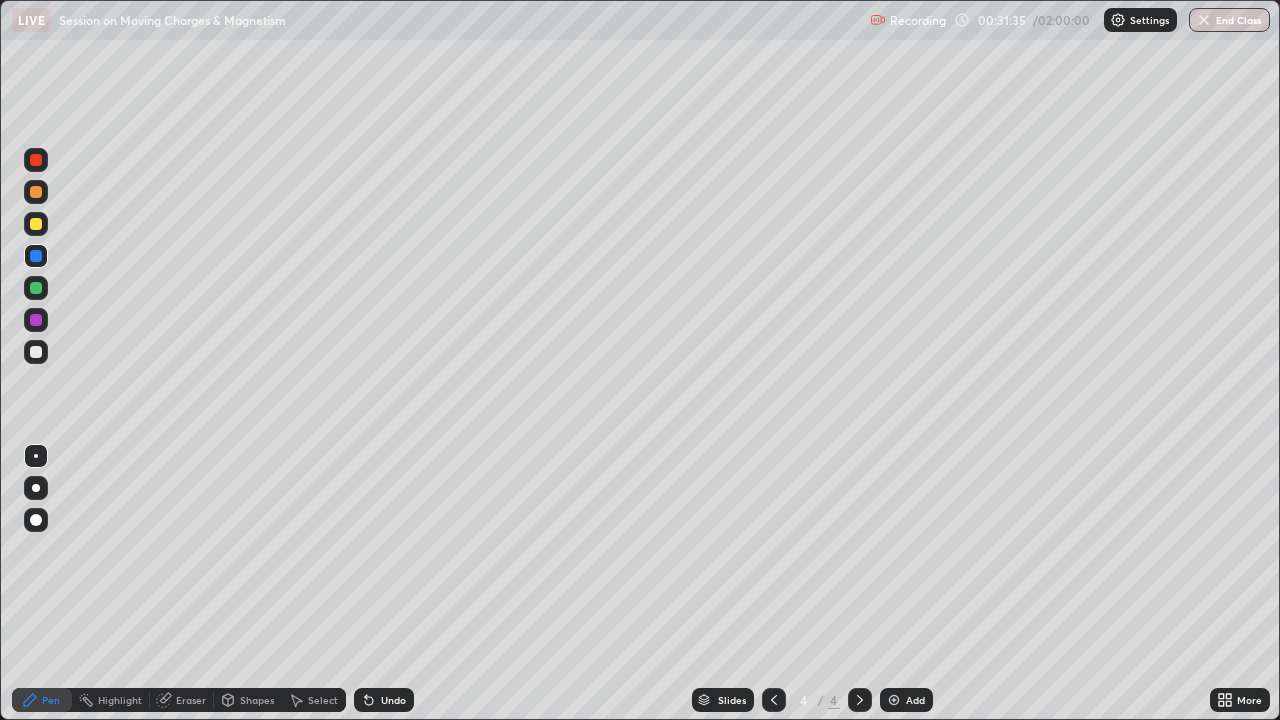 click 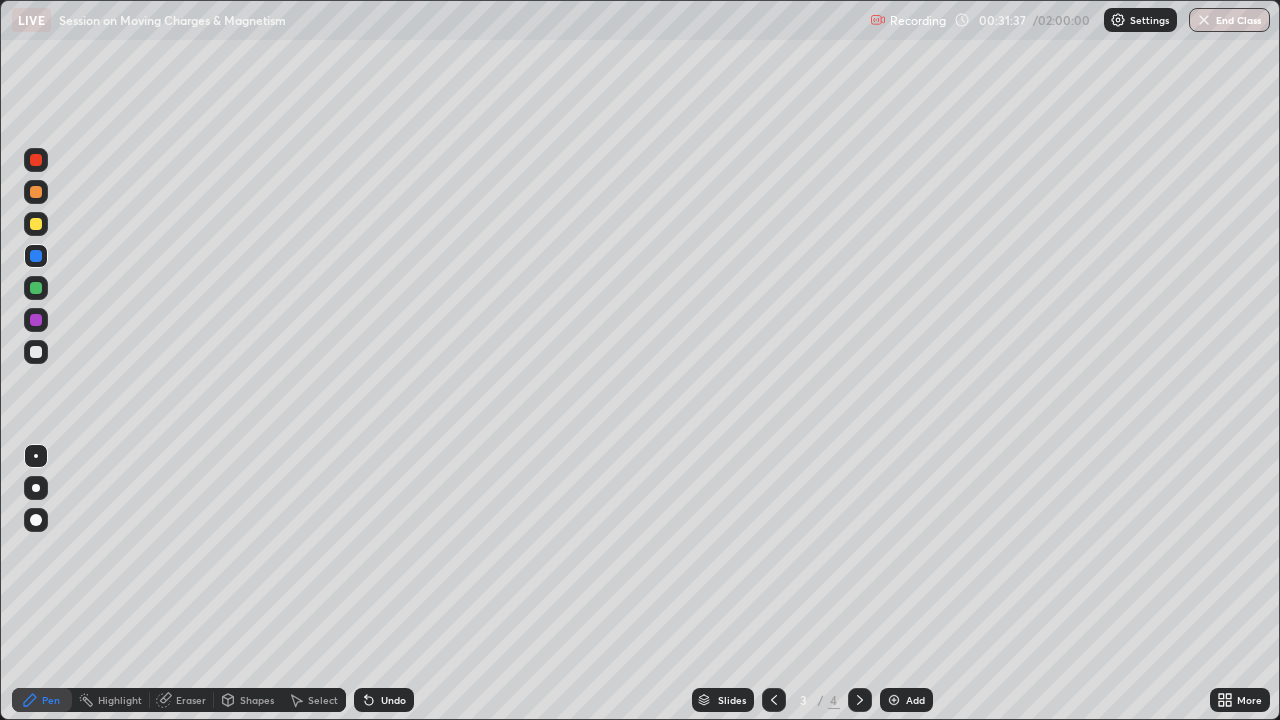 click 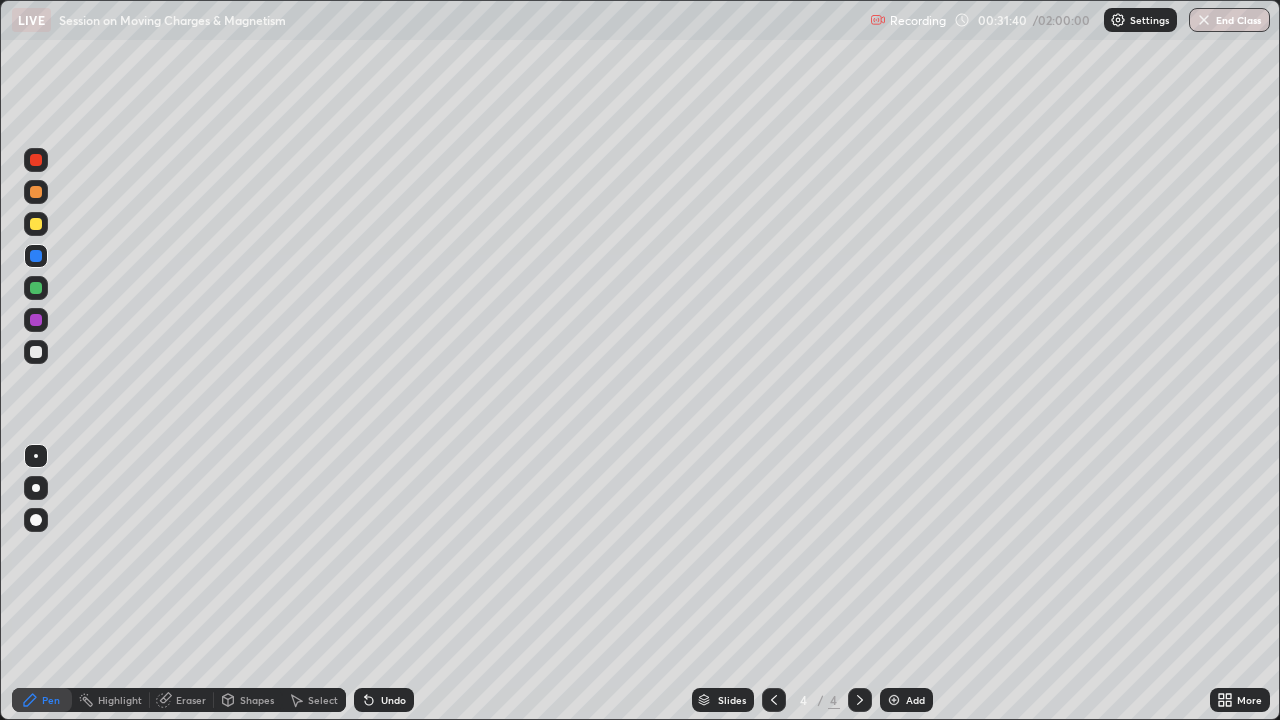click 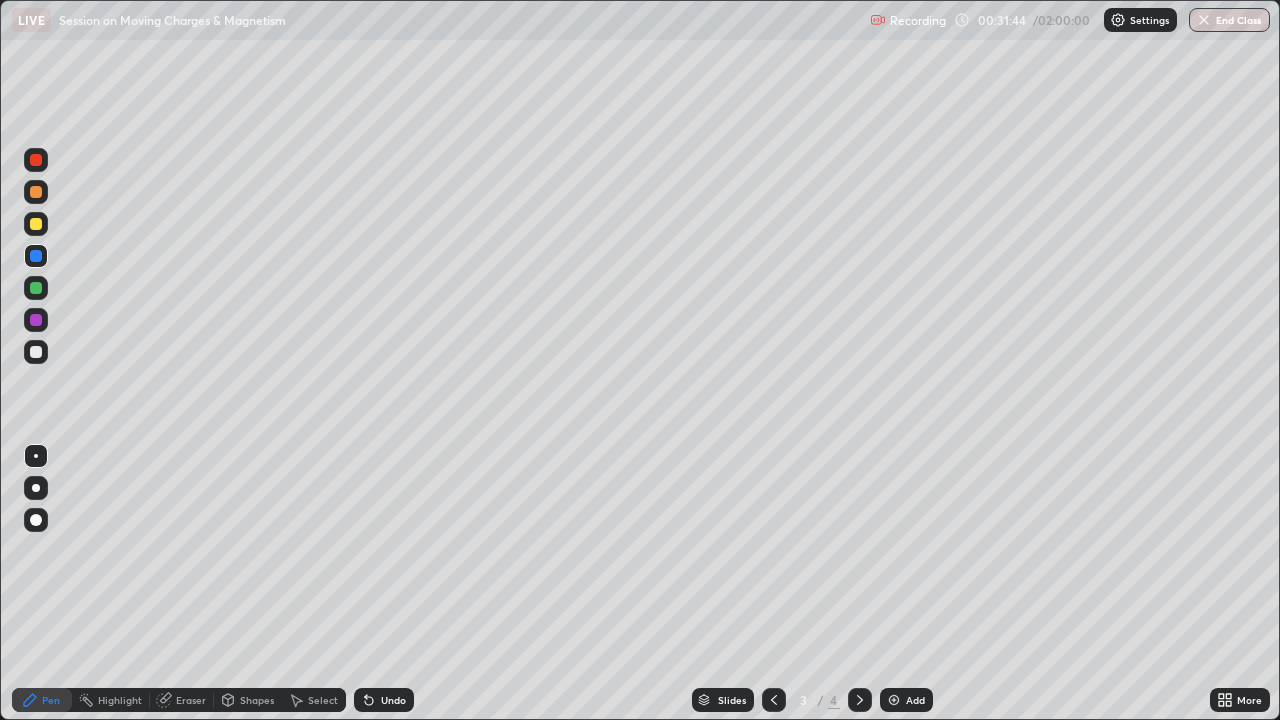click 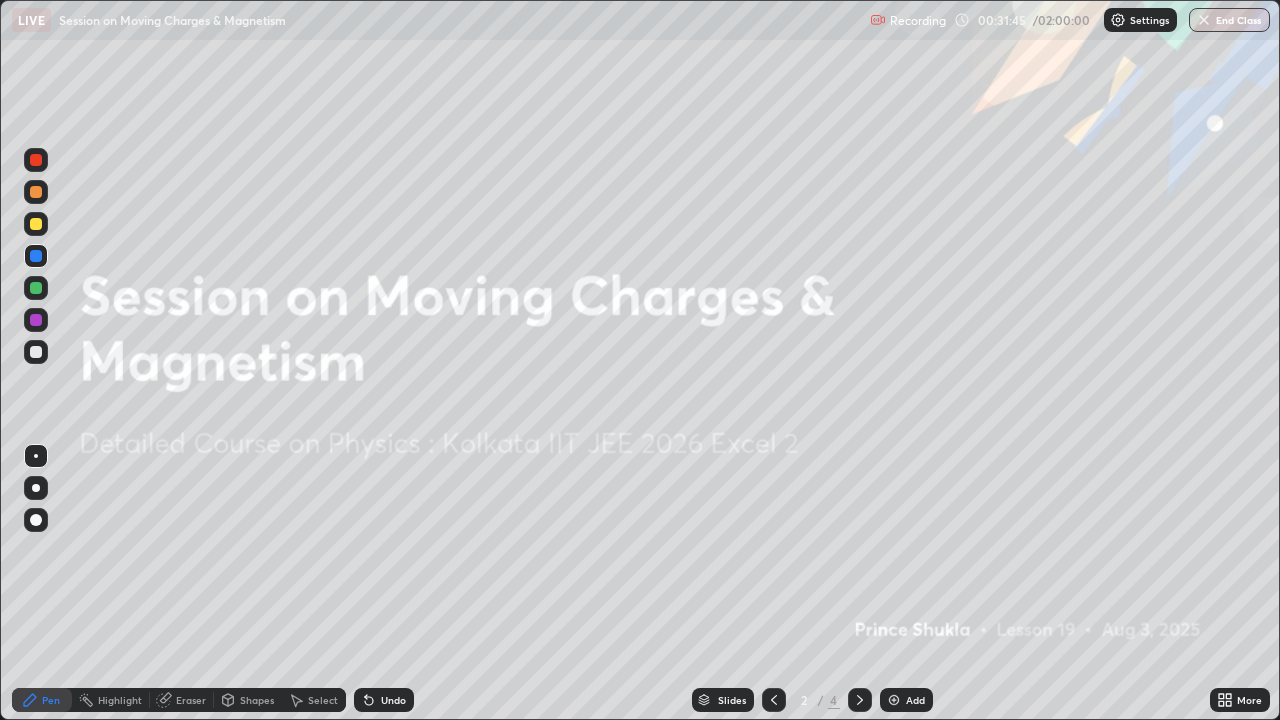 click 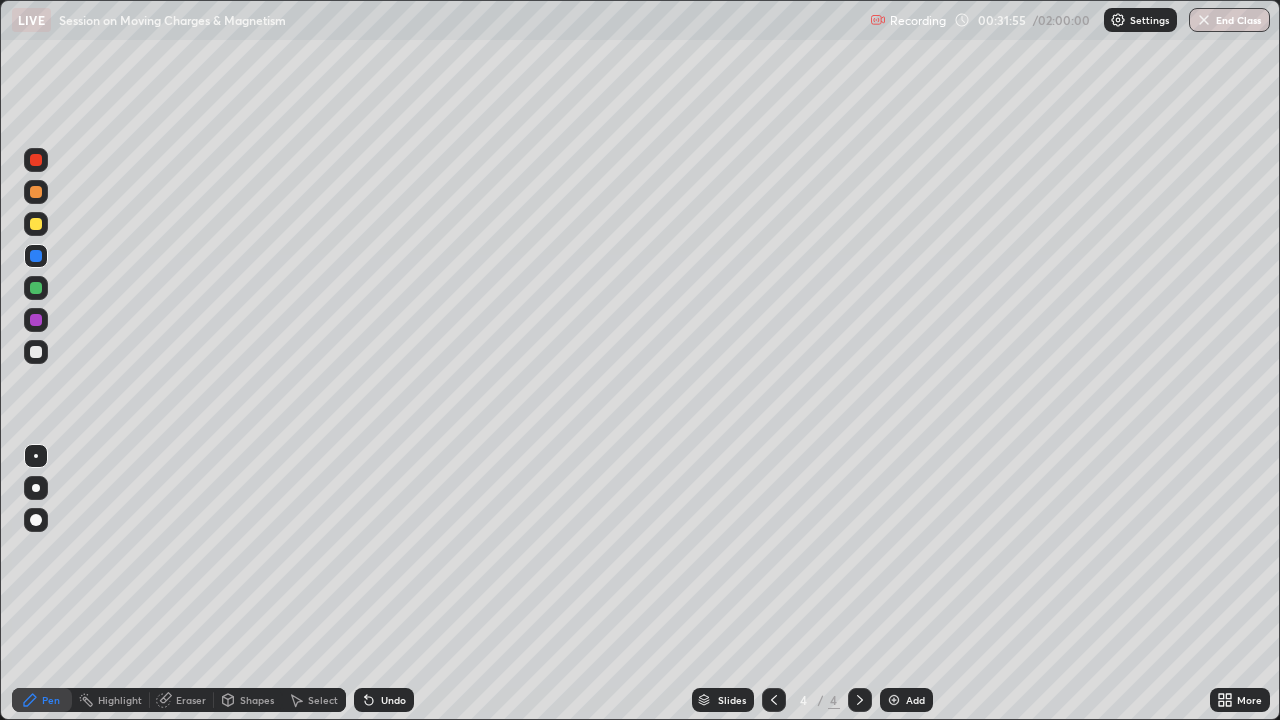 click 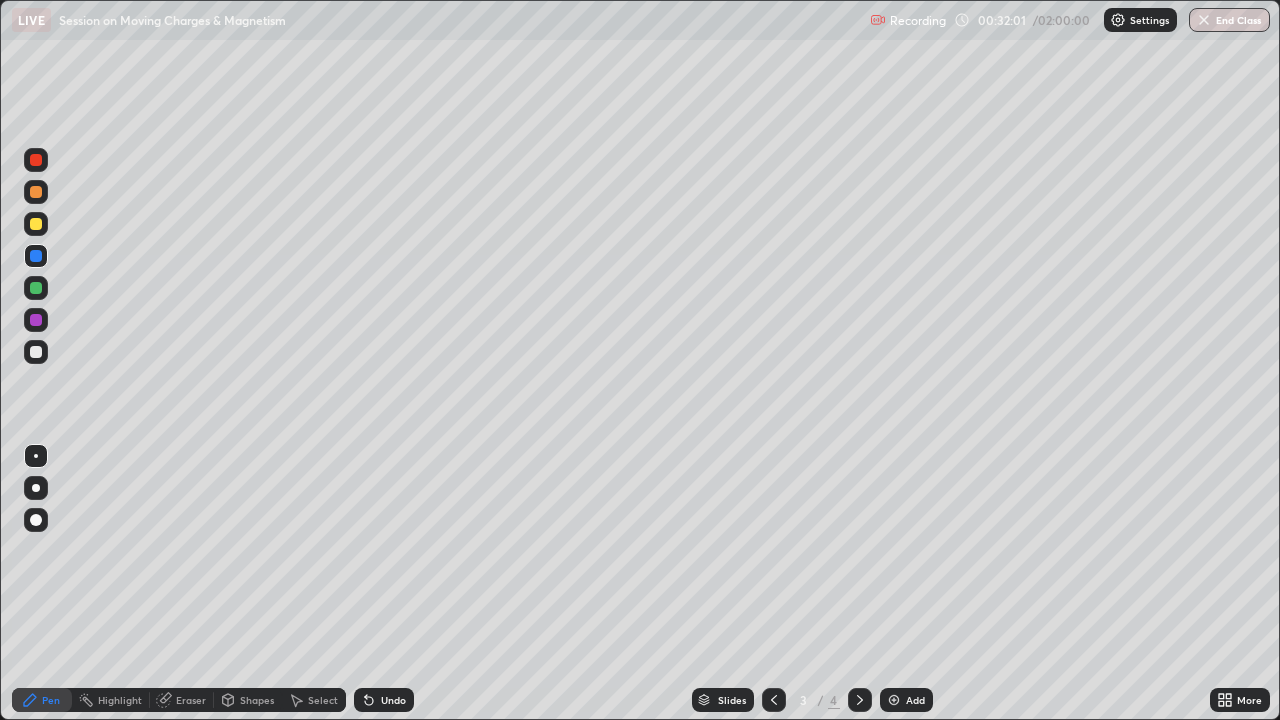 click at bounding box center [860, 700] 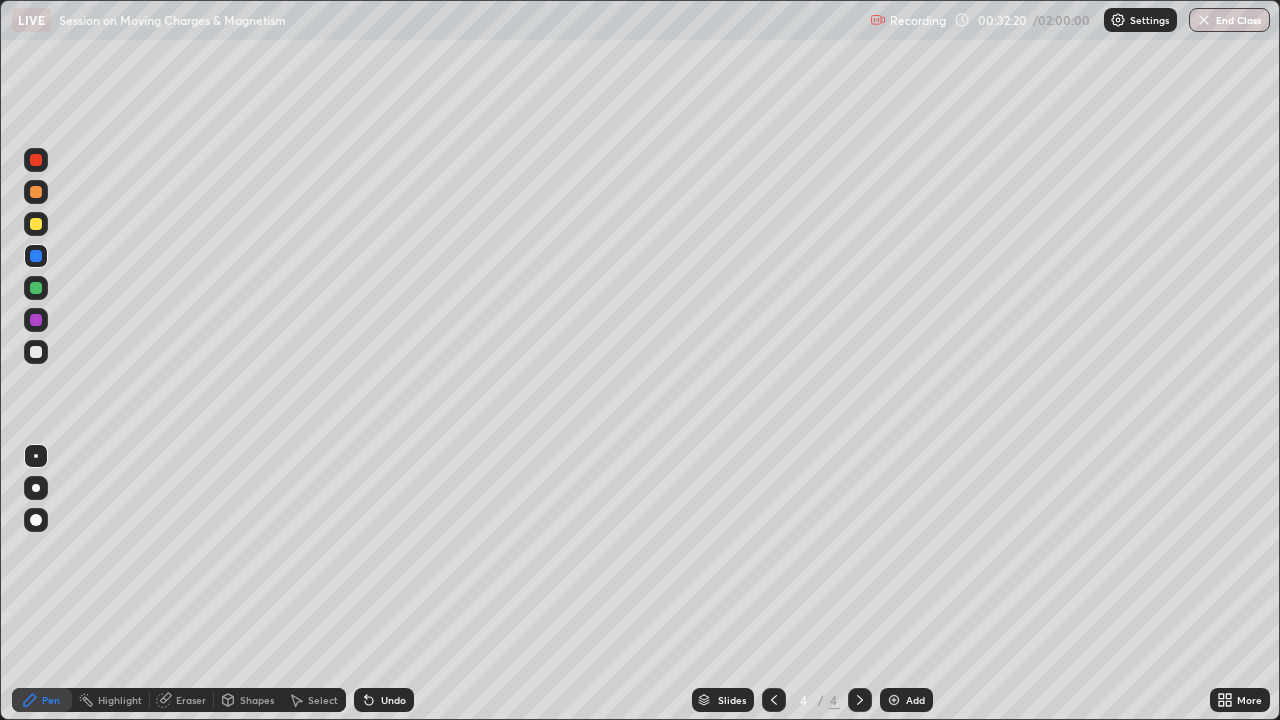 click at bounding box center (36, 224) 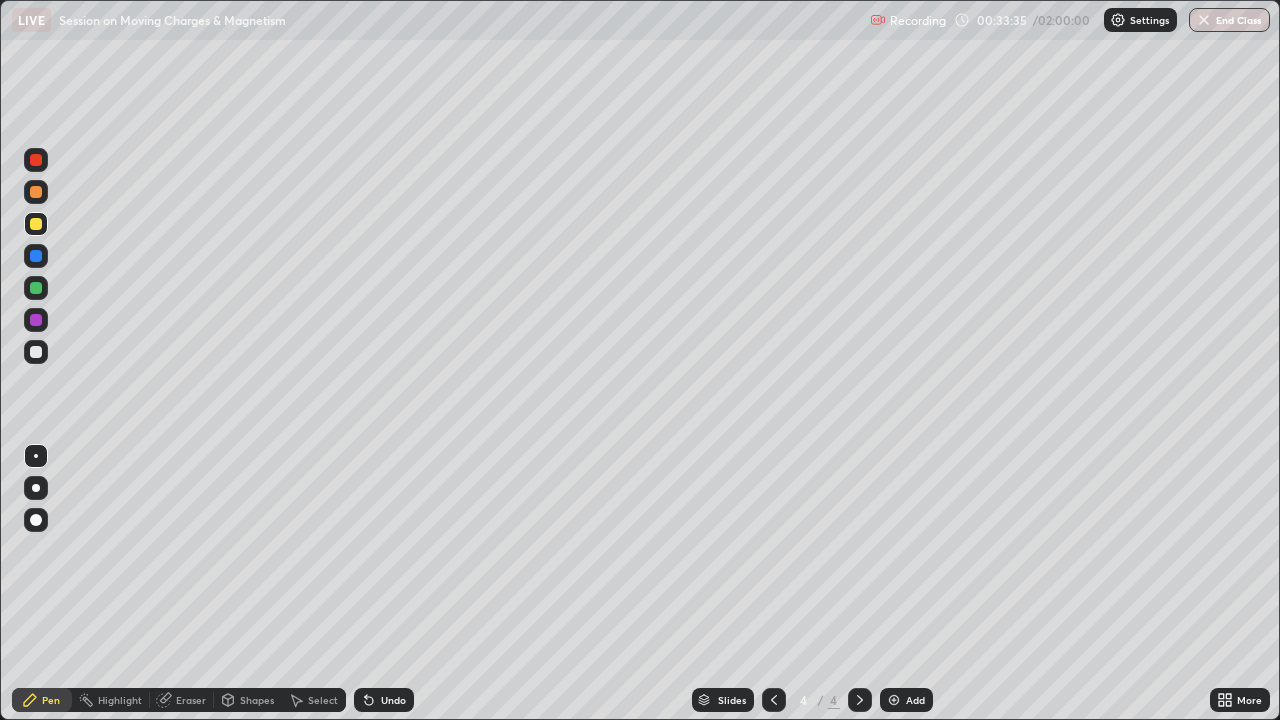 click on "Eraser" at bounding box center [191, 700] 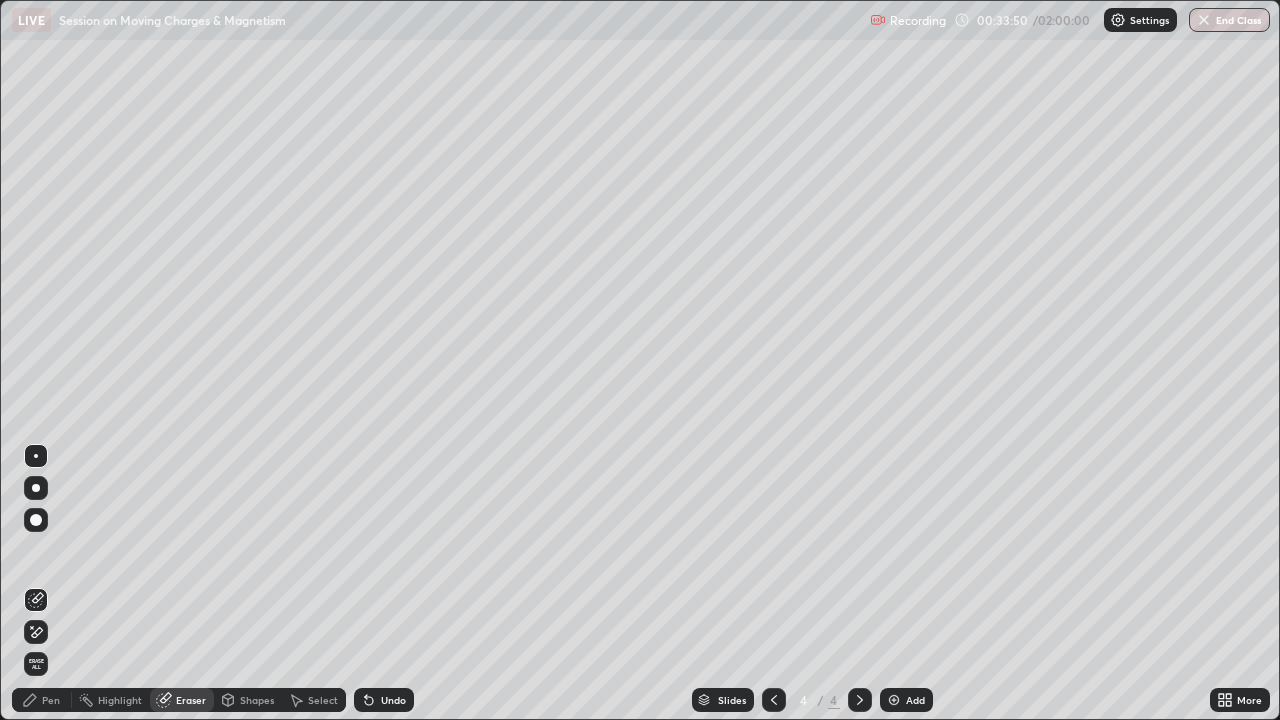 click on "Pen" at bounding box center (51, 700) 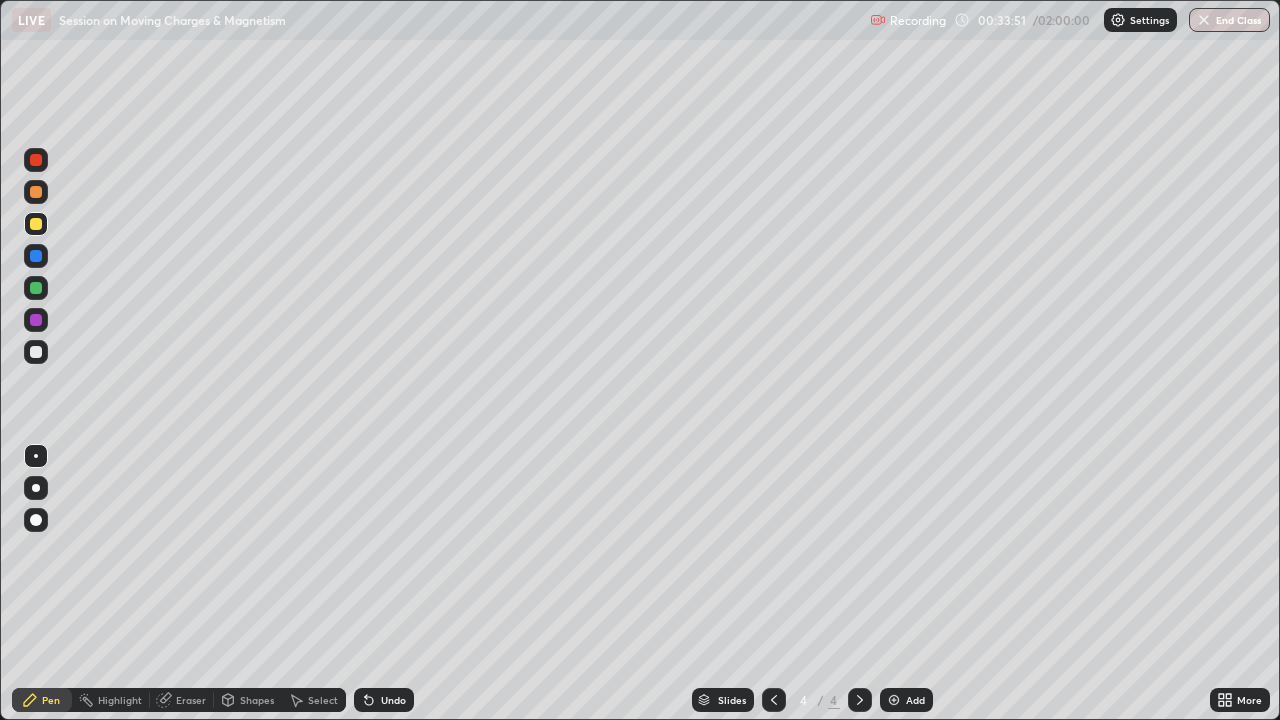 click at bounding box center [36, 224] 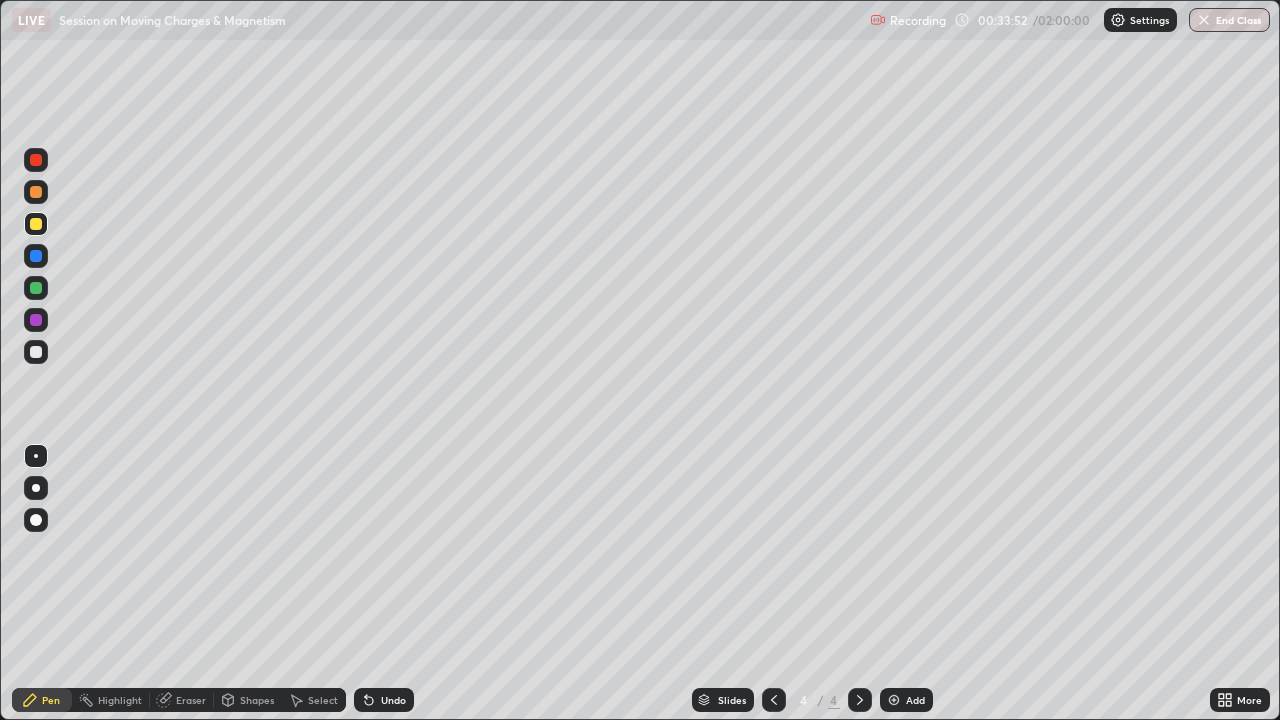 click at bounding box center [36, 192] 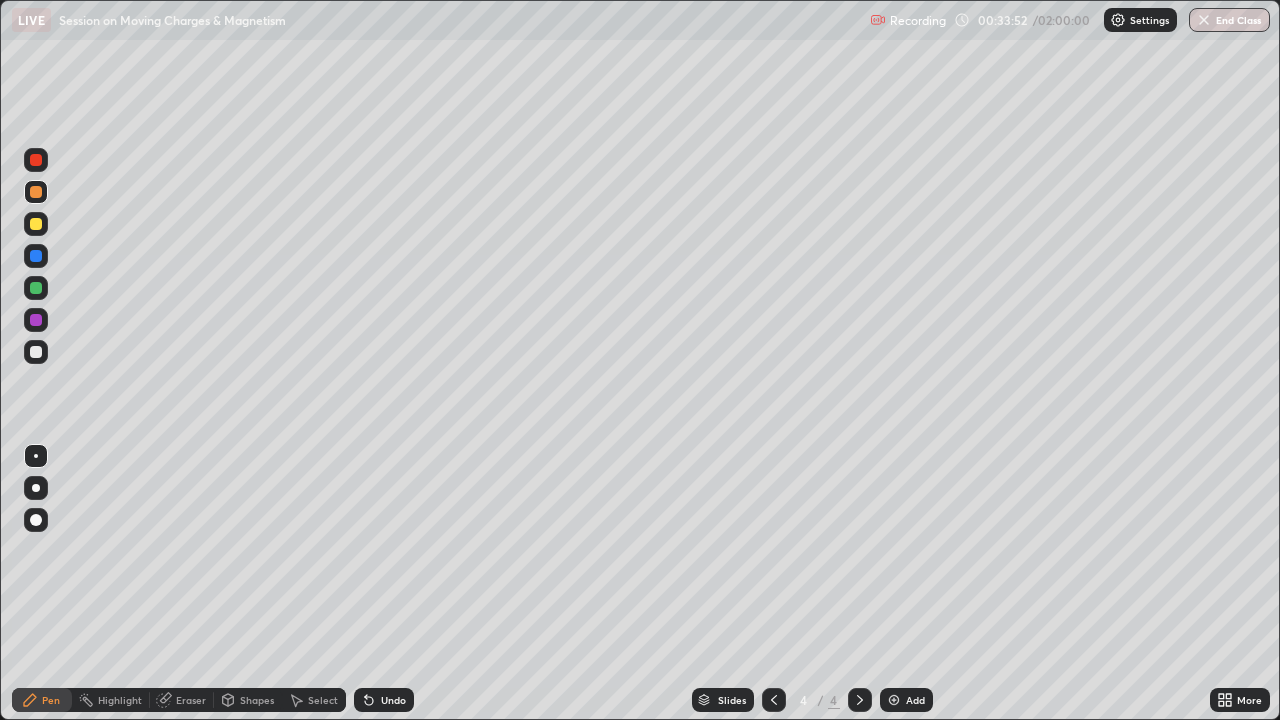 click at bounding box center (36, 160) 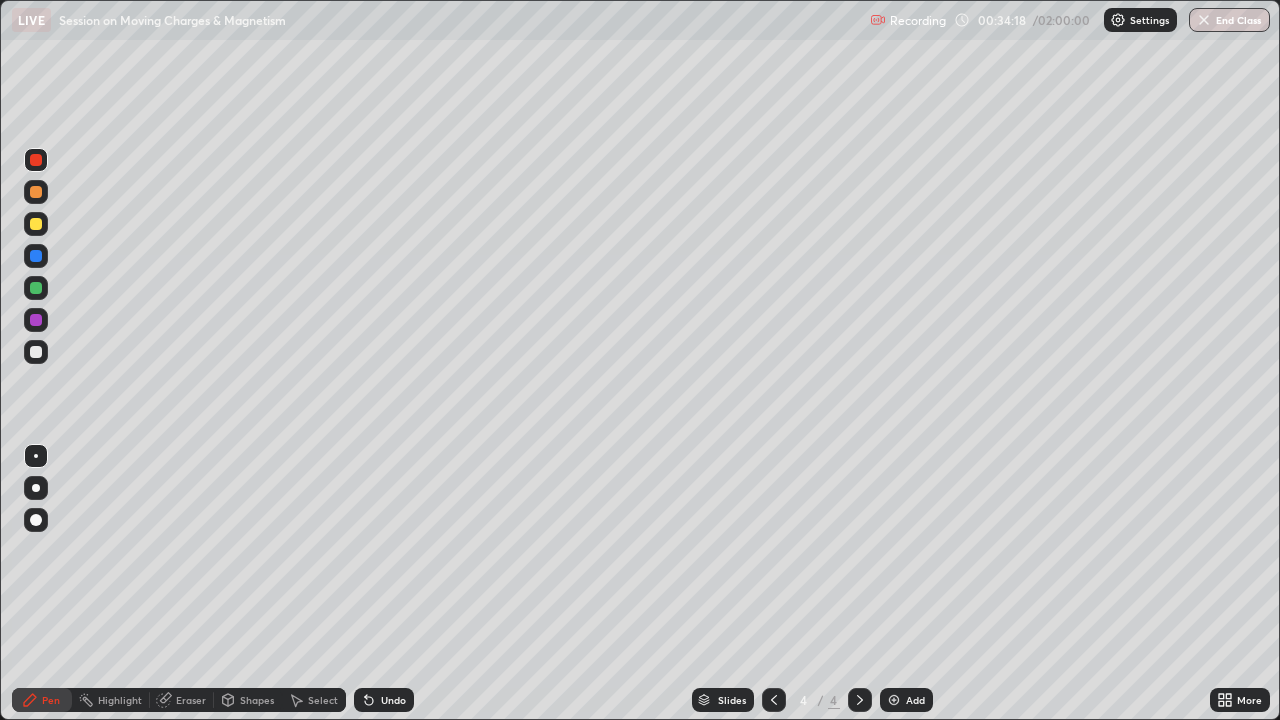 click at bounding box center (36, 288) 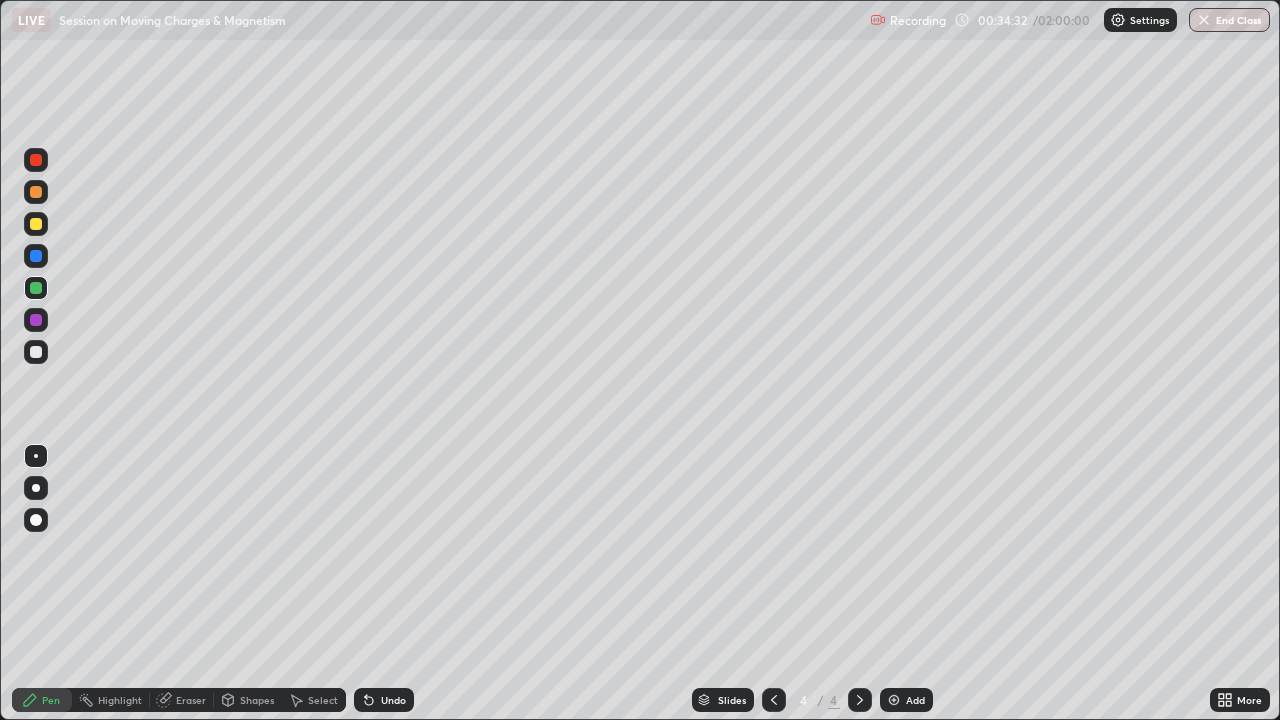 click at bounding box center [36, 224] 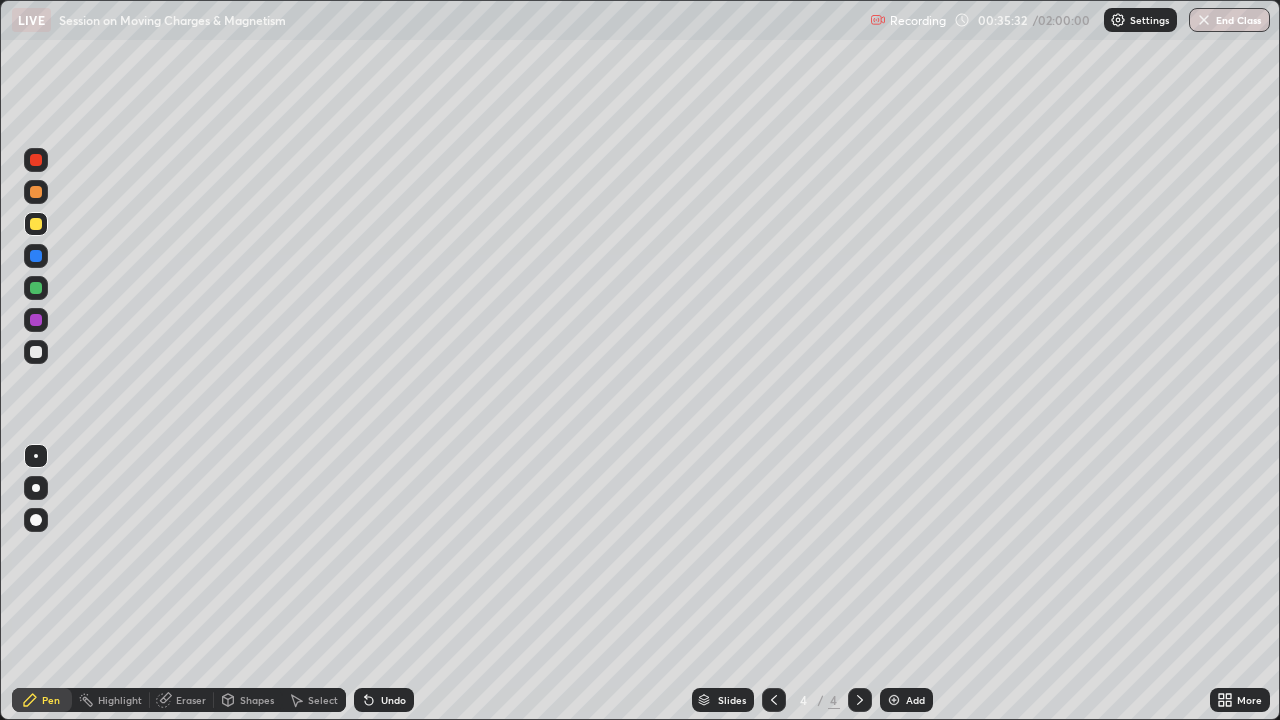 click on "Undo" at bounding box center (393, 700) 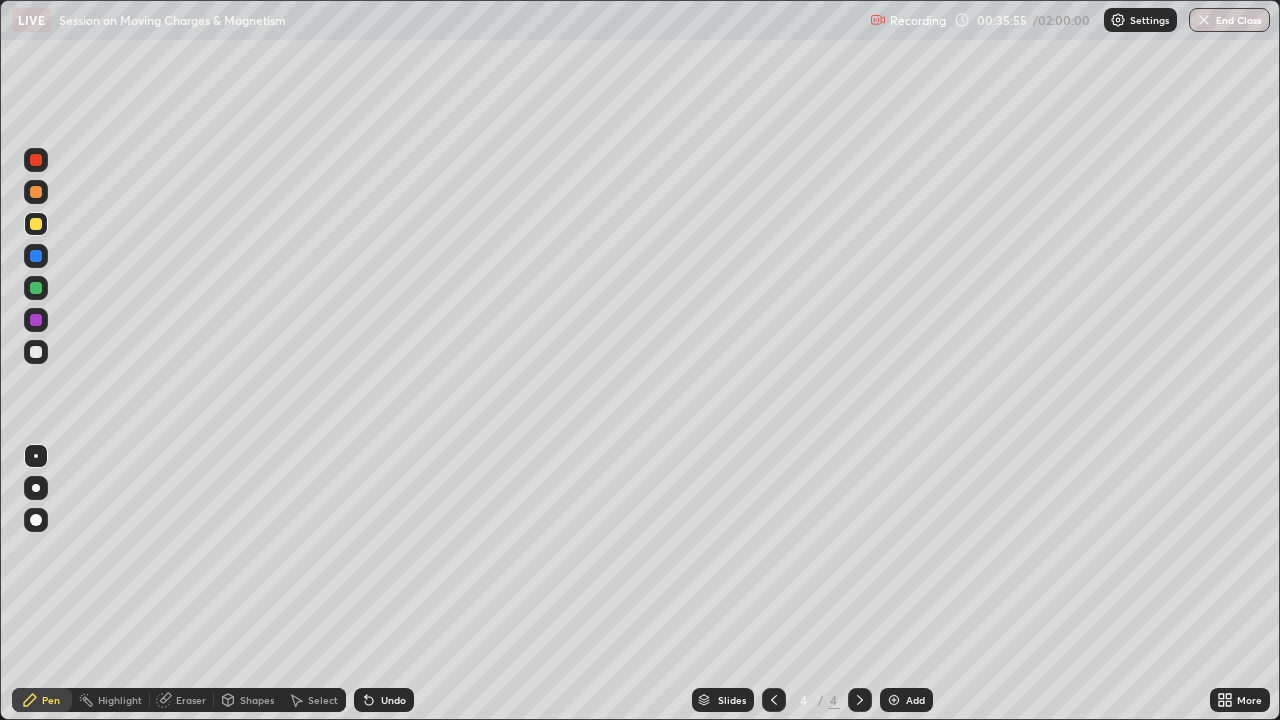 click at bounding box center [36, 160] 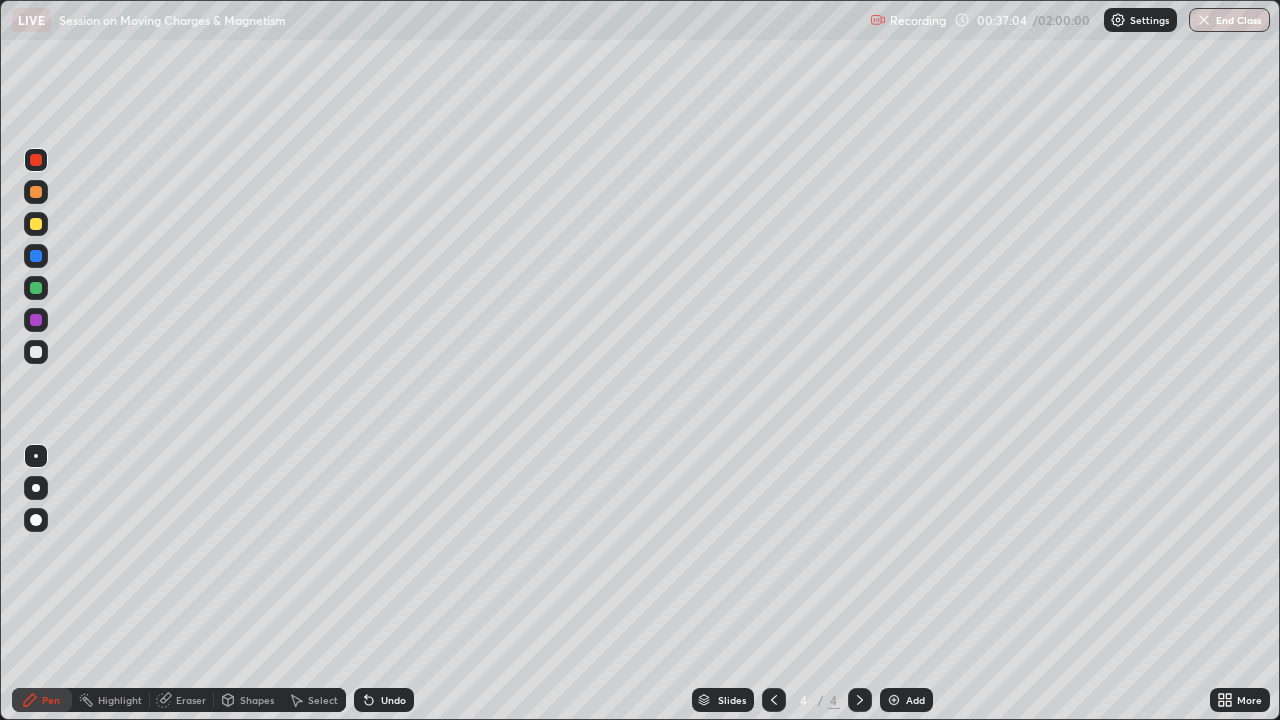 click on "Undo" at bounding box center (384, 700) 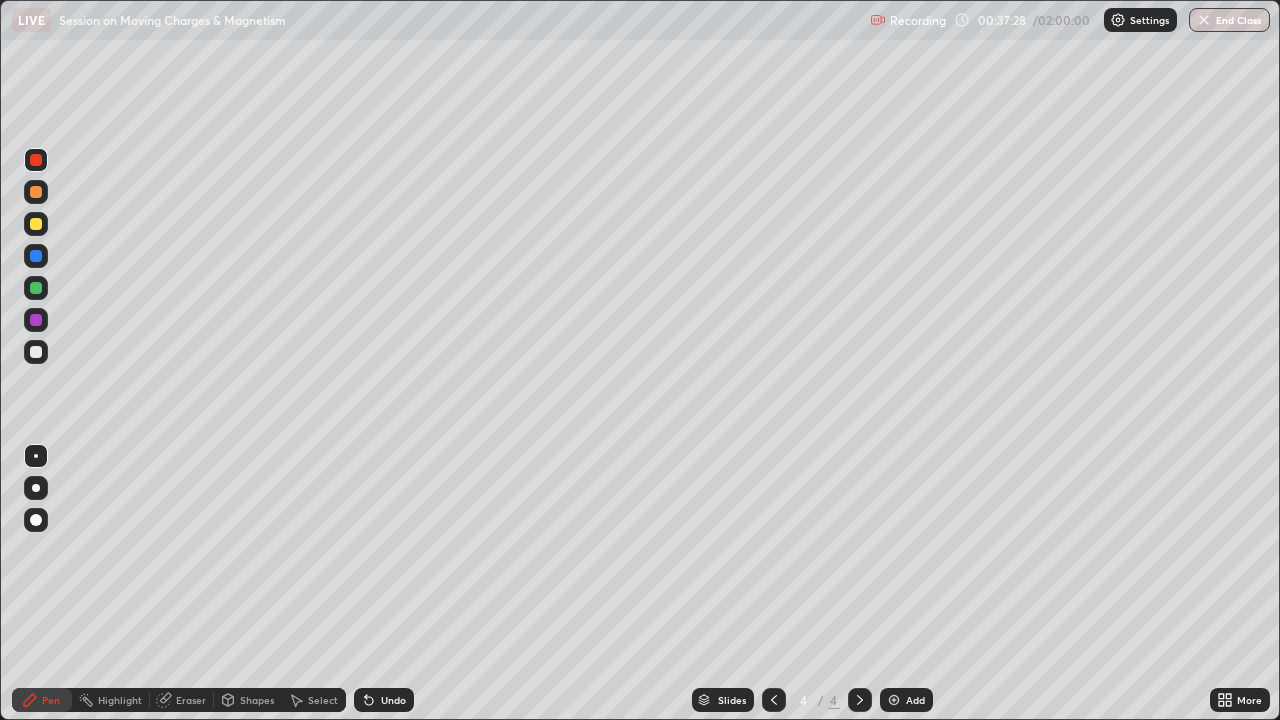 click at bounding box center (36, 192) 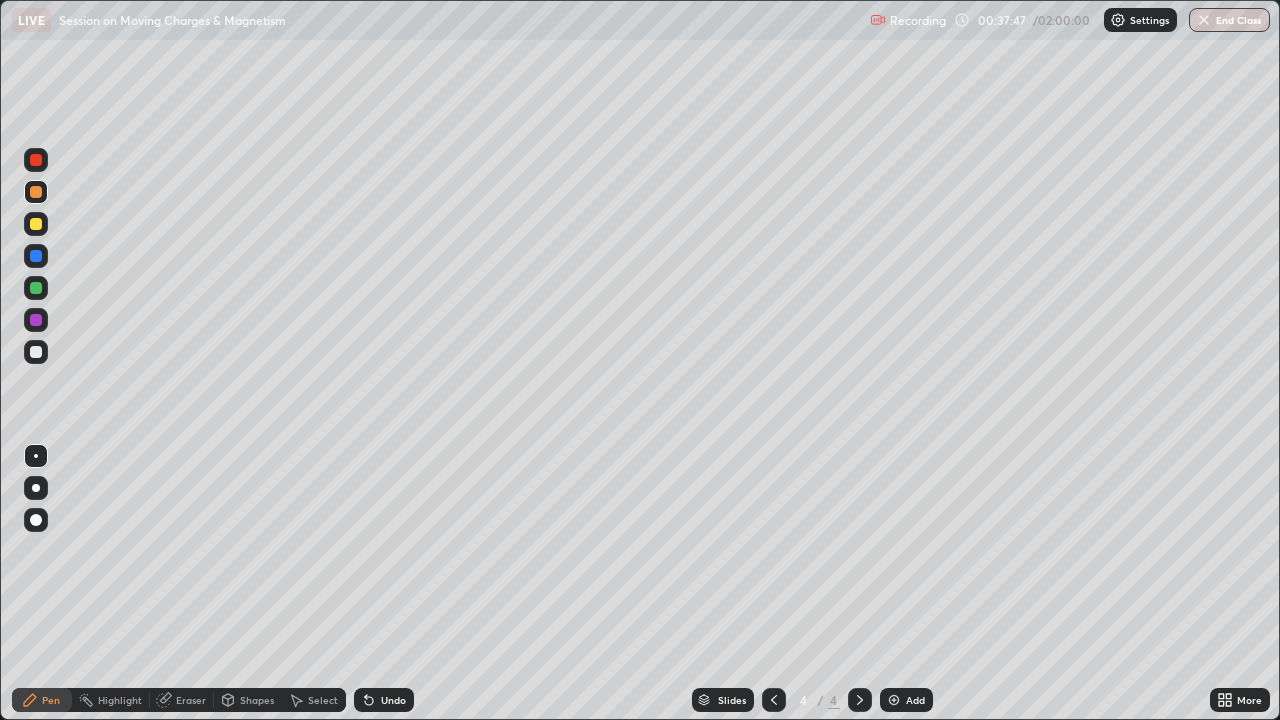 click at bounding box center (36, 224) 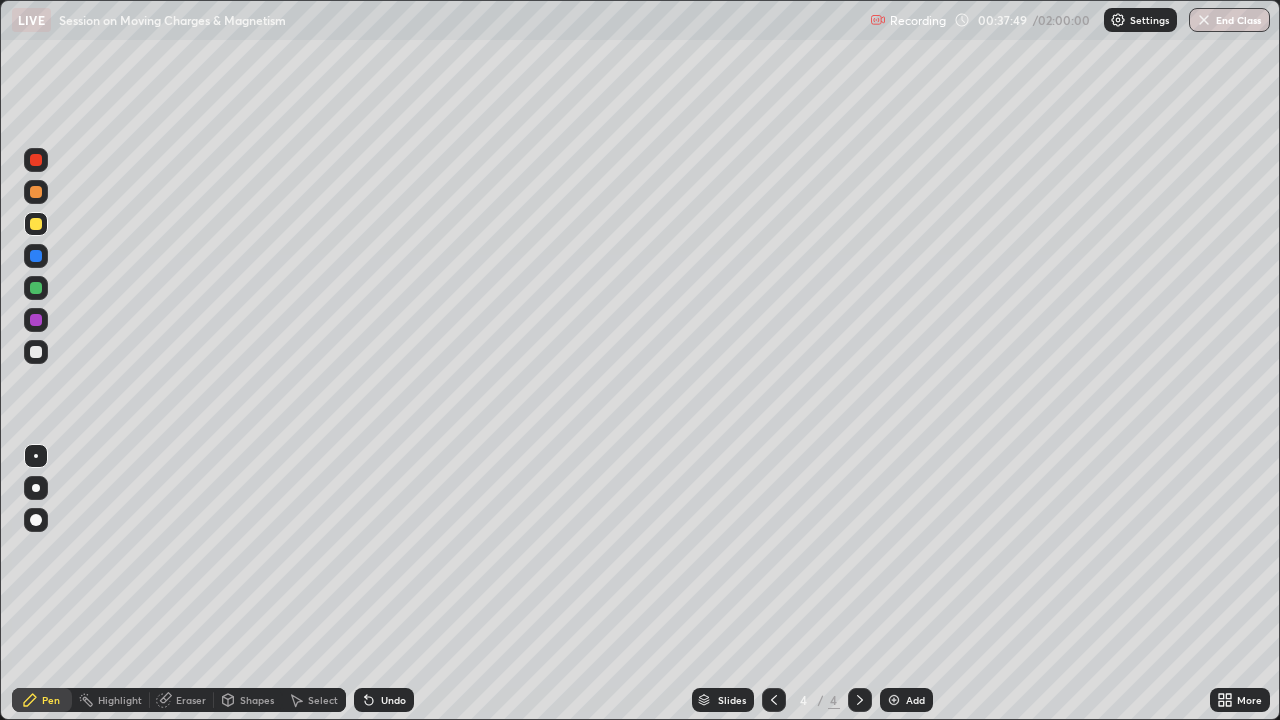 click on "Eraser" at bounding box center [191, 700] 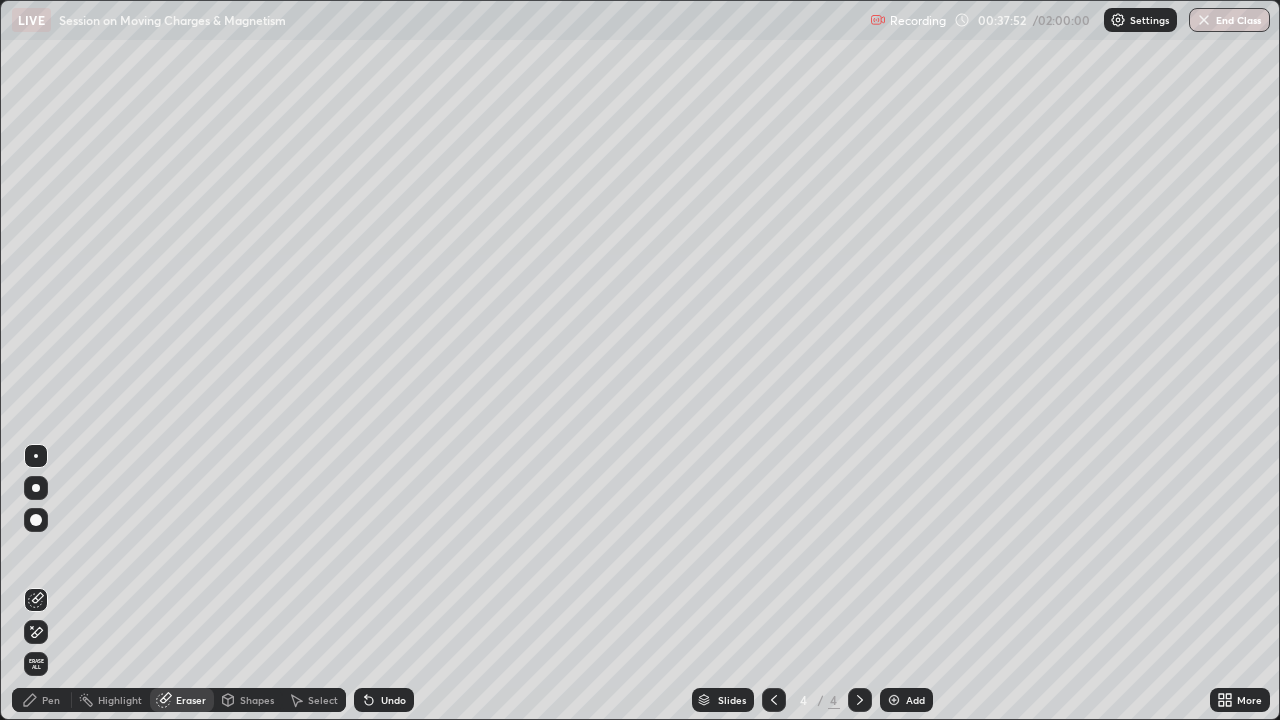 click on "Pen" at bounding box center (42, 700) 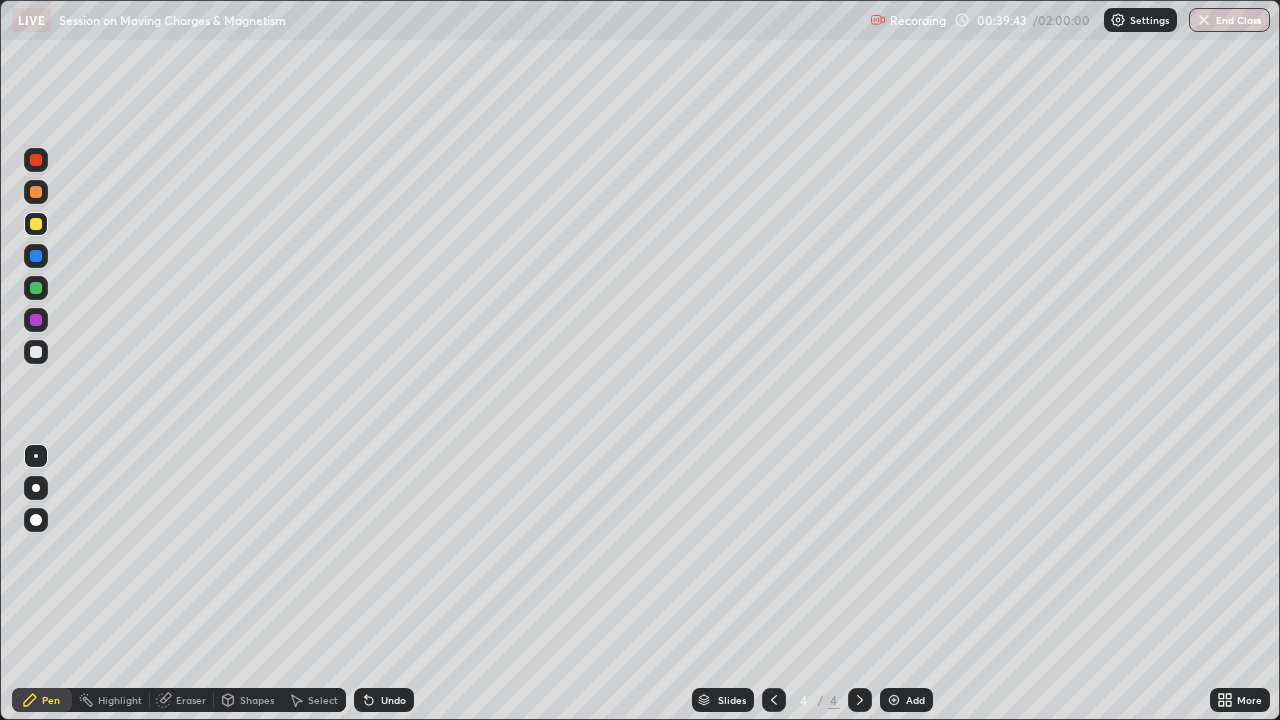 click at bounding box center [894, 700] 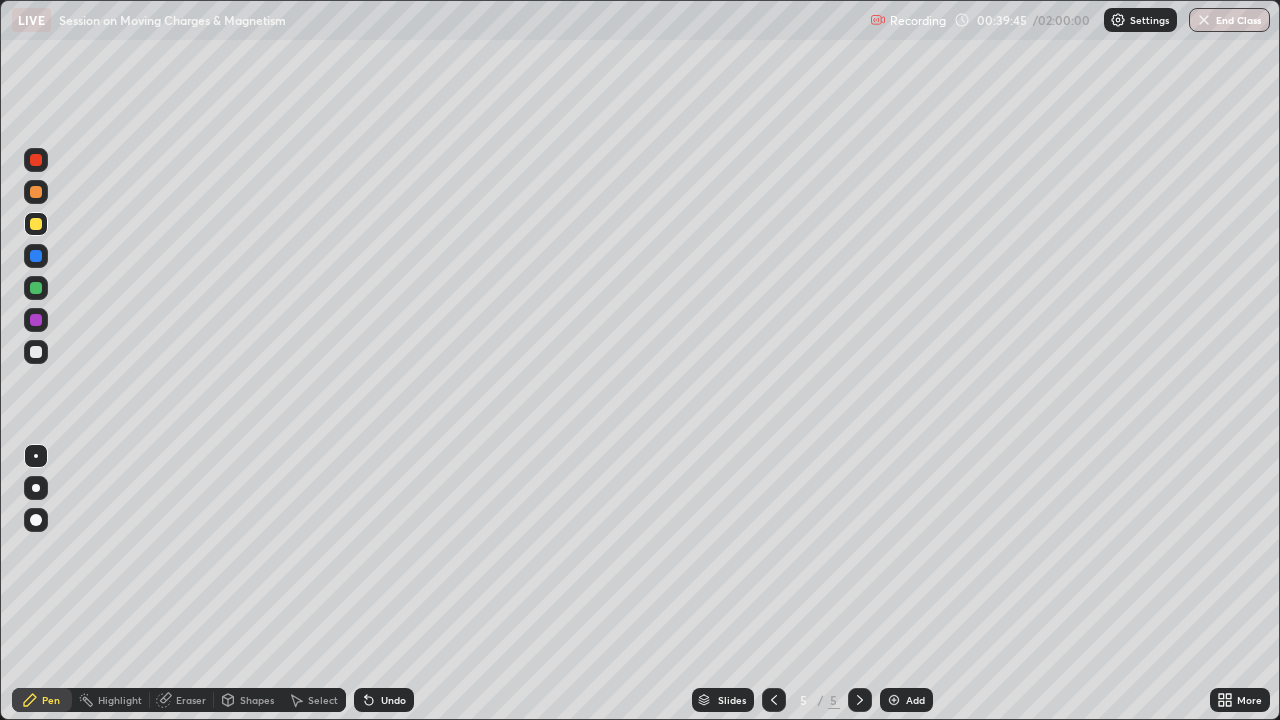 click 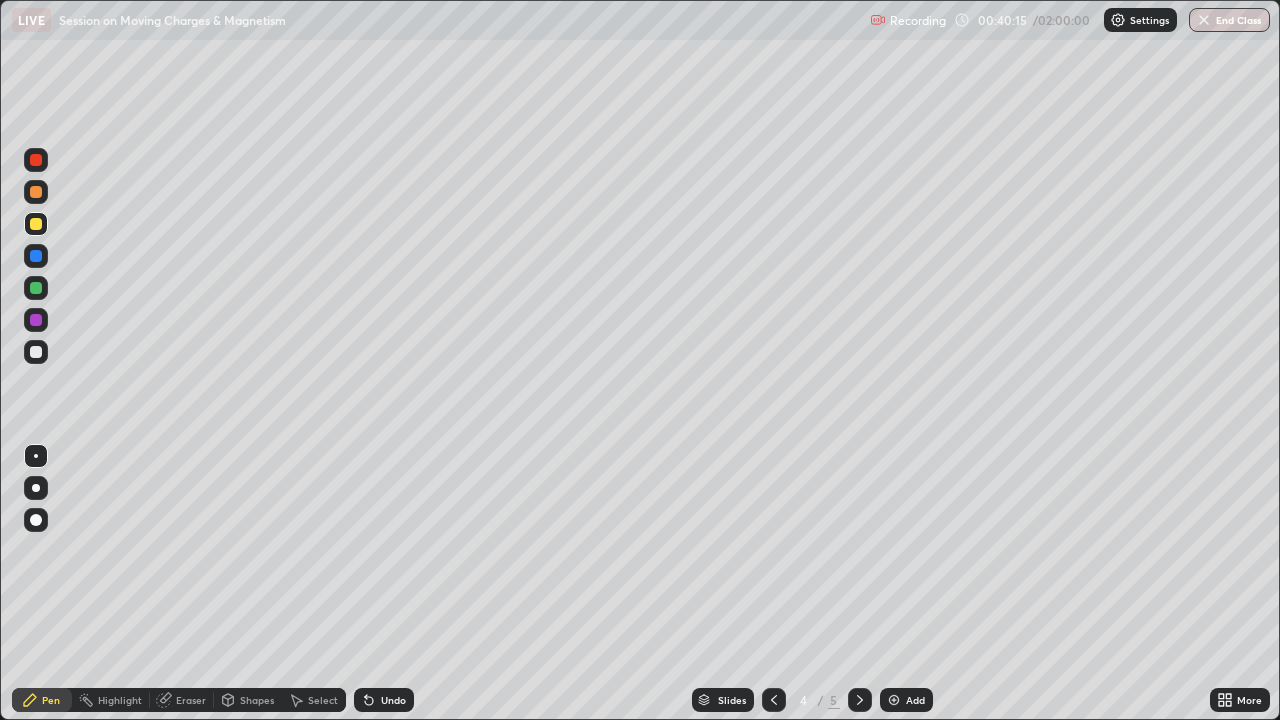 click on "Add" at bounding box center [915, 700] 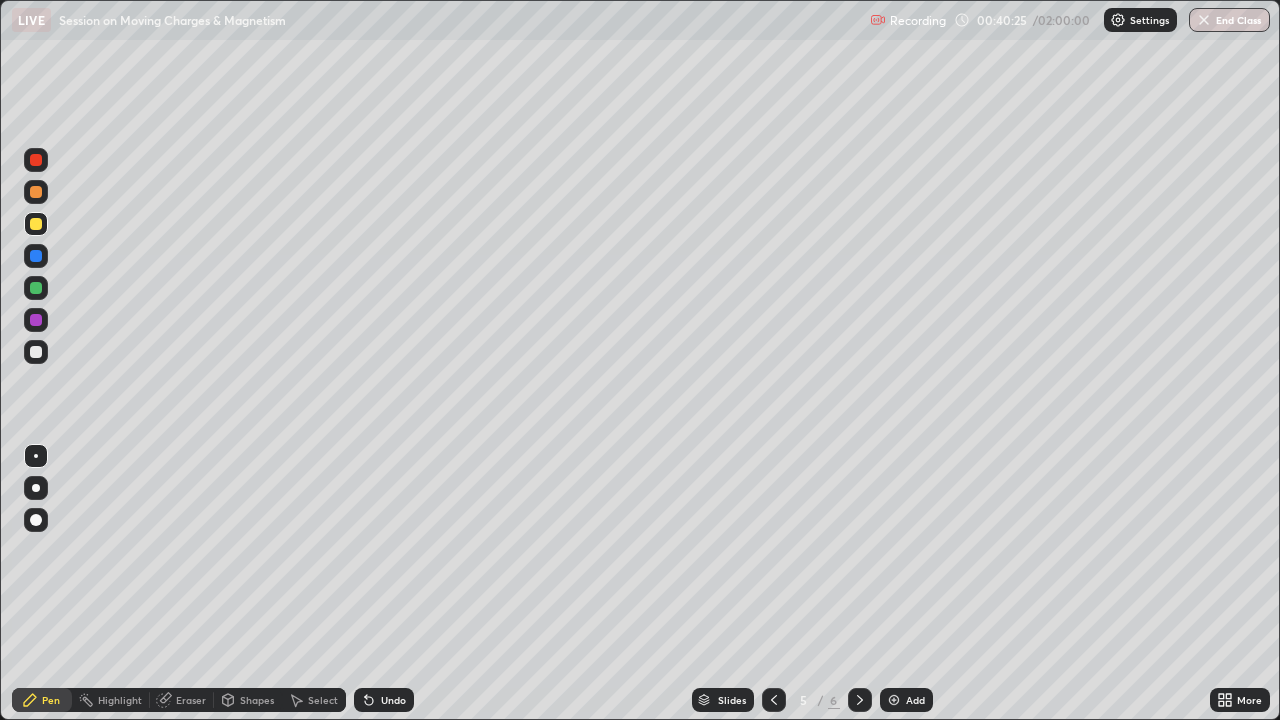 click at bounding box center (36, 160) 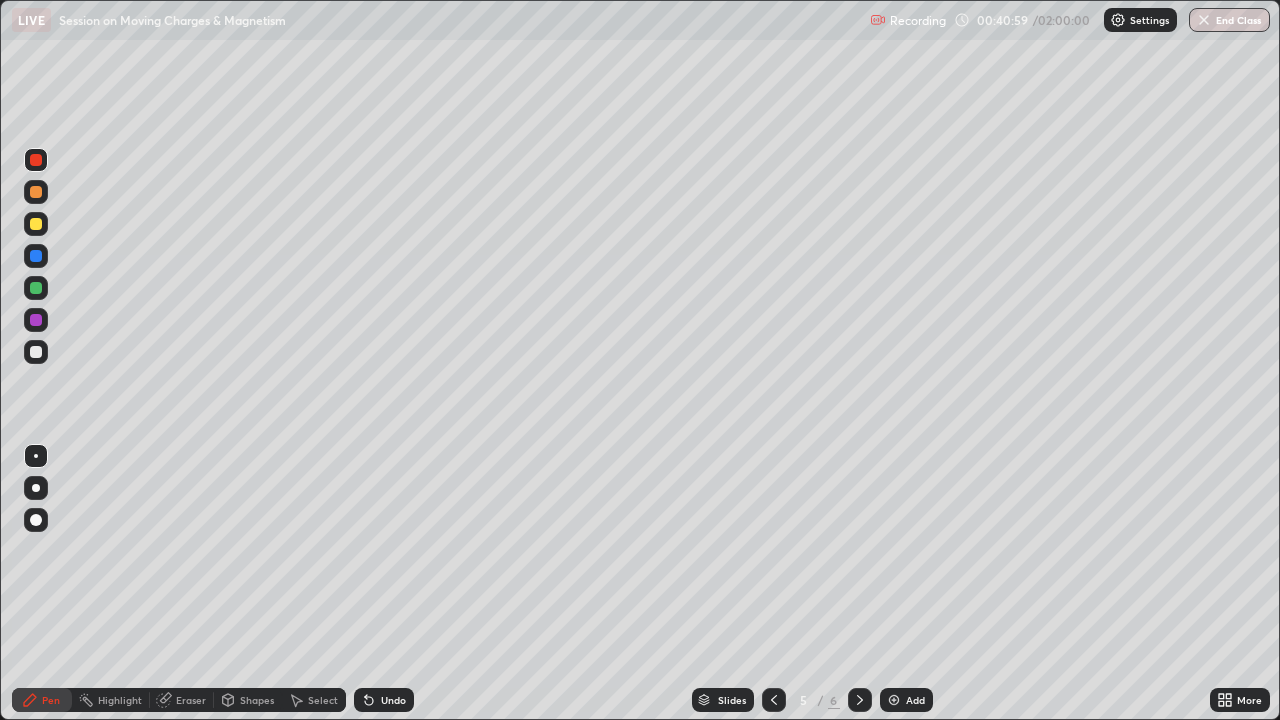 click at bounding box center (36, 192) 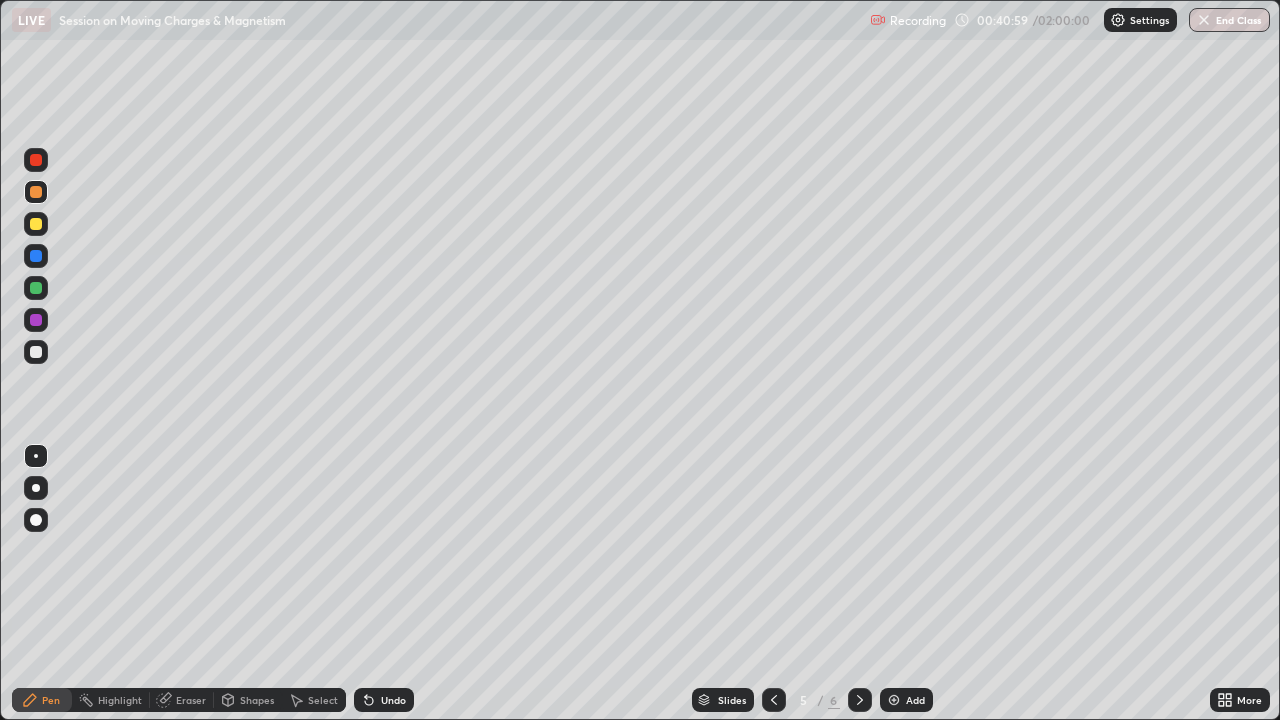click at bounding box center [36, 224] 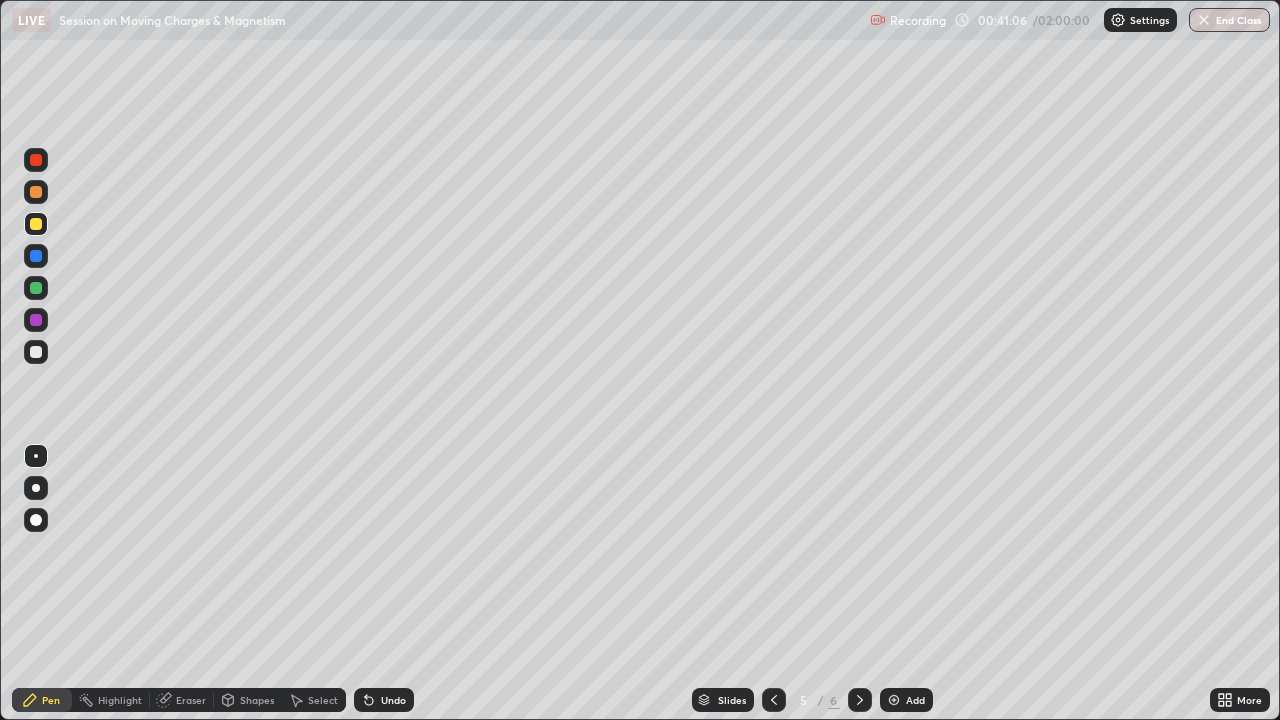 click at bounding box center [36, 224] 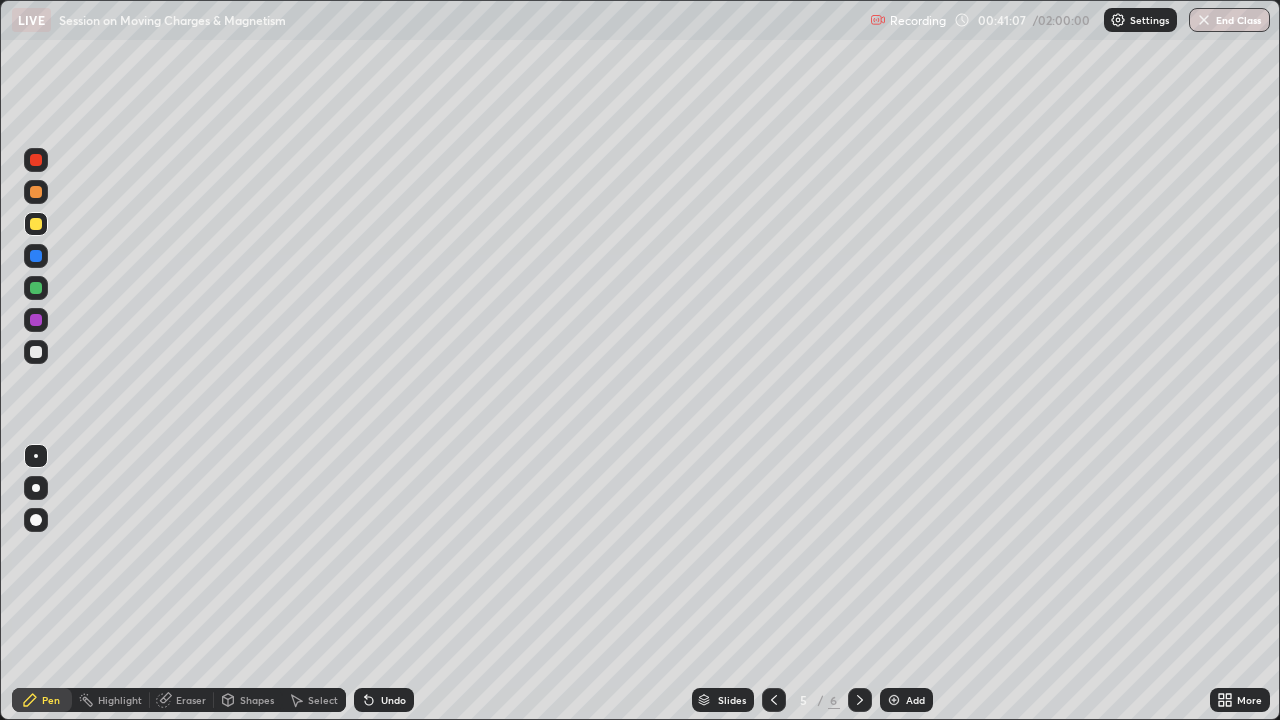 click at bounding box center (36, 256) 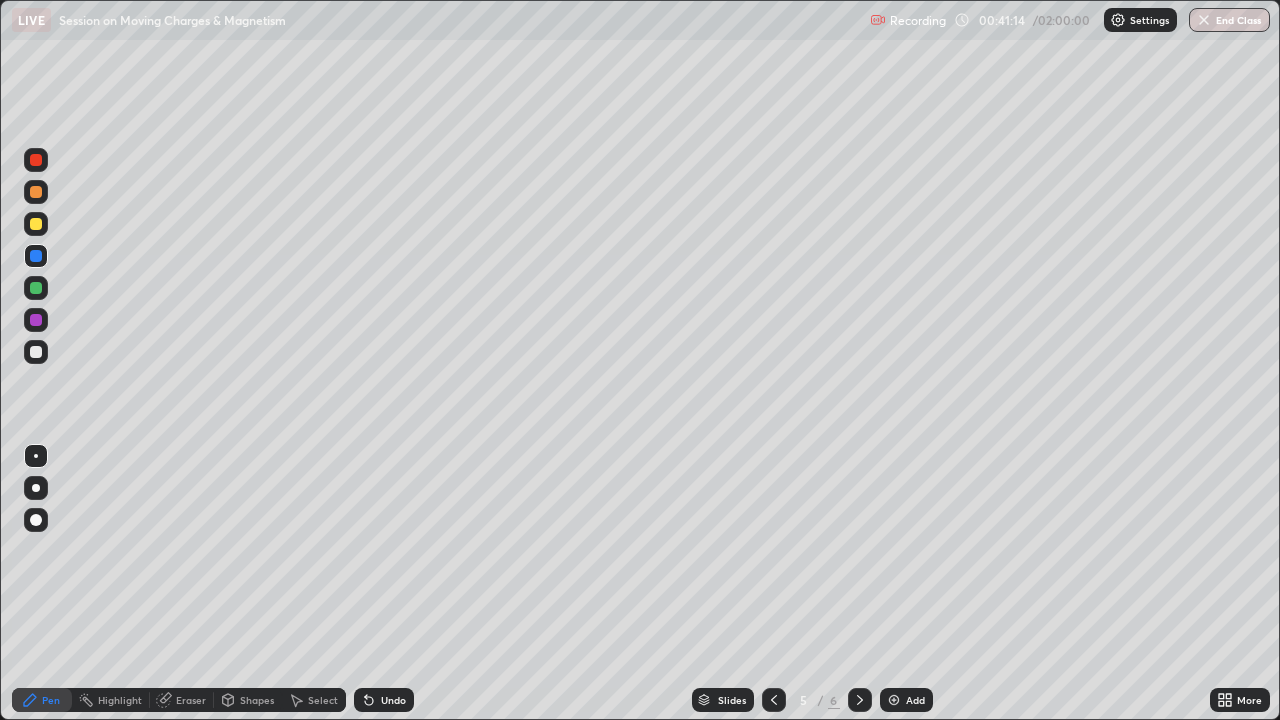 click at bounding box center (36, 224) 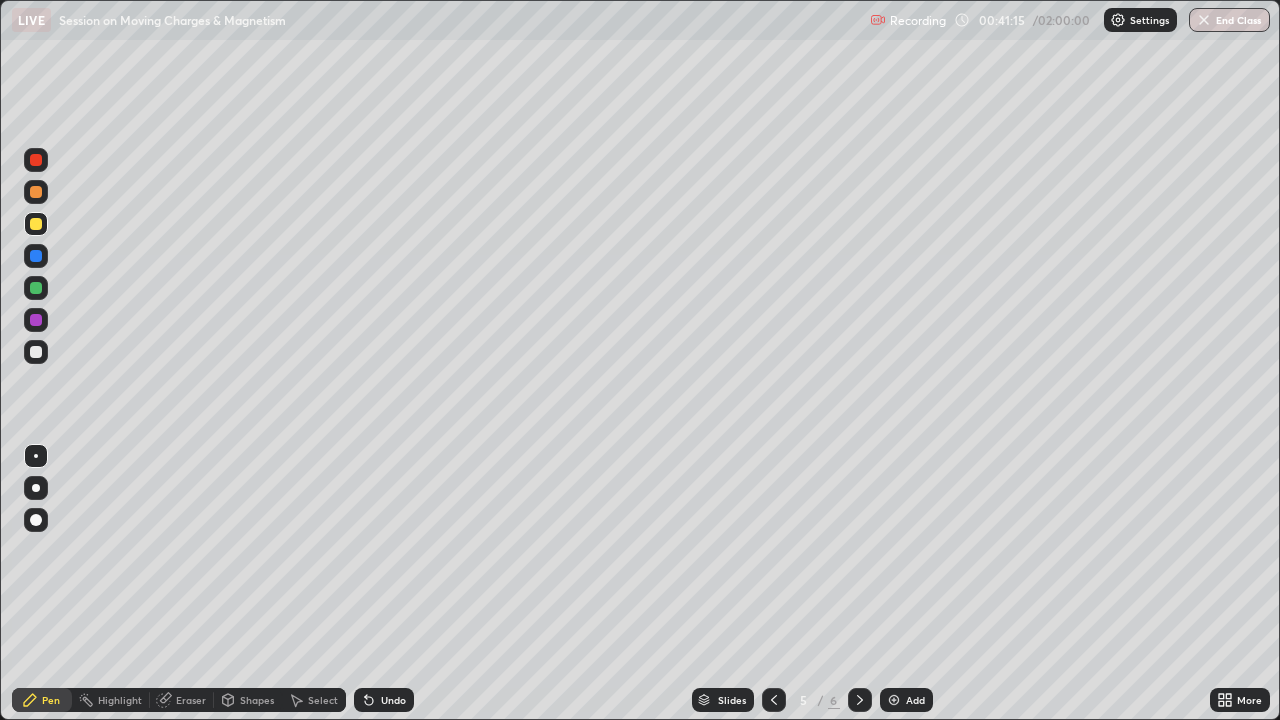 click at bounding box center (36, 256) 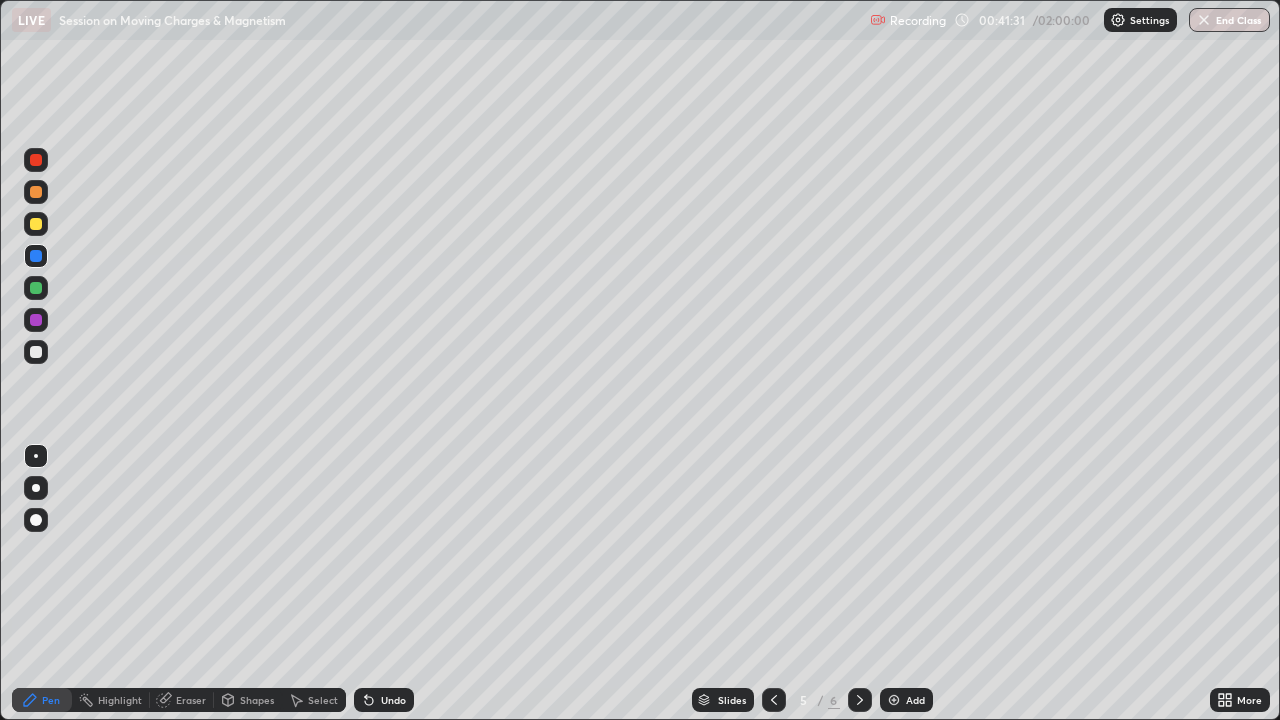 click at bounding box center [36, 224] 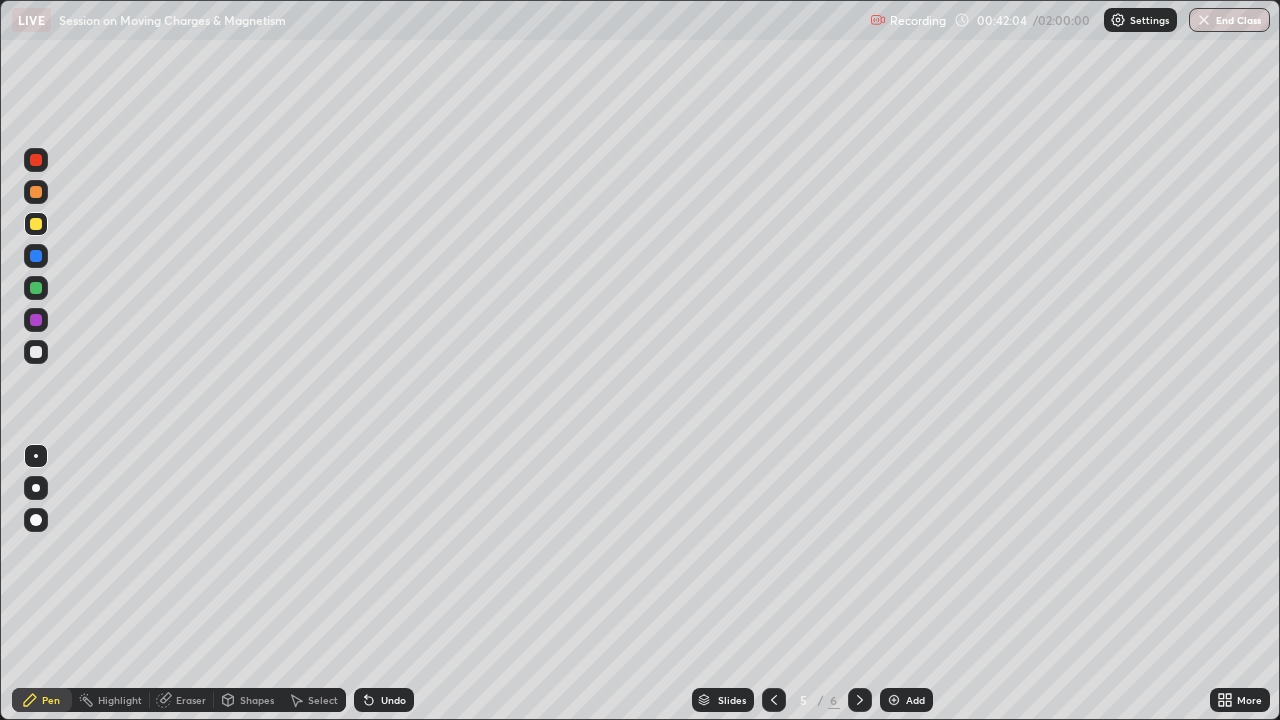 click on "Undo" at bounding box center [393, 700] 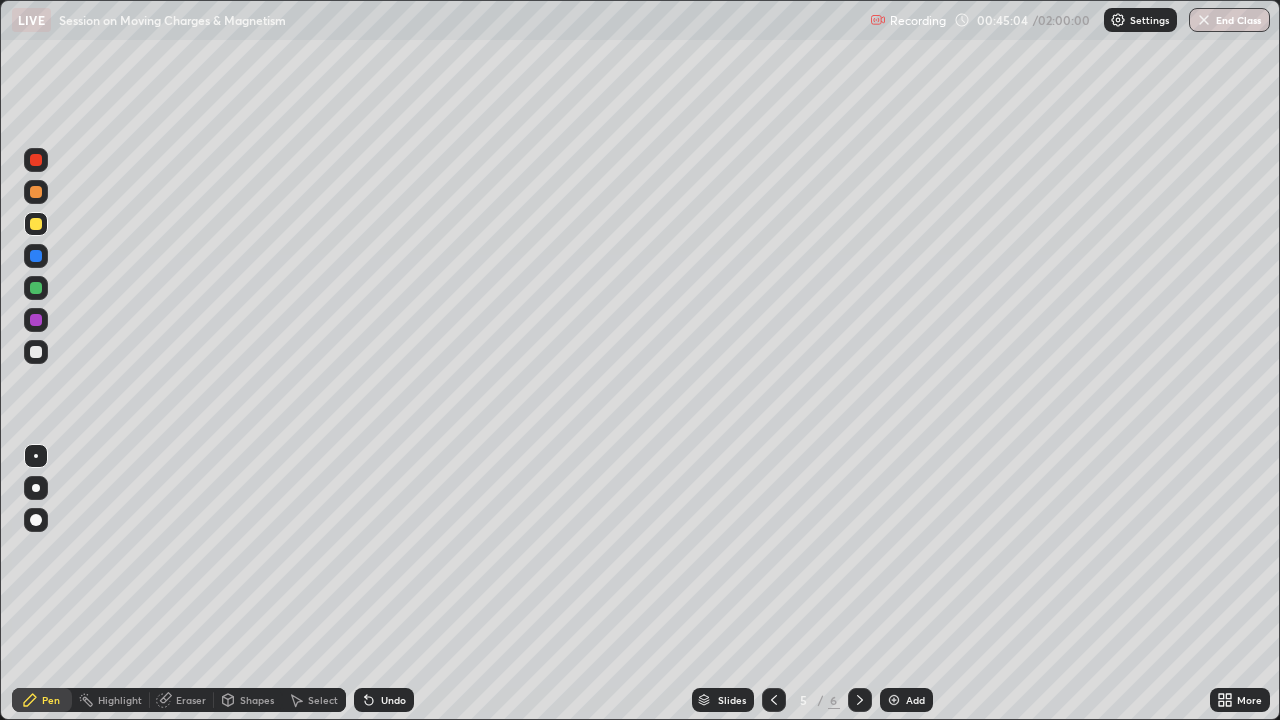 click on "Undo" at bounding box center (384, 700) 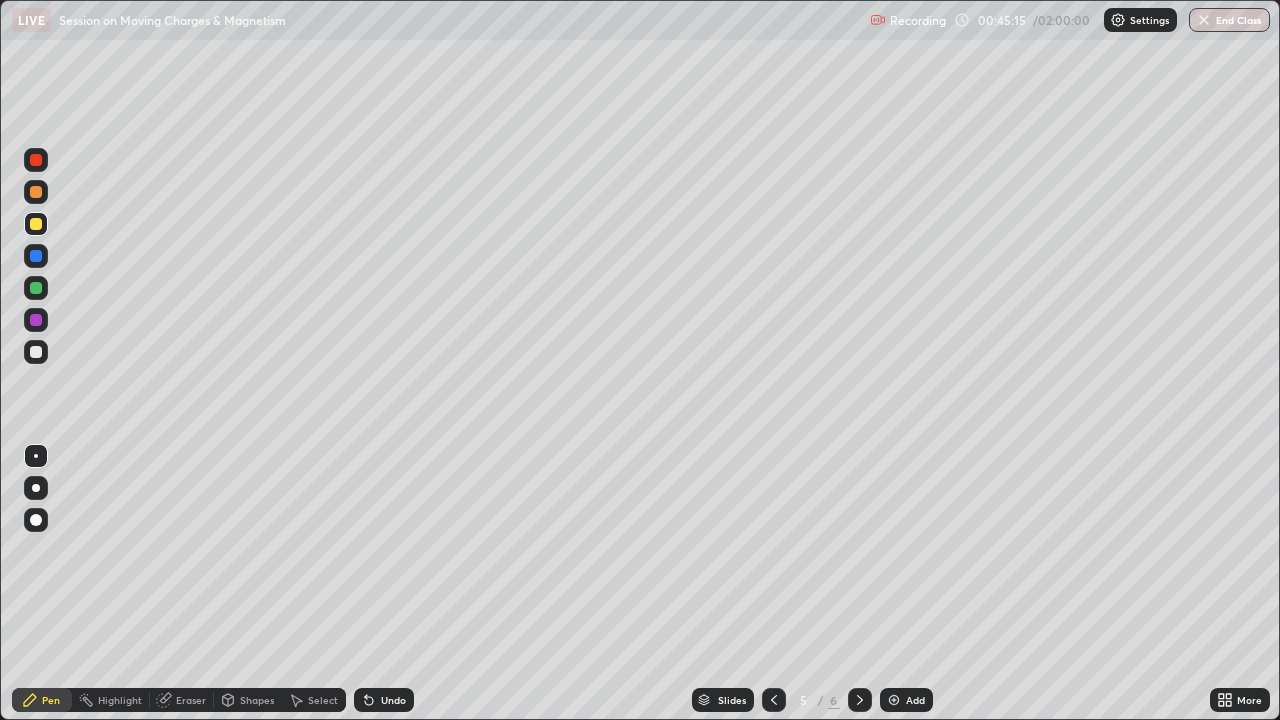 click at bounding box center [36, 256] 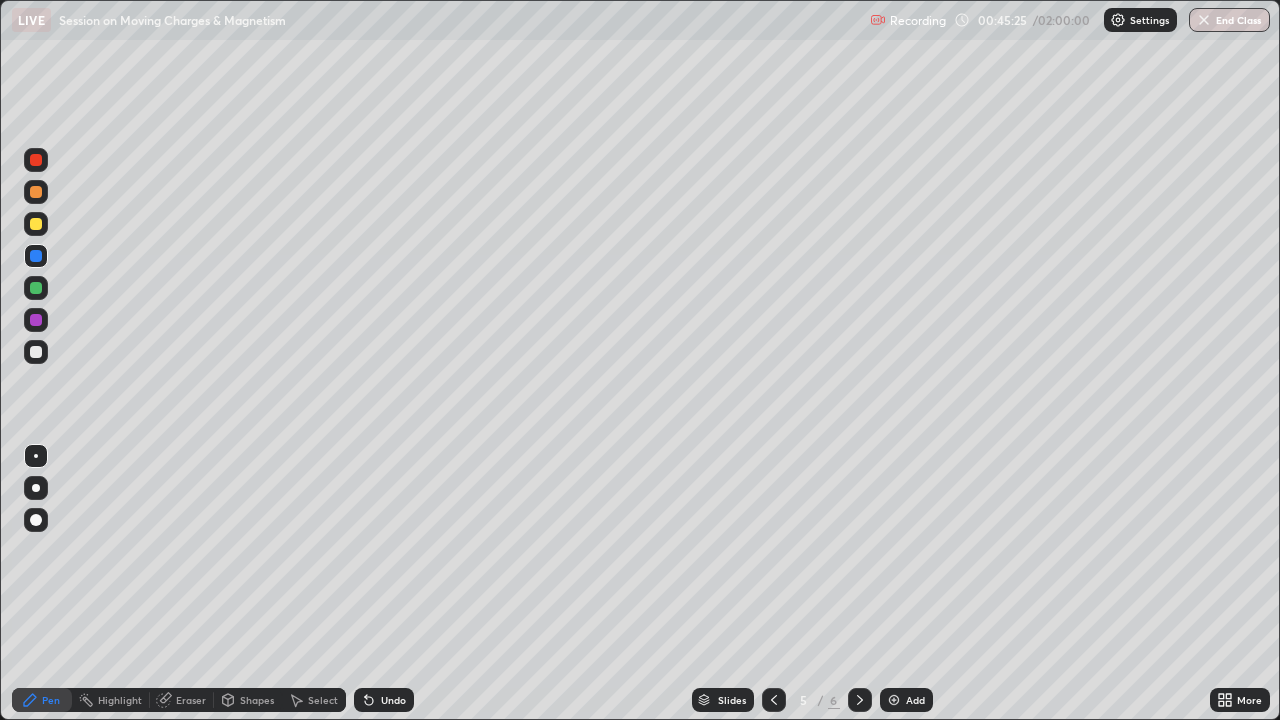 click at bounding box center (36, 224) 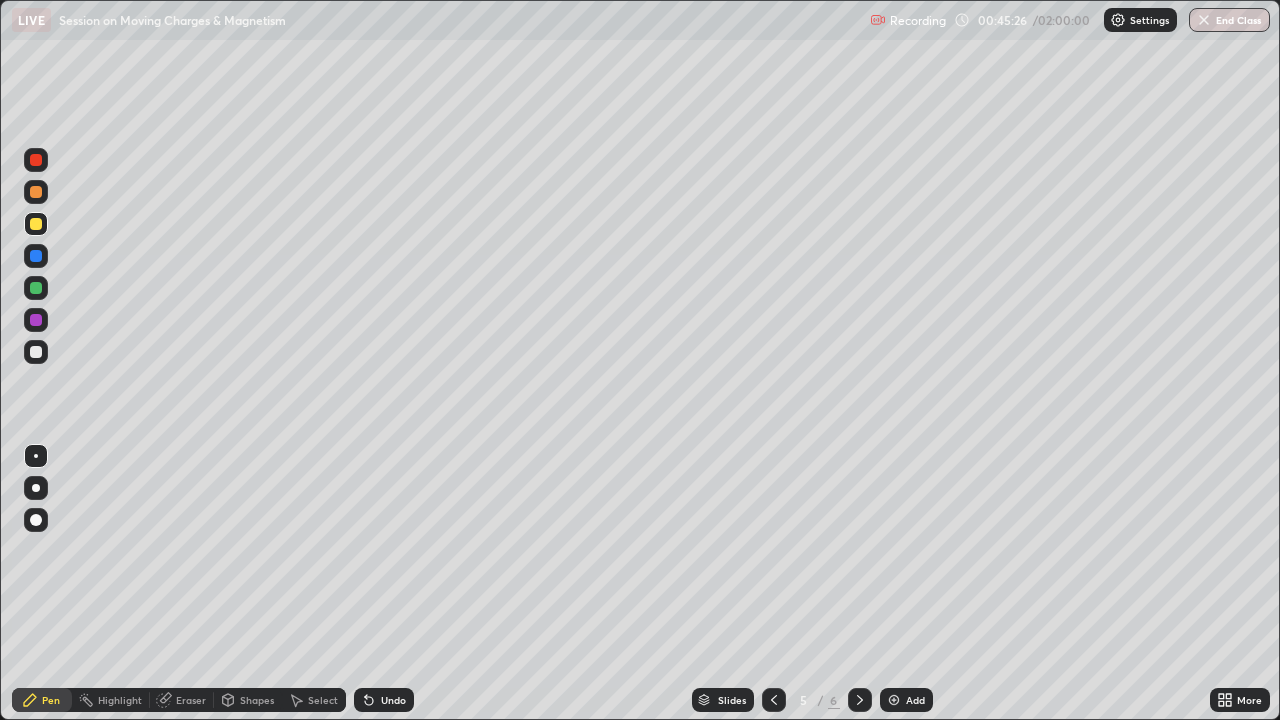 click at bounding box center (36, 192) 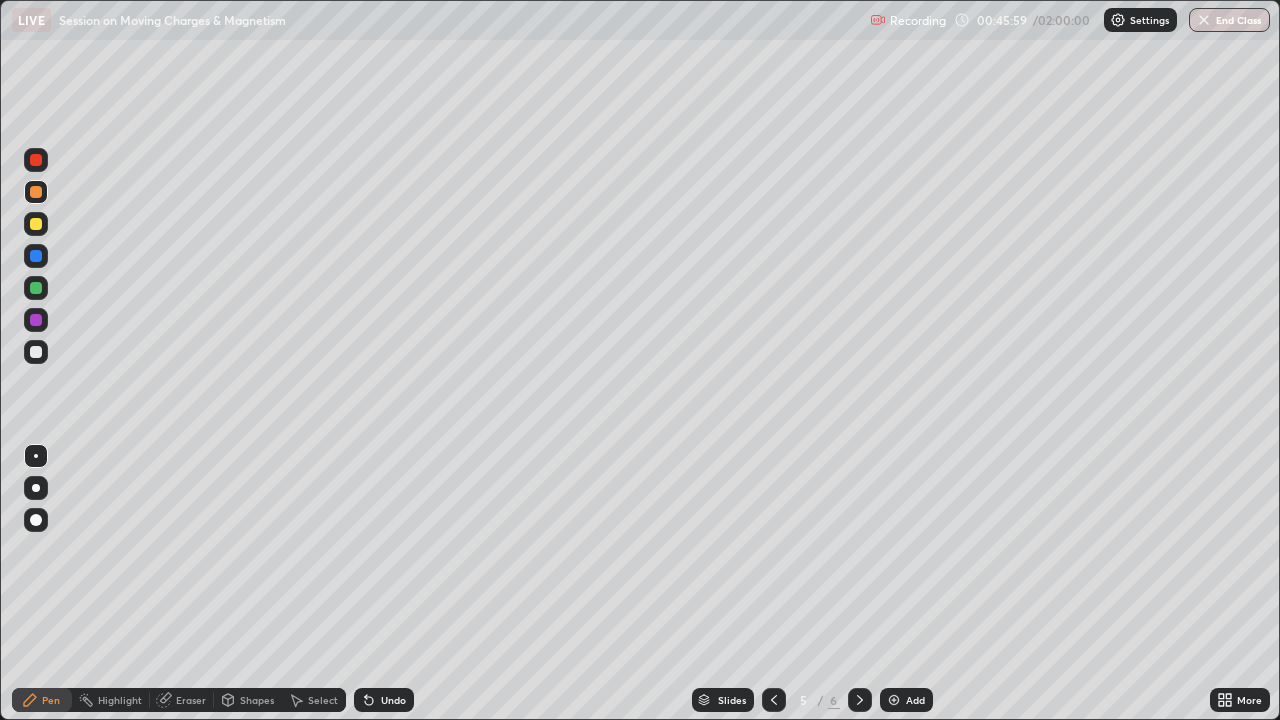 click 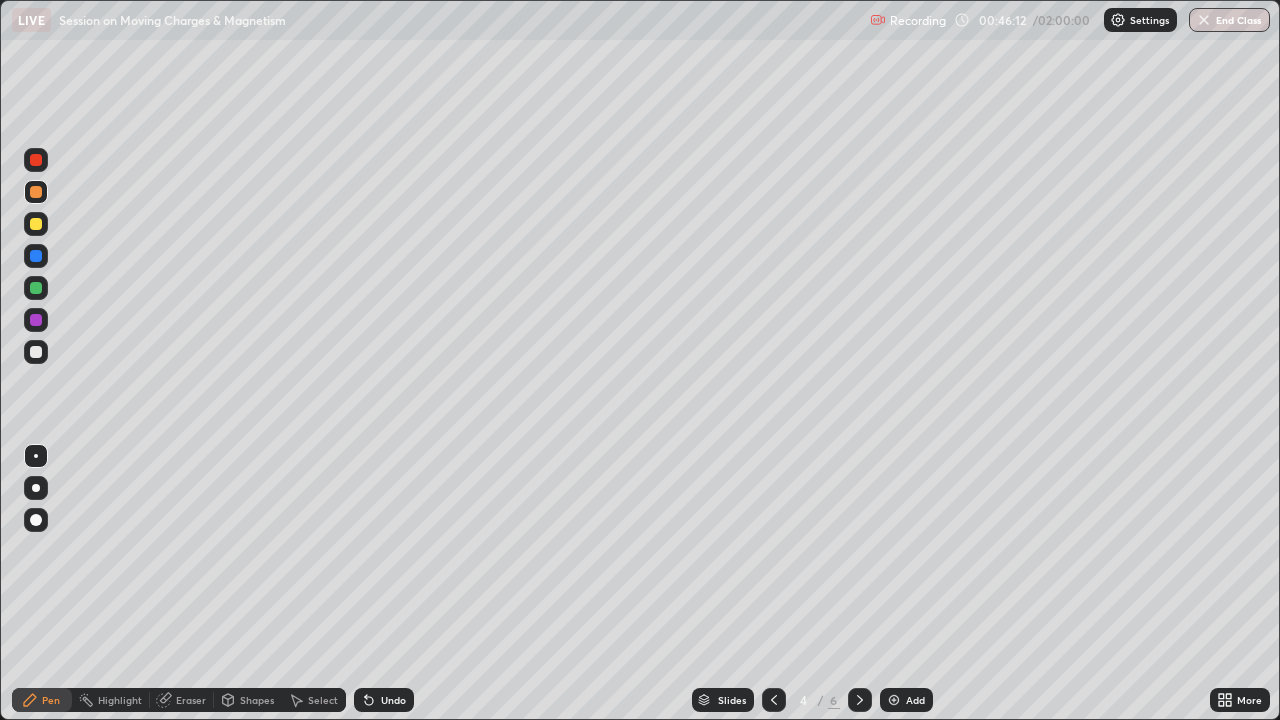 click 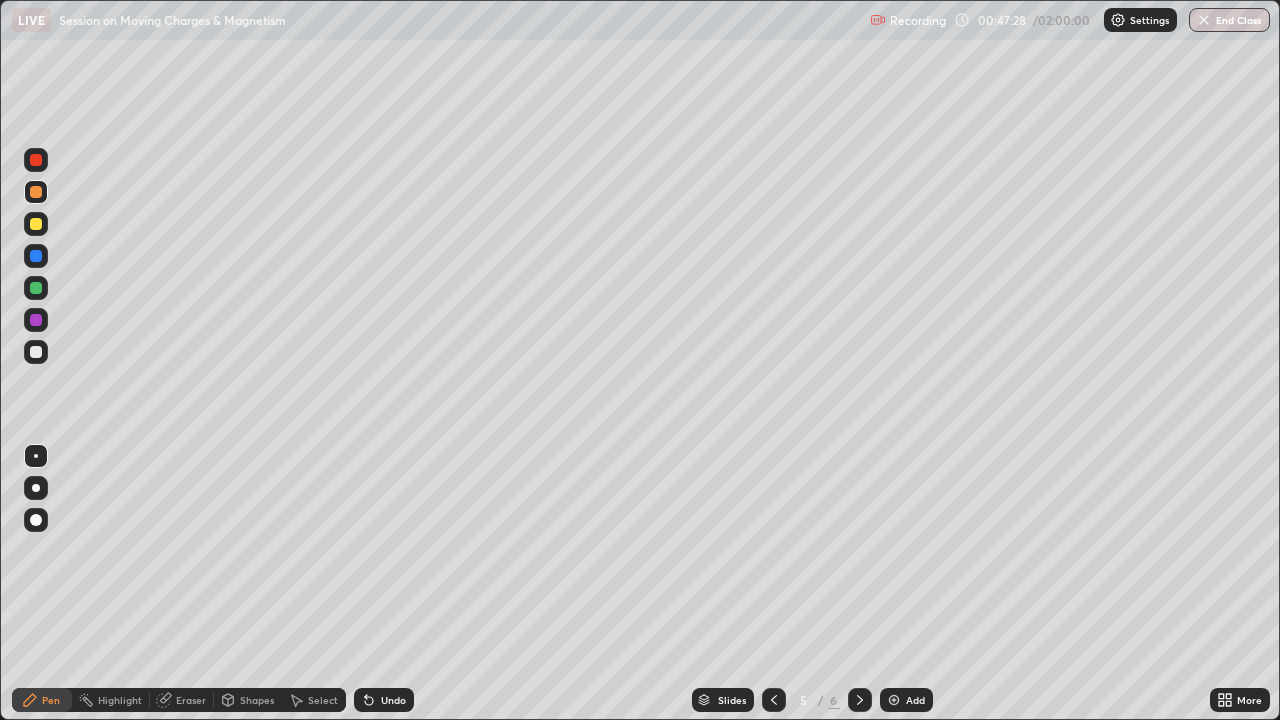 click at bounding box center (36, 224) 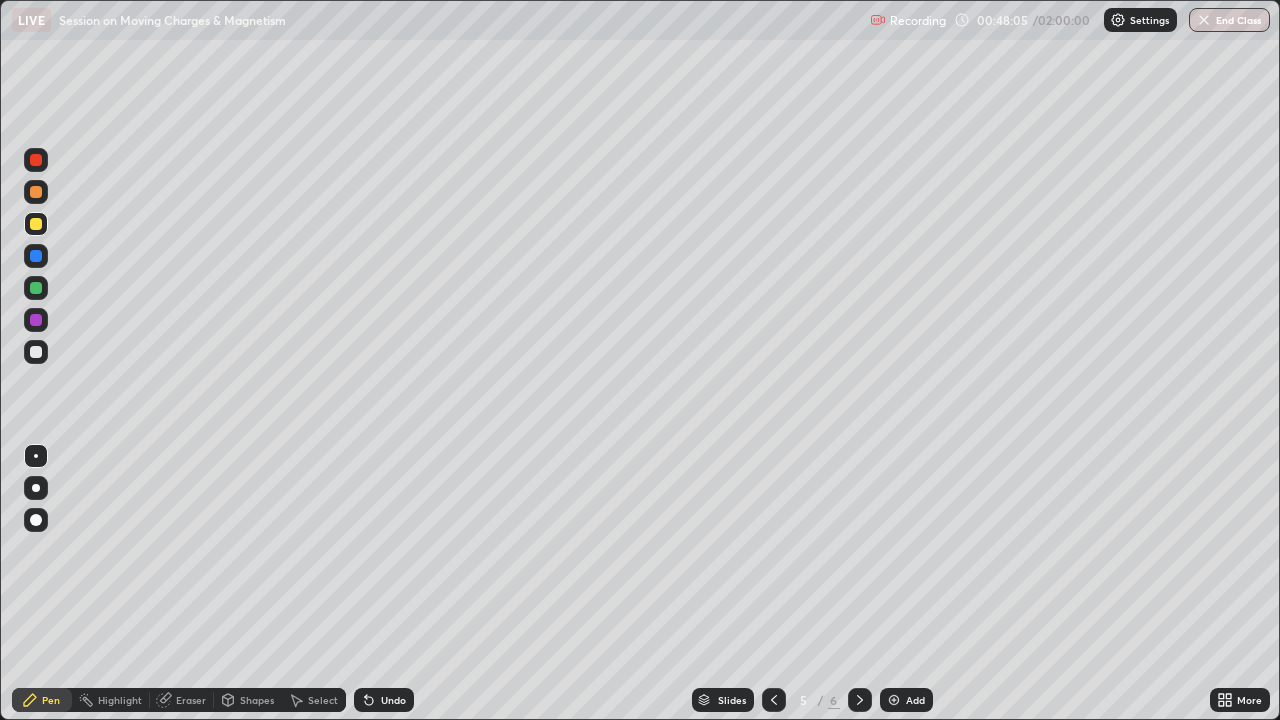 click on "Undo" at bounding box center (393, 700) 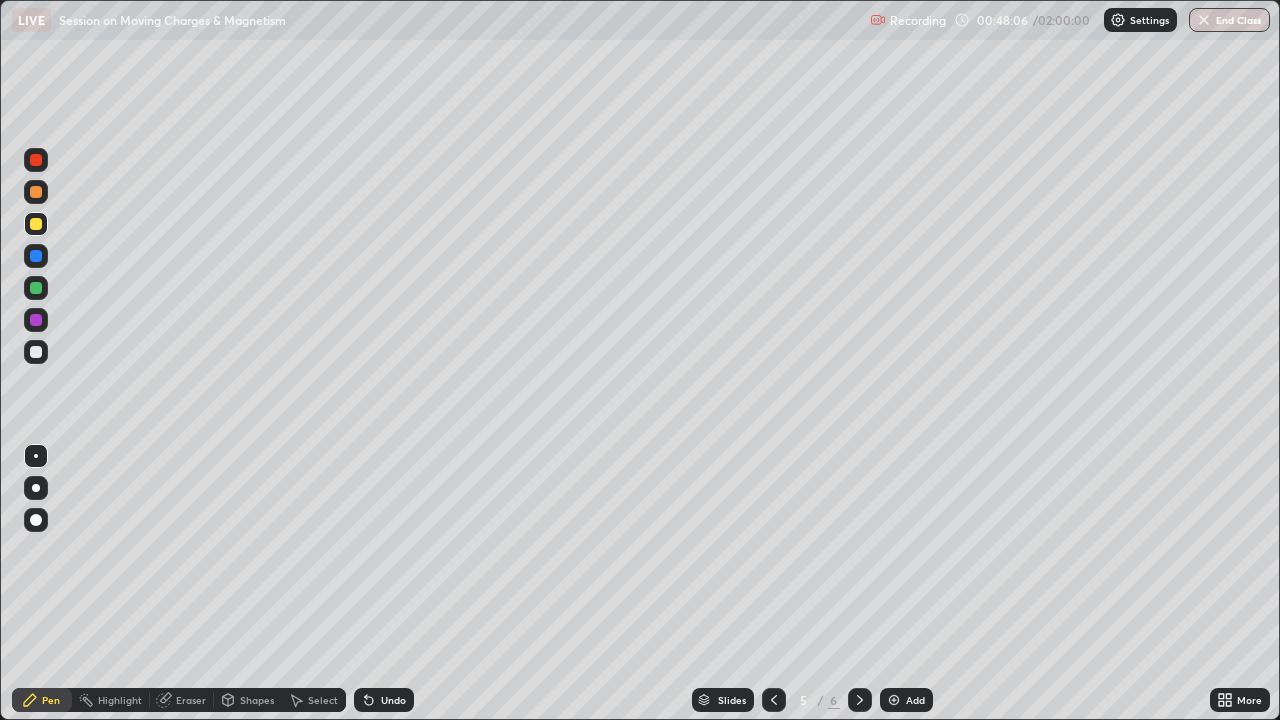 click 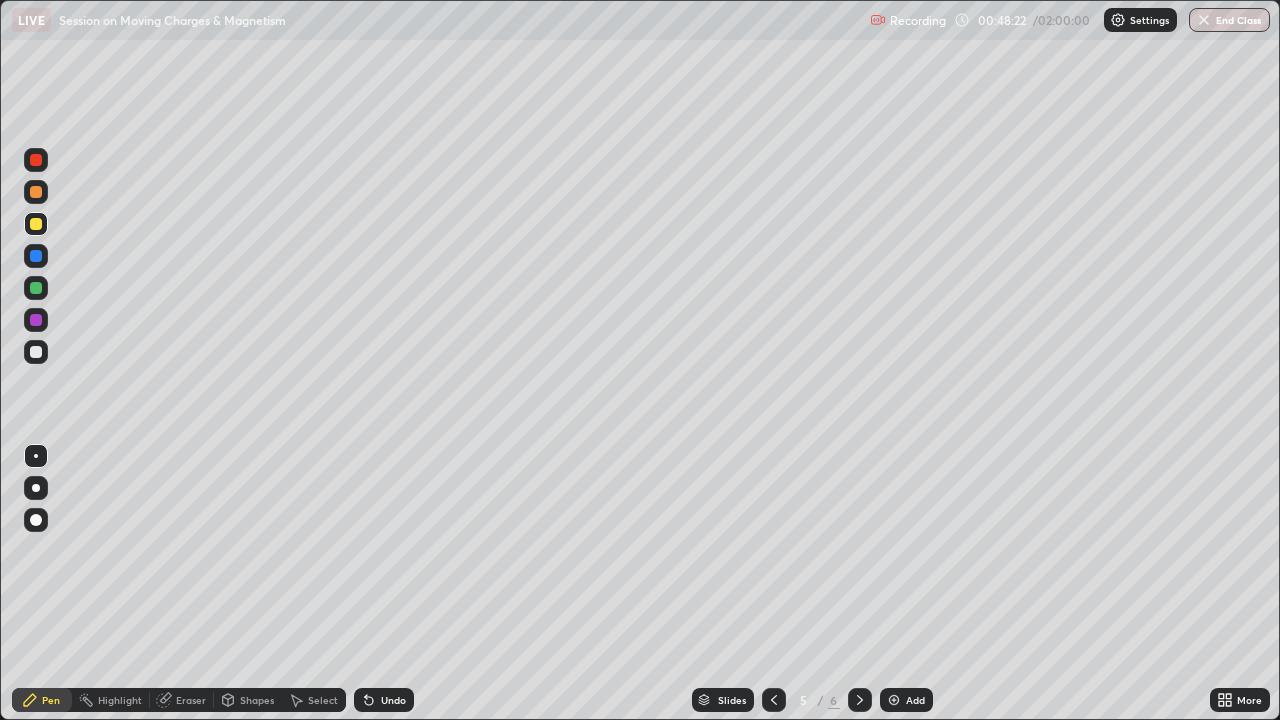 click on "Undo" at bounding box center [384, 700] 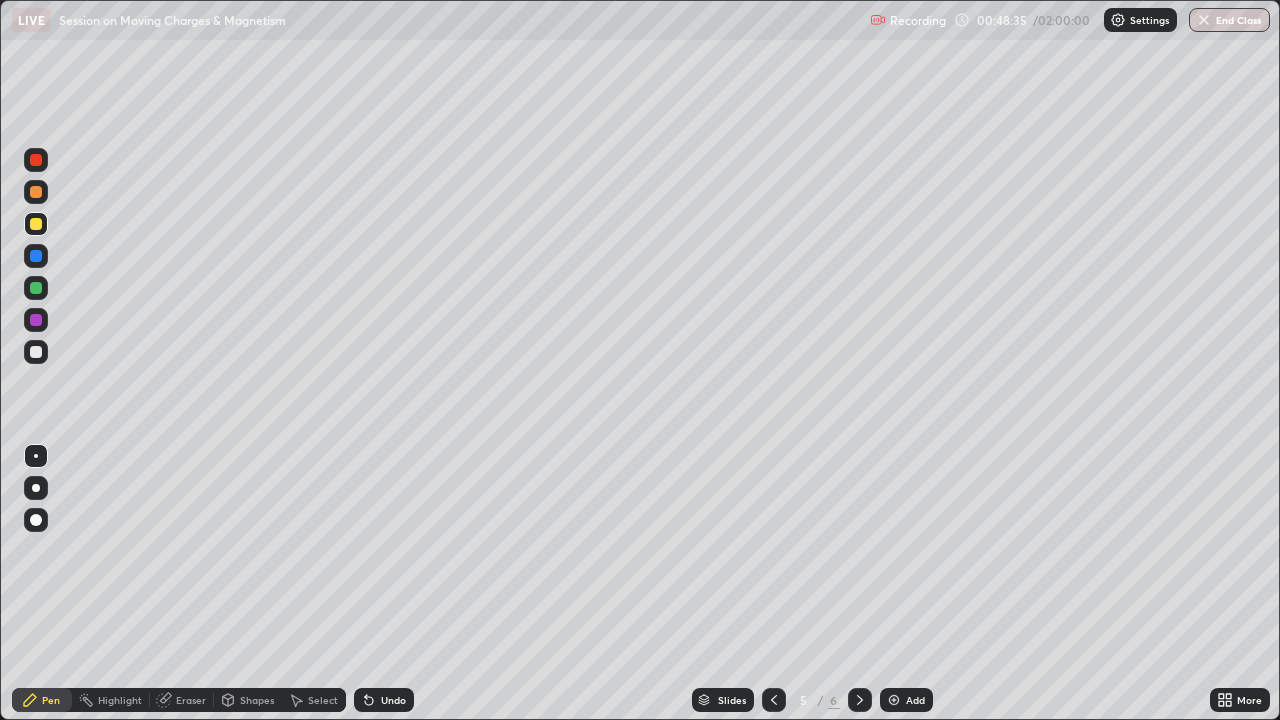click at bounding box center (36, 256) 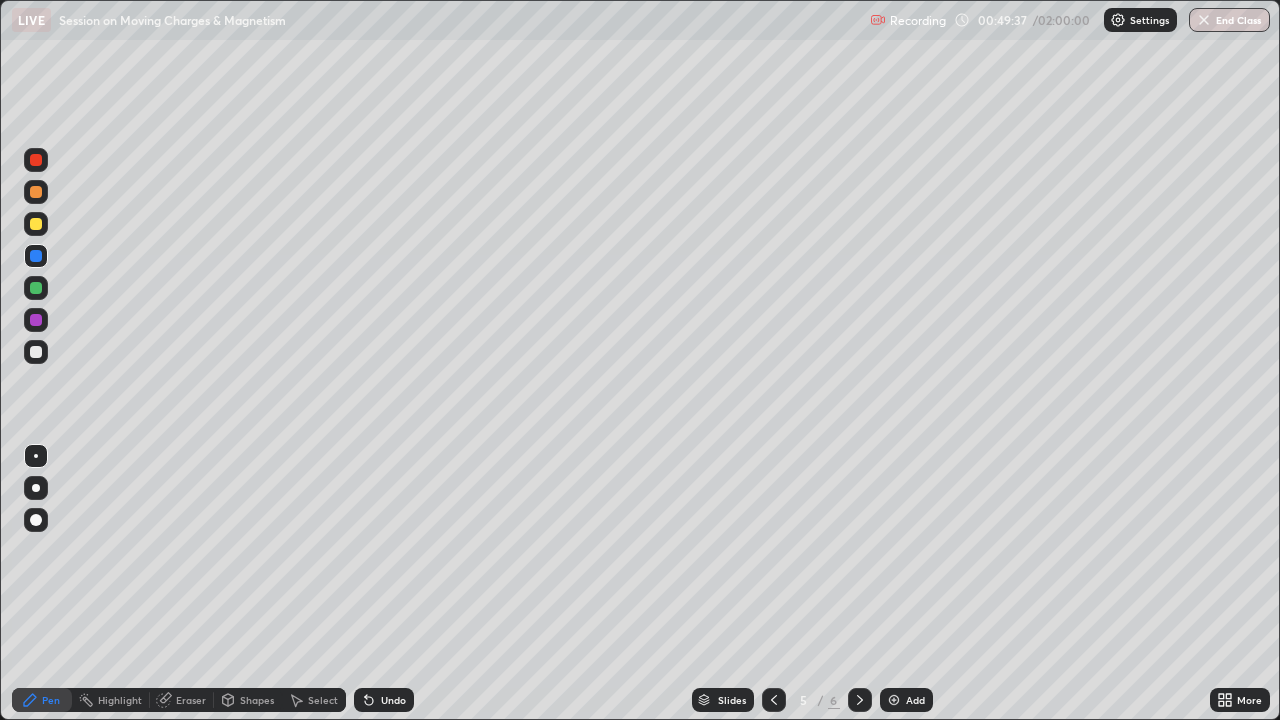 click on "More" at bounding box center (1240, 700) 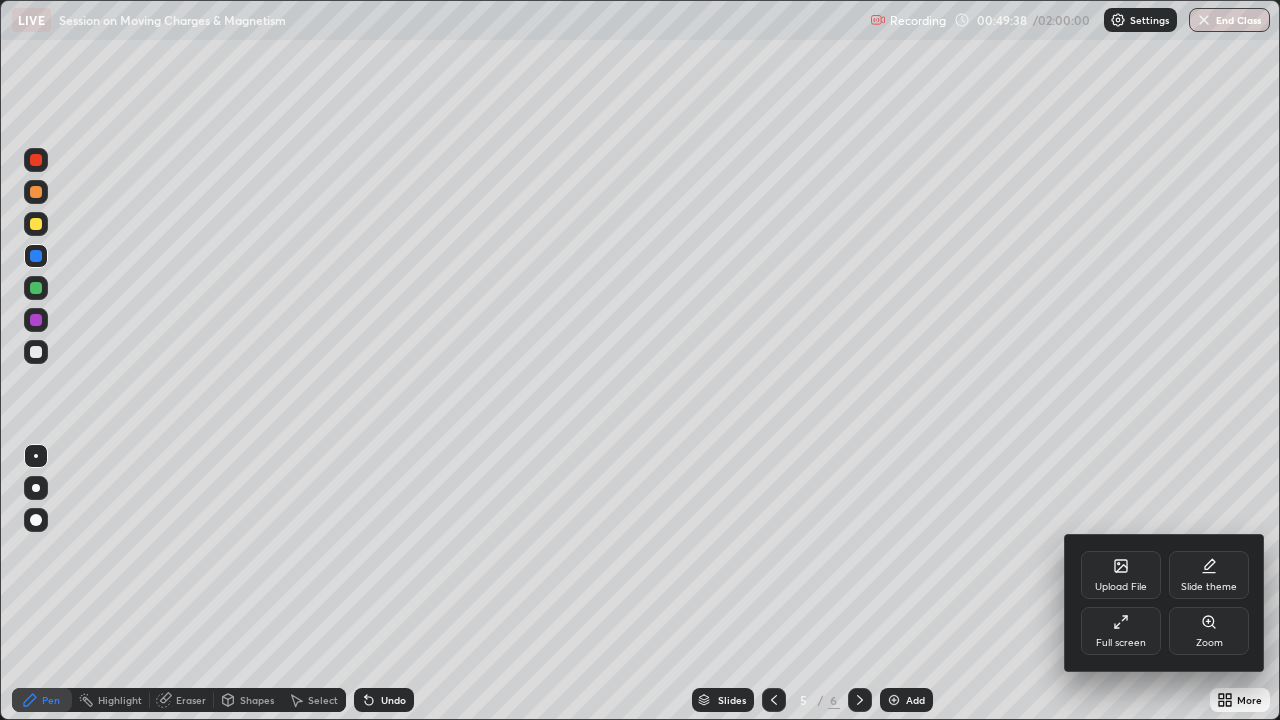 click at bounding box center [640, 360] 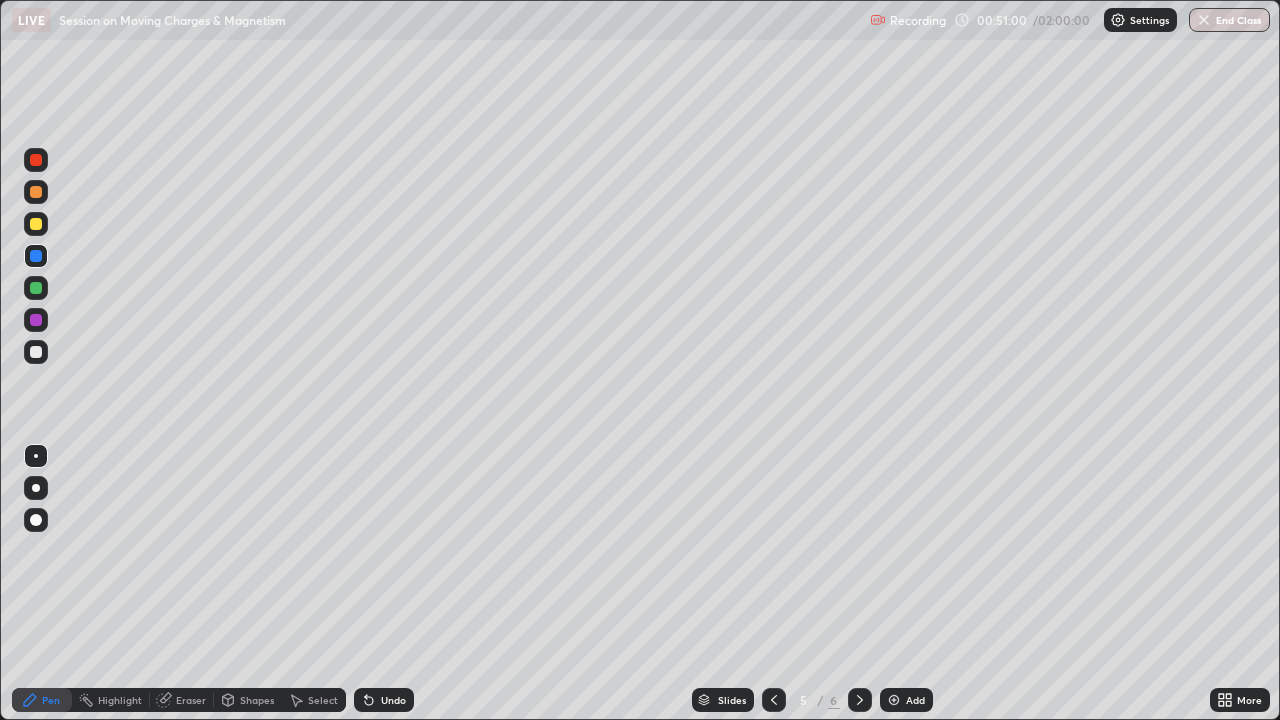 click on "Add" at bounding box center (906, 700) 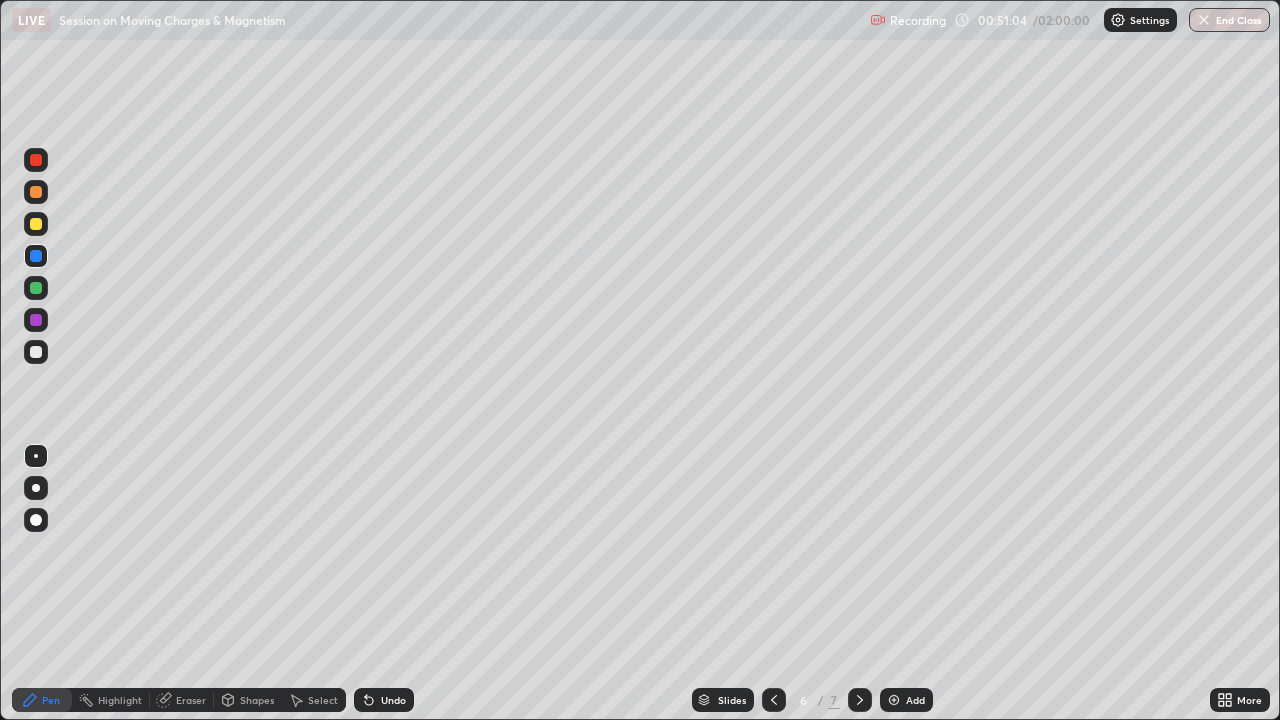 click at bounding box center (774, 700) 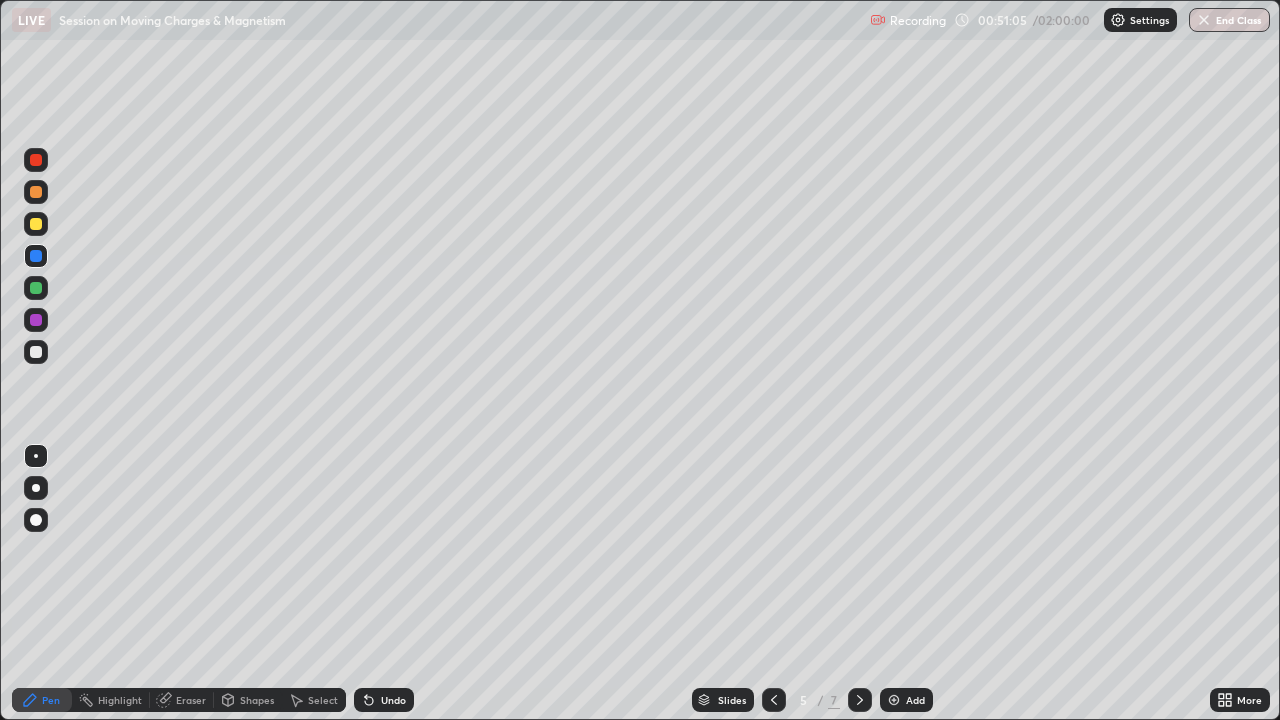 click 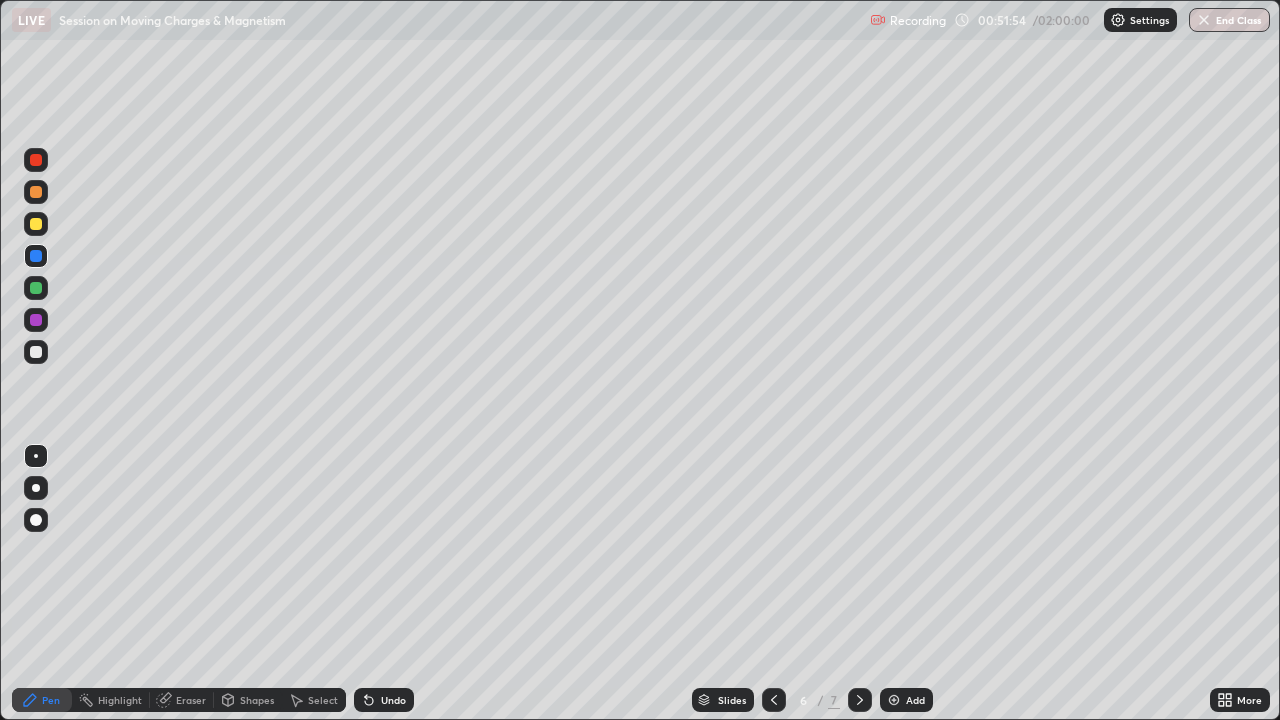 click at bounding box center (36, 224) 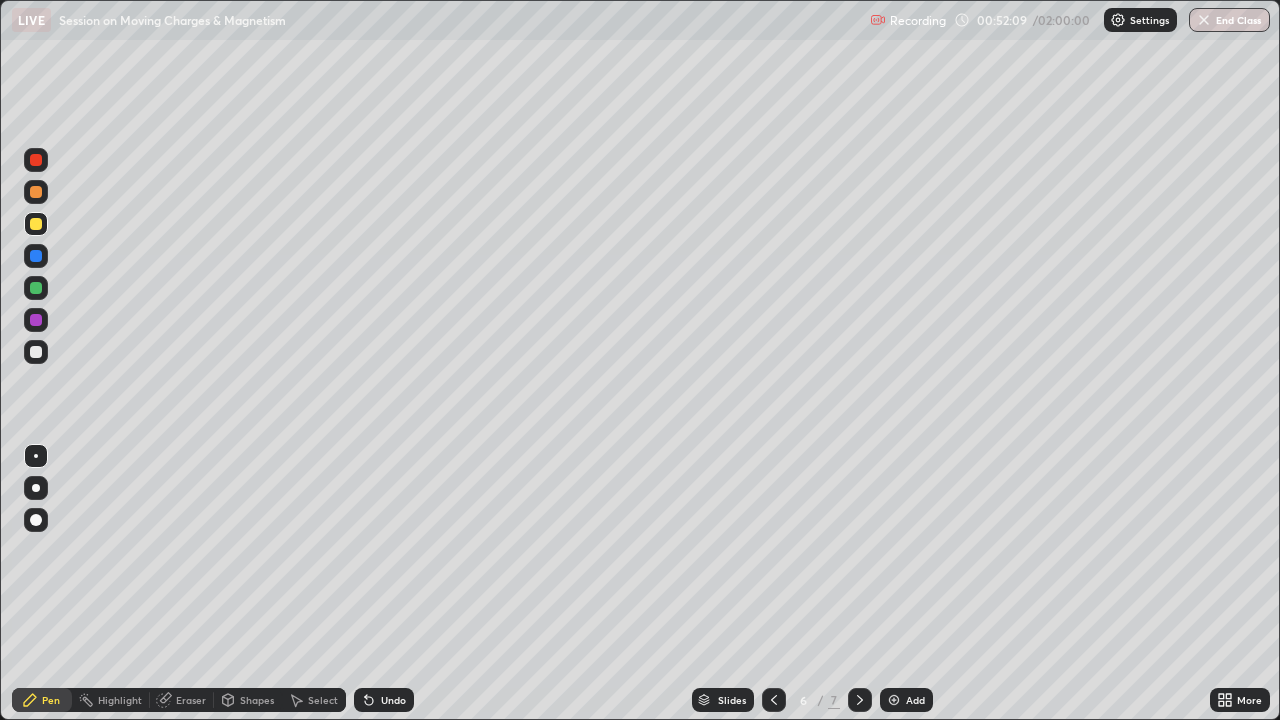 click at bounding box center [36, 192] 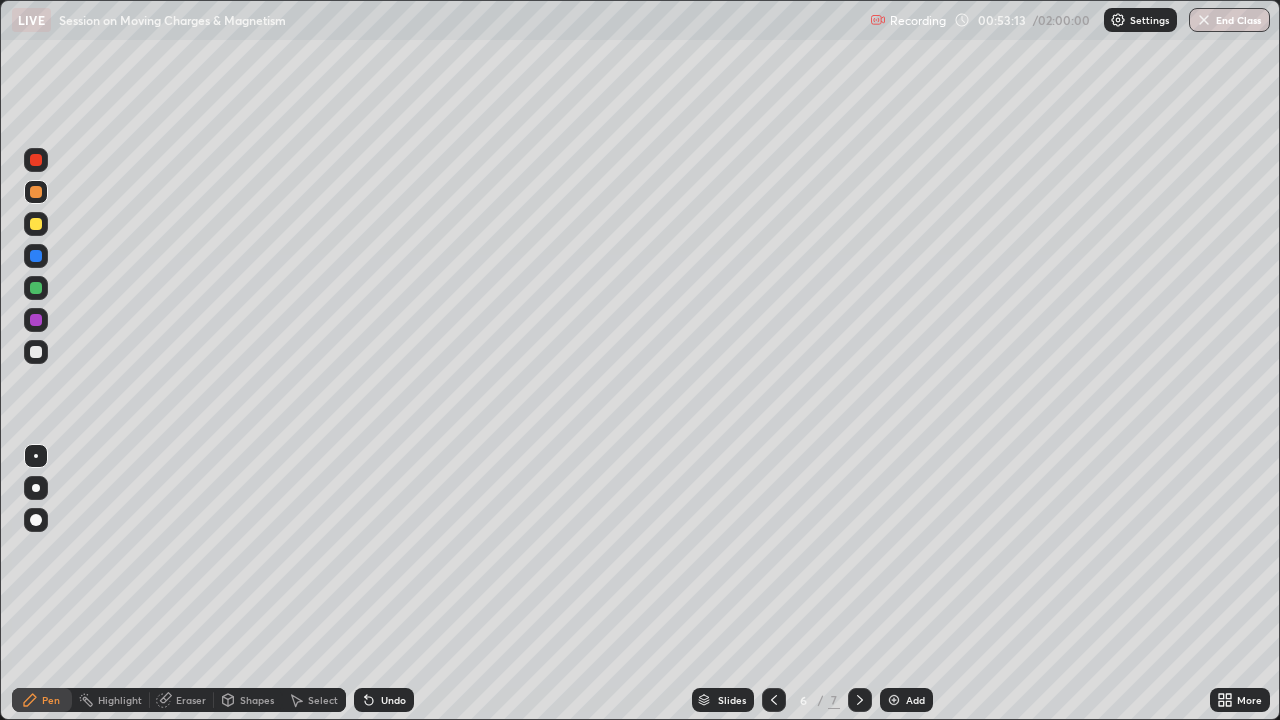 click at bounding box center (36, 224) 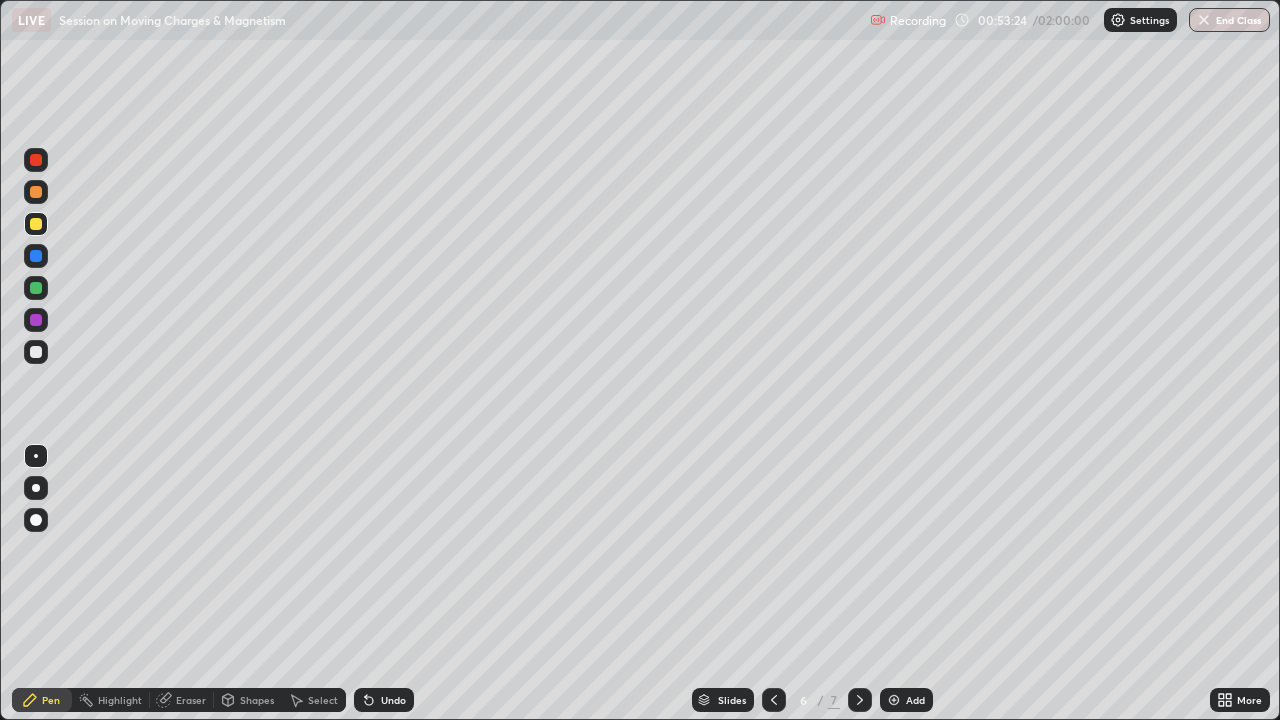 click at bounding box center (36, 192) 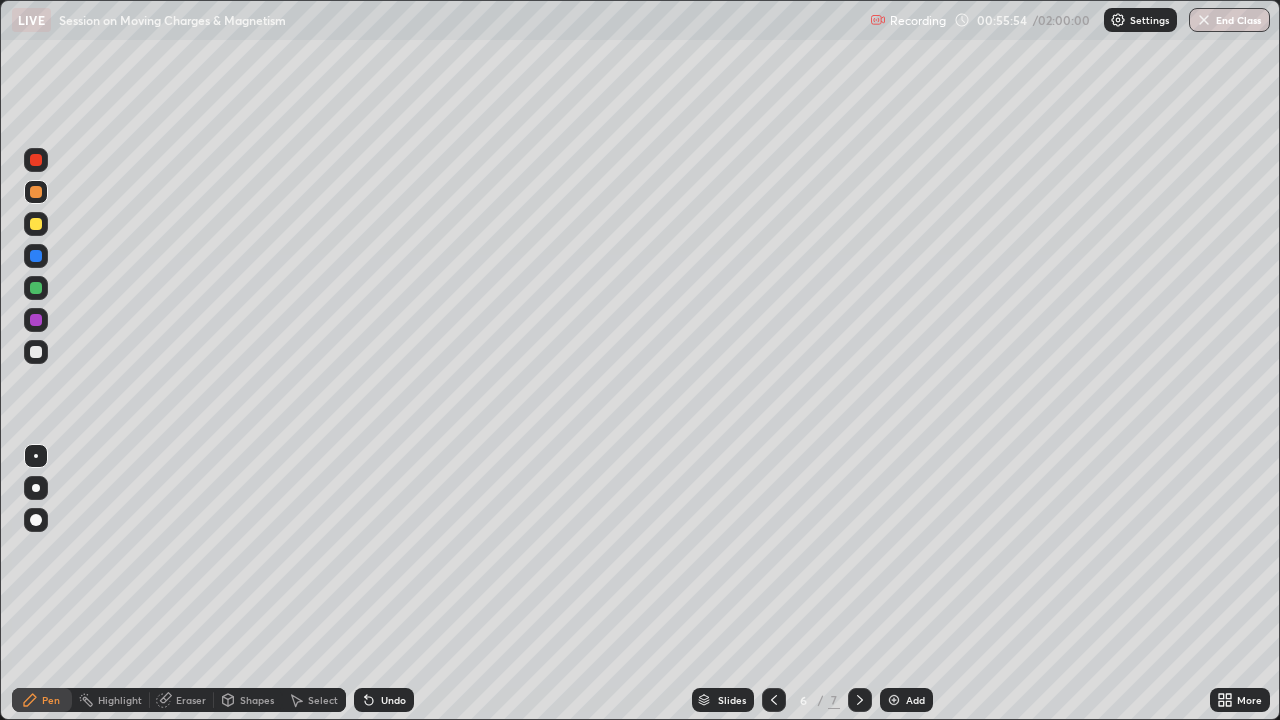 click at bounding box center [36, 224] 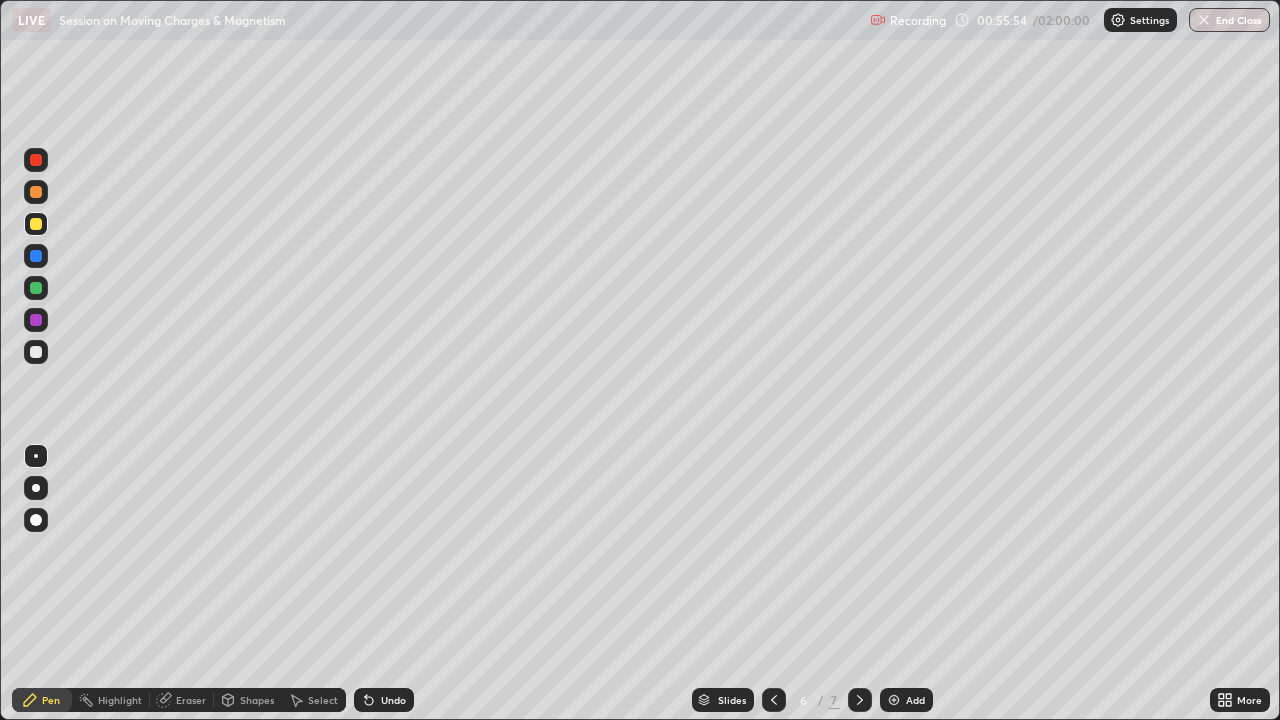 click at bounding box center [36, 192] 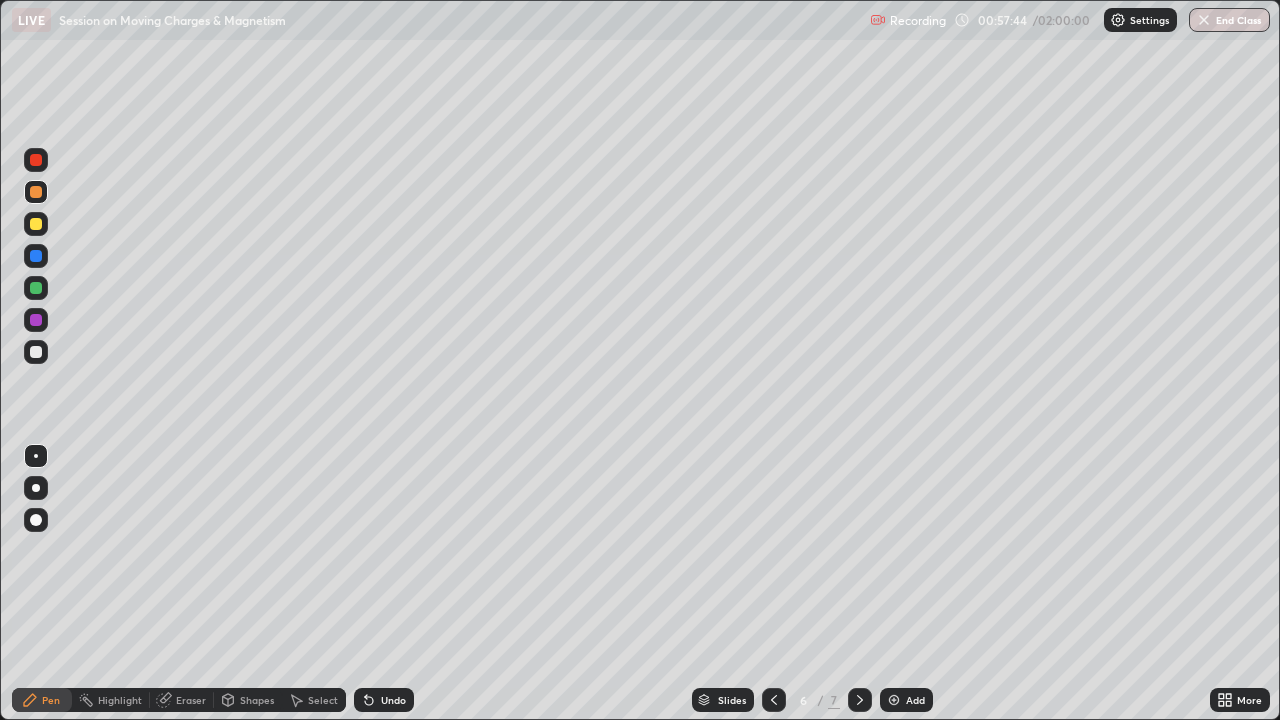 click at bounding box center (894, 700) 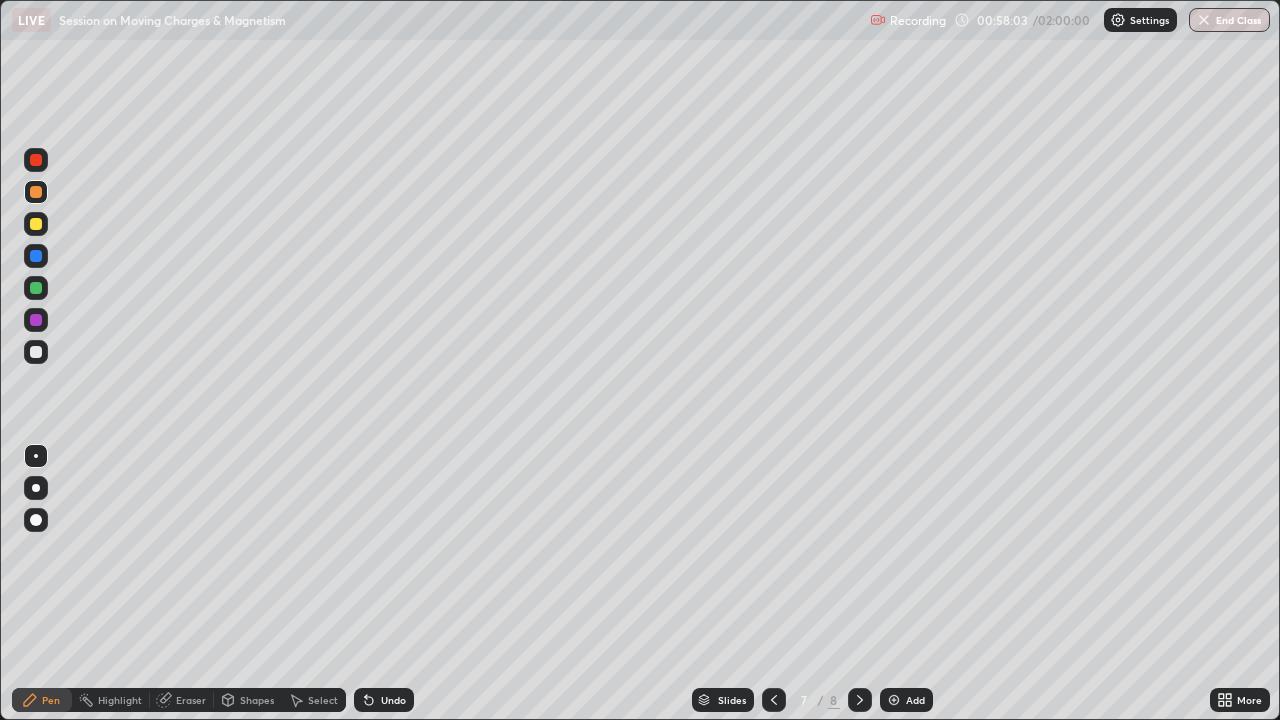 click 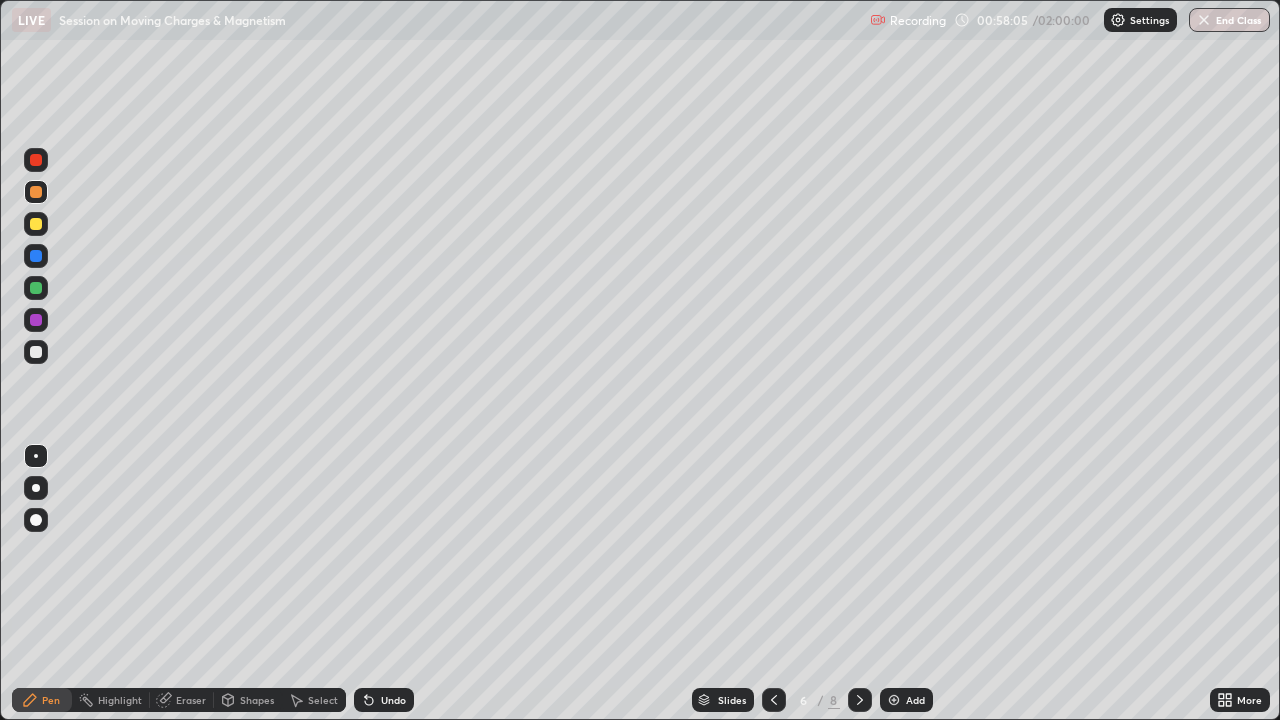 click 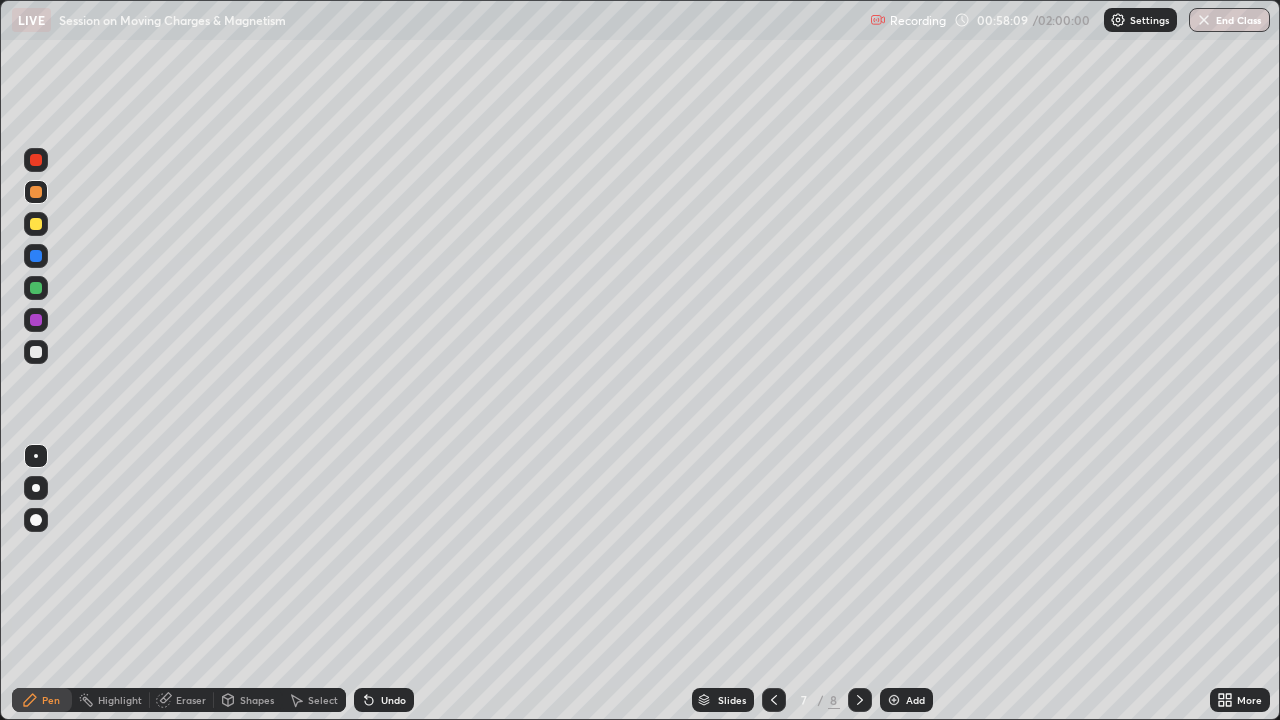click on "Undo" at bounding box center [393, 700] 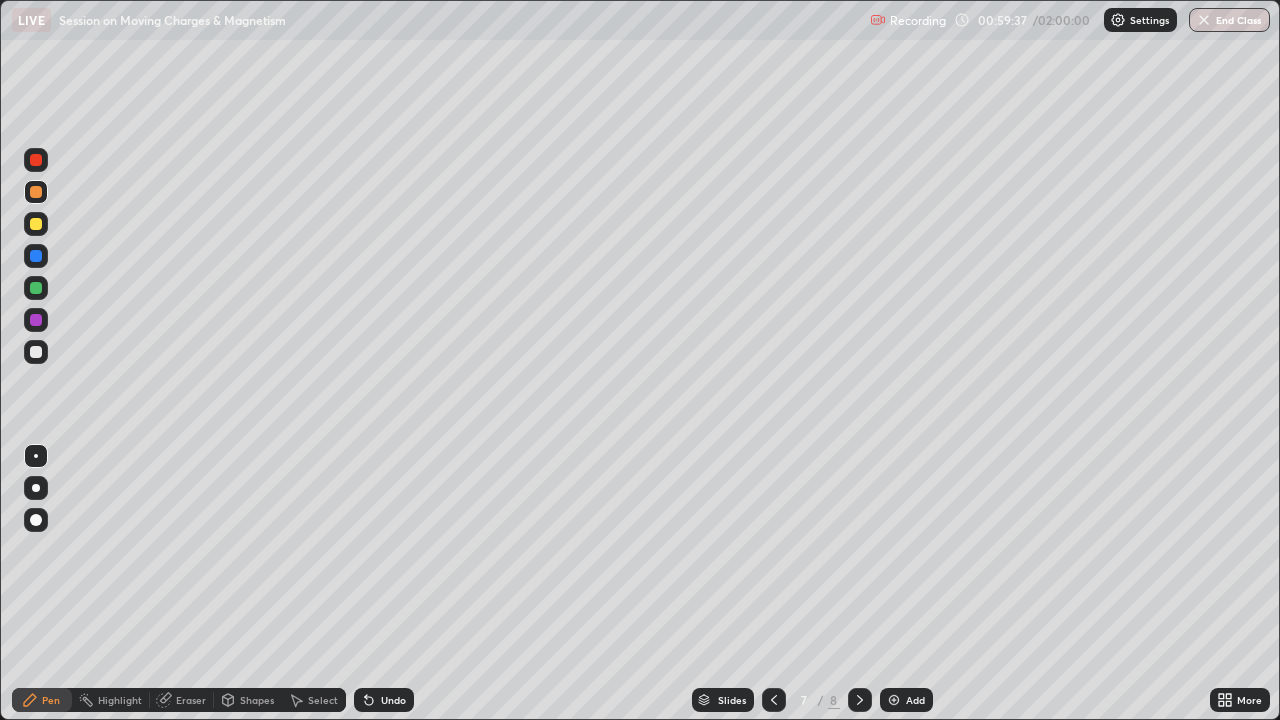 click at bounding box center (36, 224) 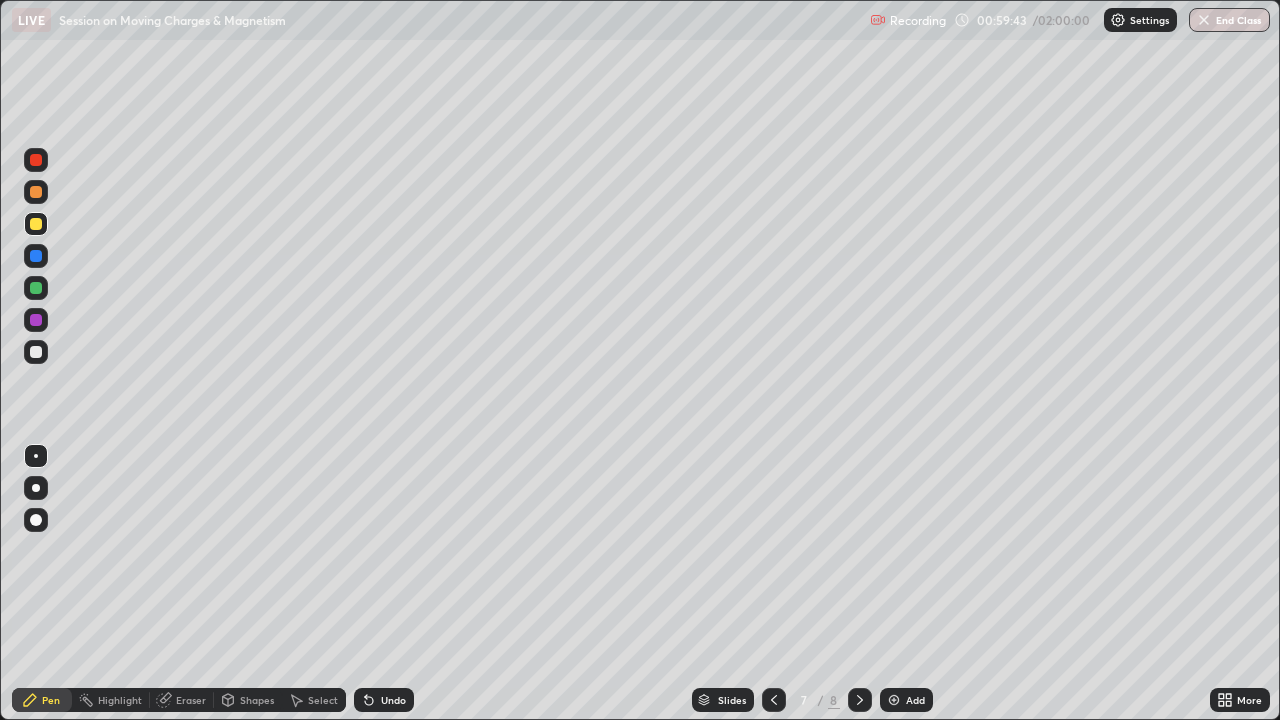click at bounding box center [36, 256] 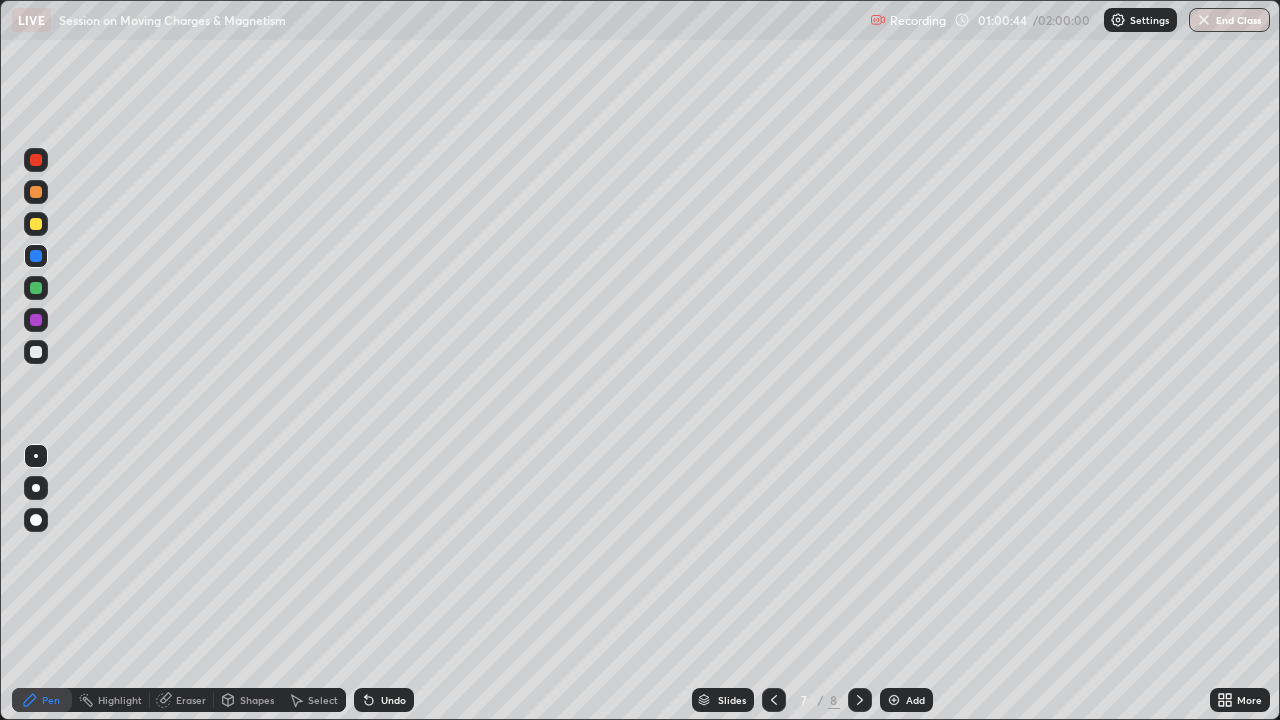 click at bounding box center [36, 192] 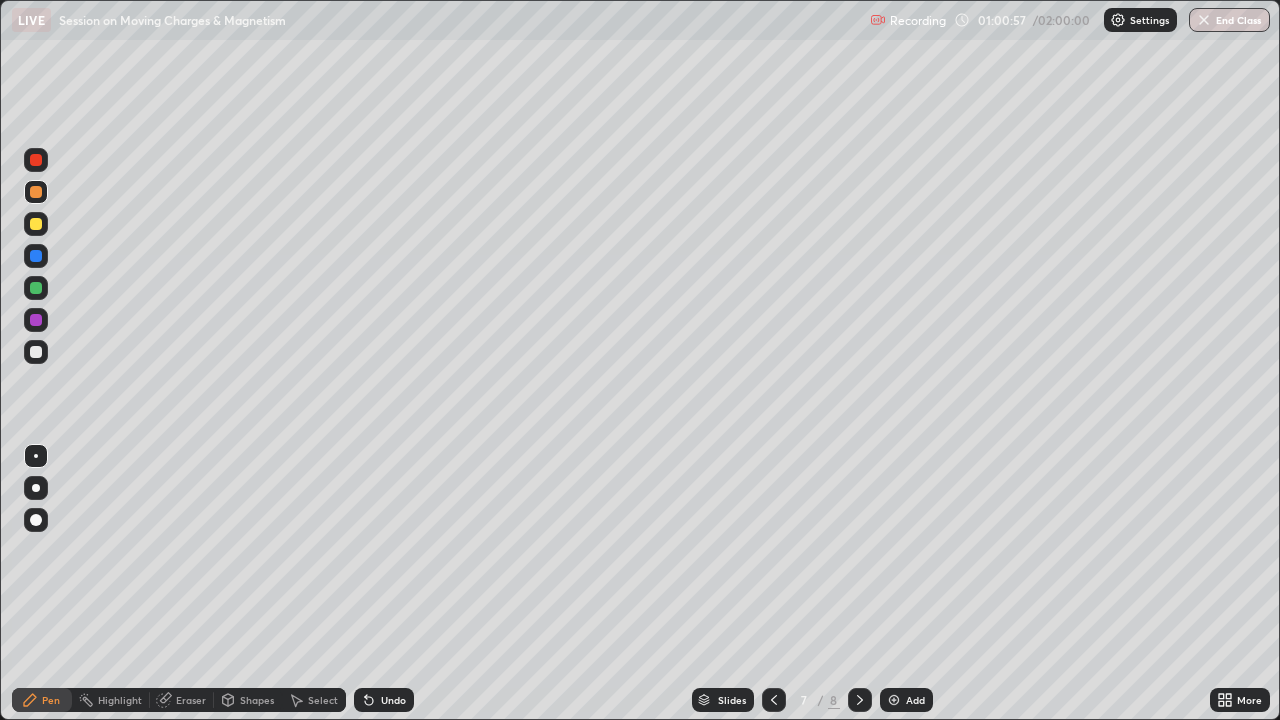 click on "Undo" at bounding box center (393, 700) 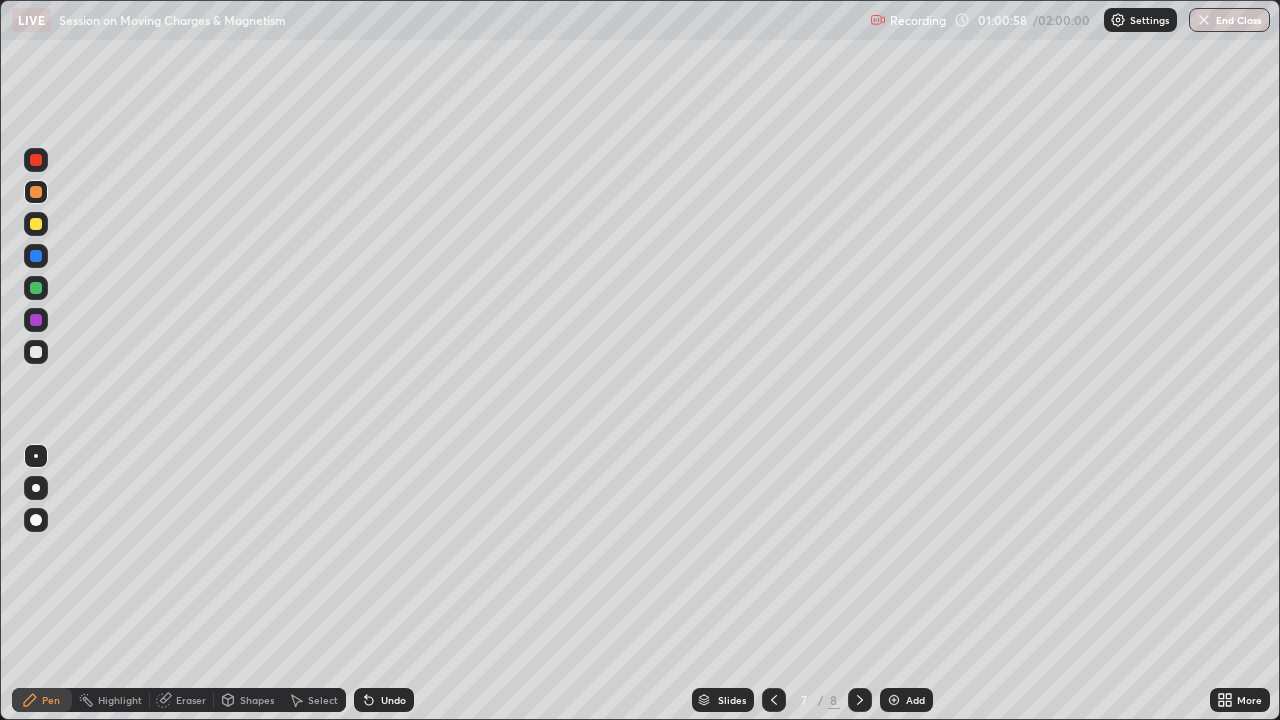 click on "Undo" at bounding box center [393, 700] 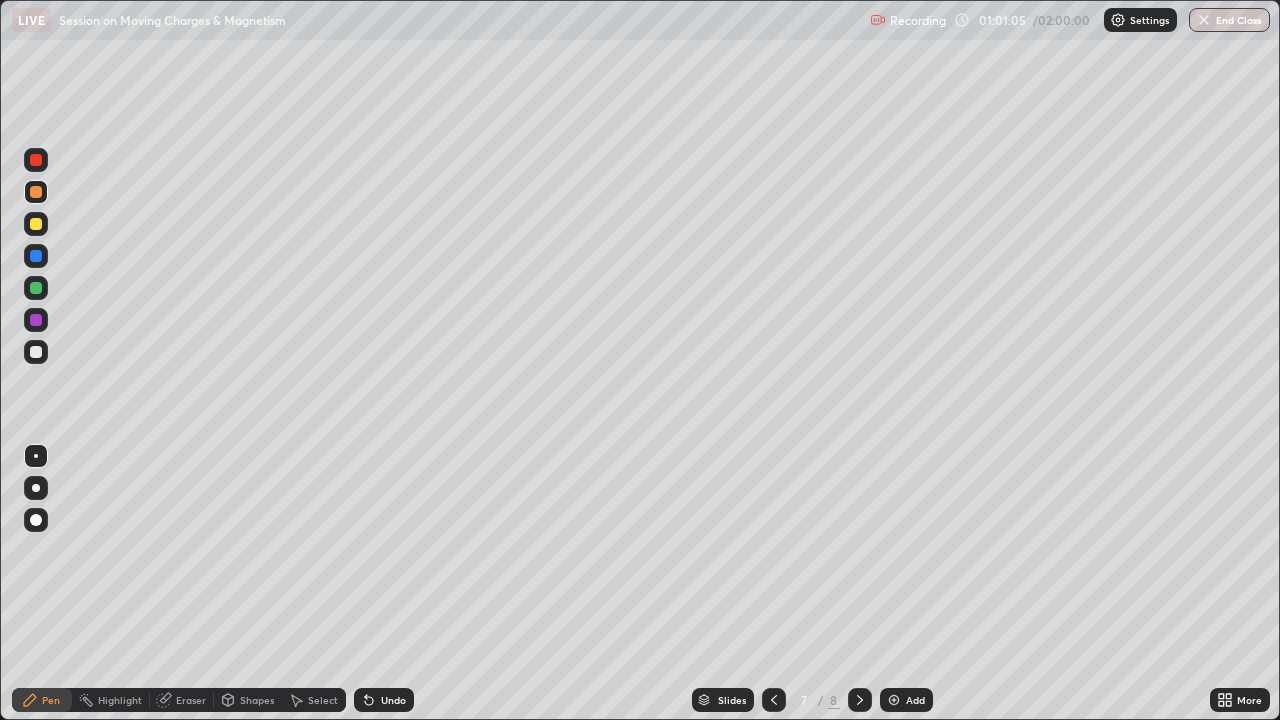click on "Undo" at bounding box center (393, 700) 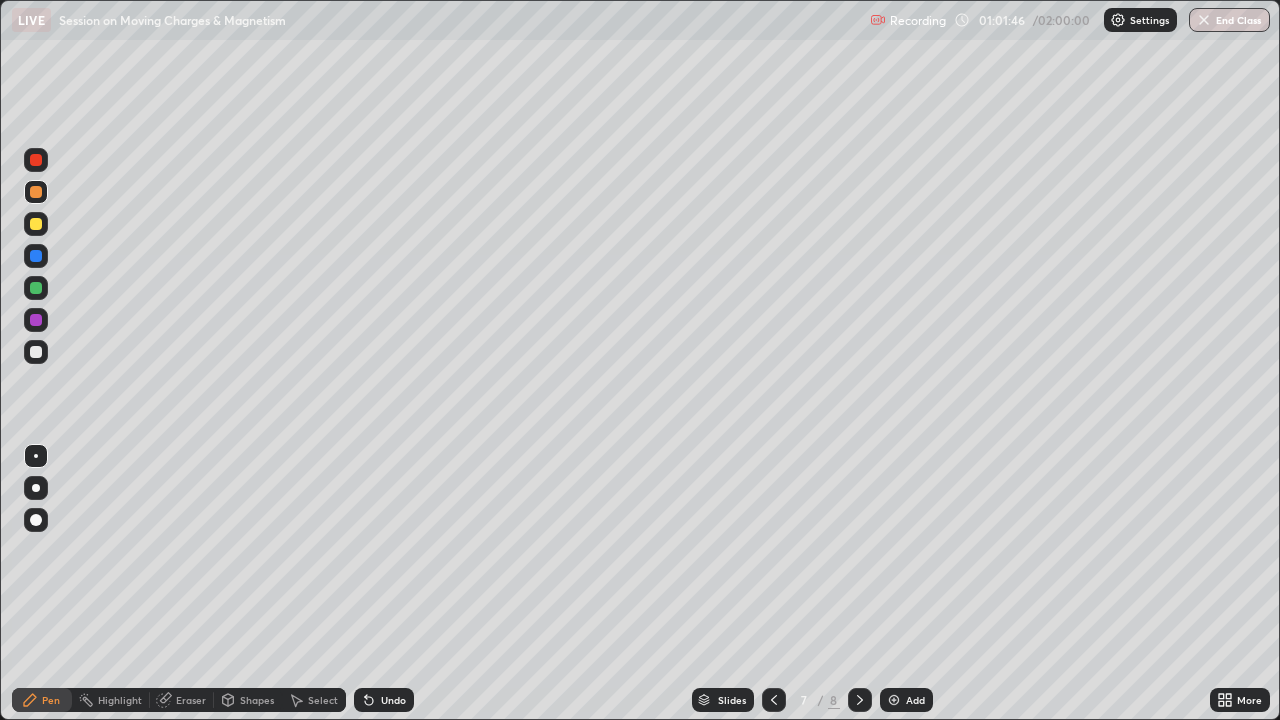 click at bounding box center (894, 700) 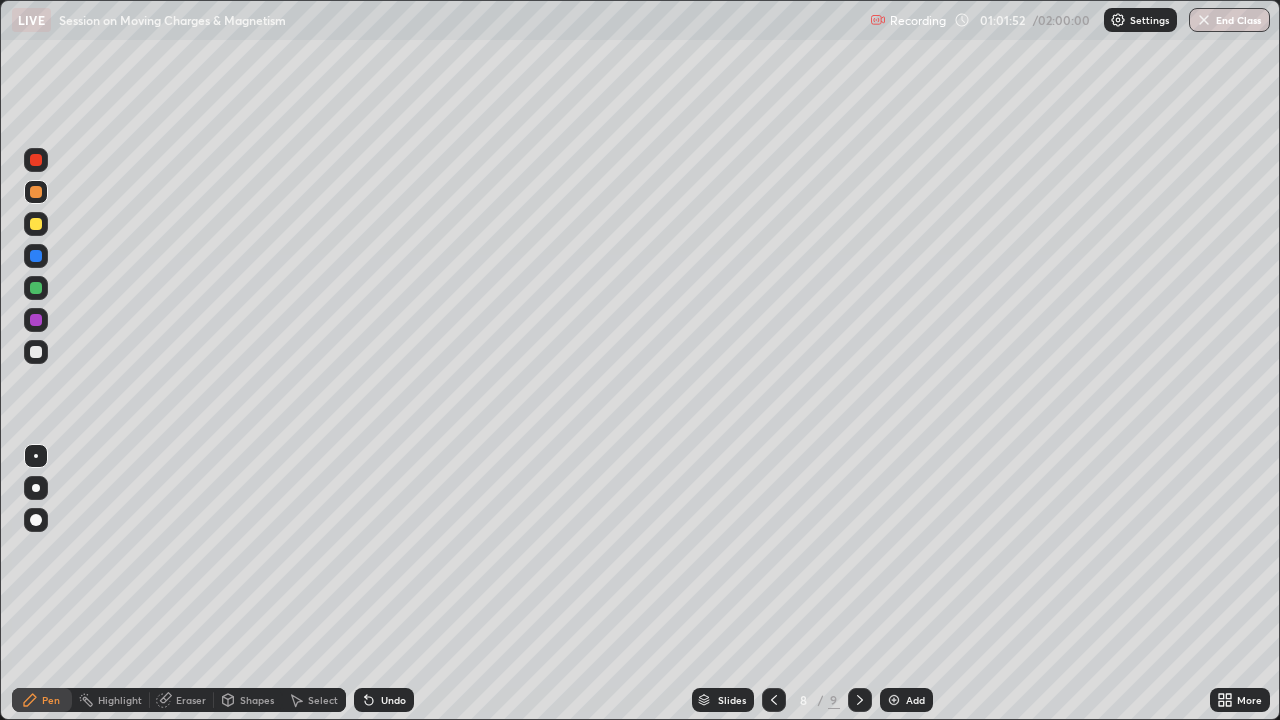 click on "Undo" at bounding box center (384, 700) 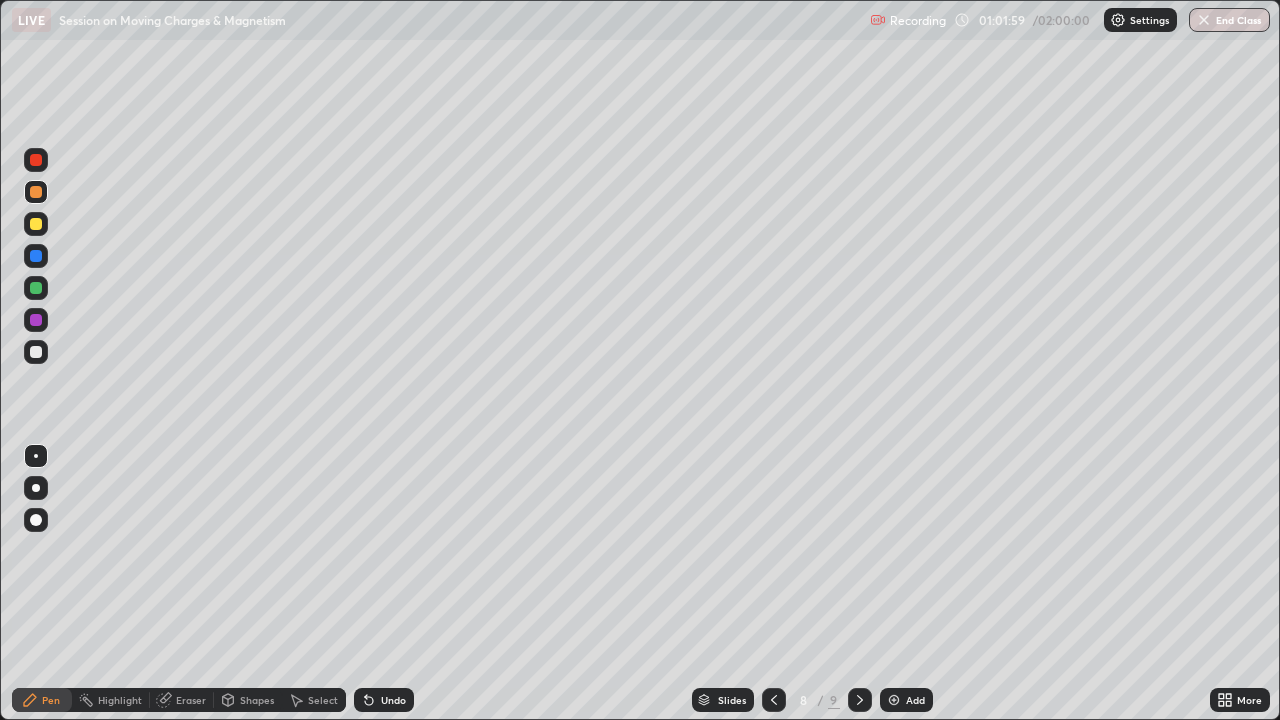 click 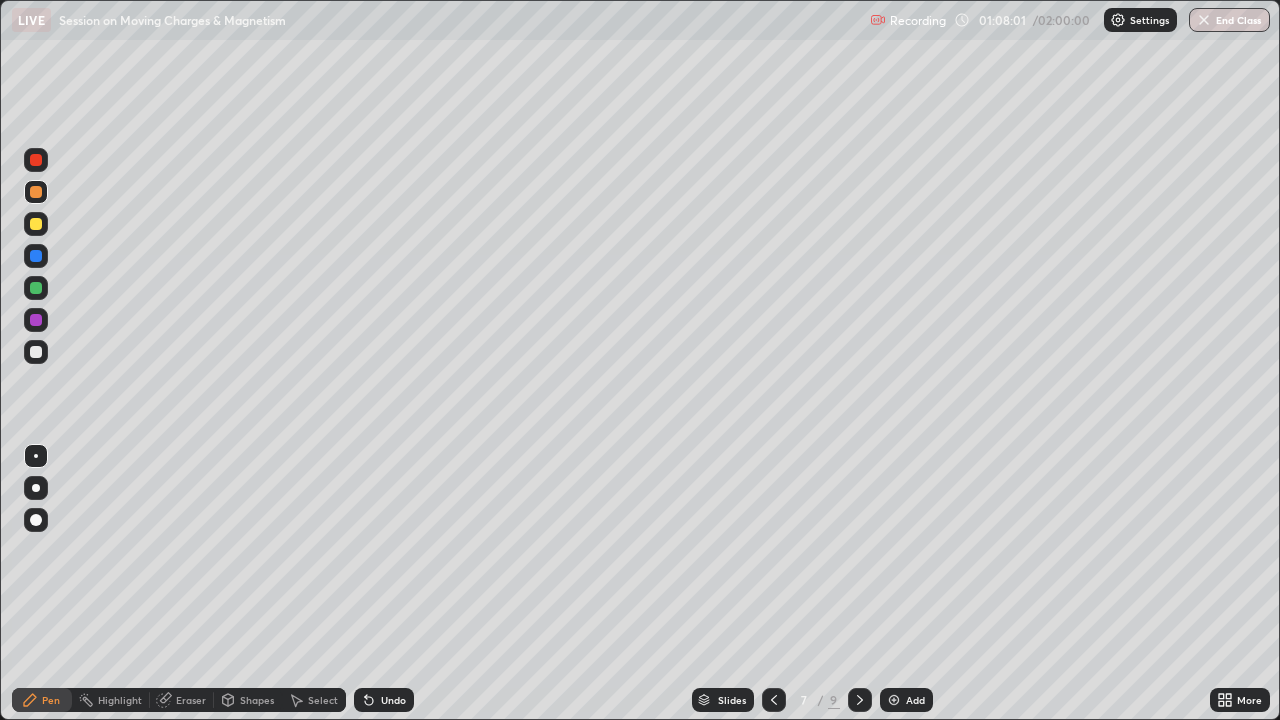 click at bounding box center (894, 700) 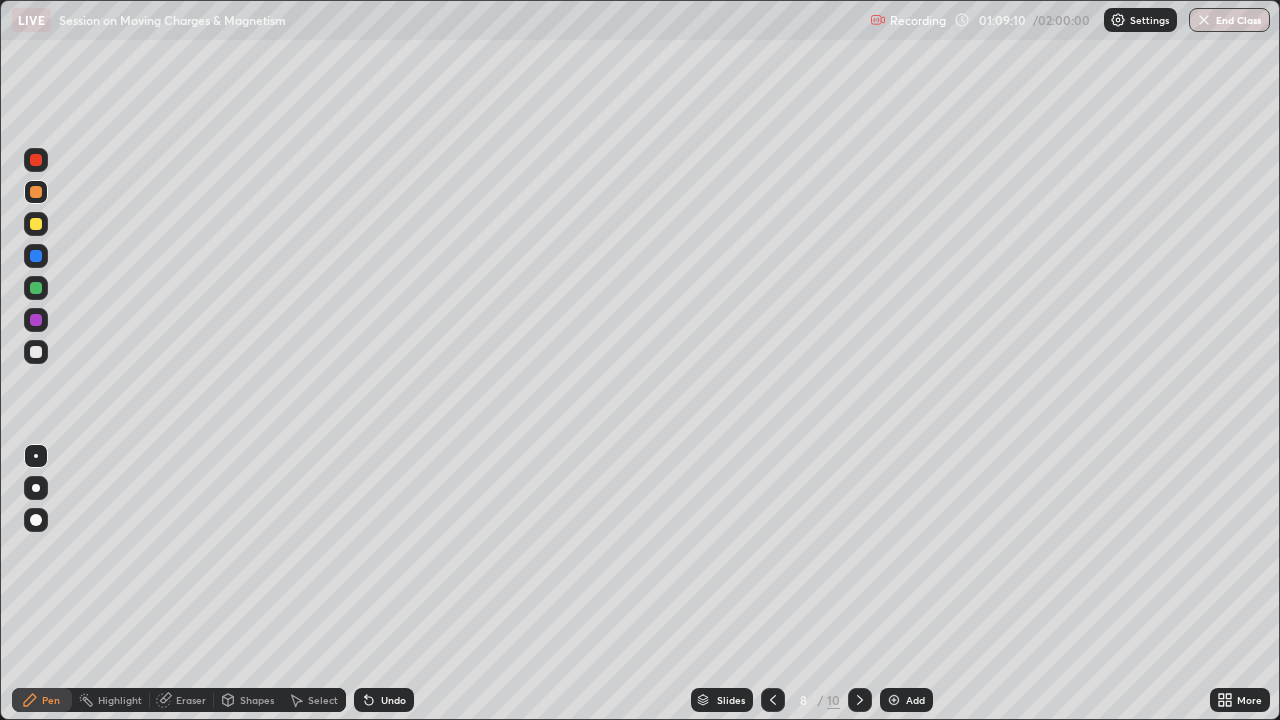 click at bounding box center (36, 160) 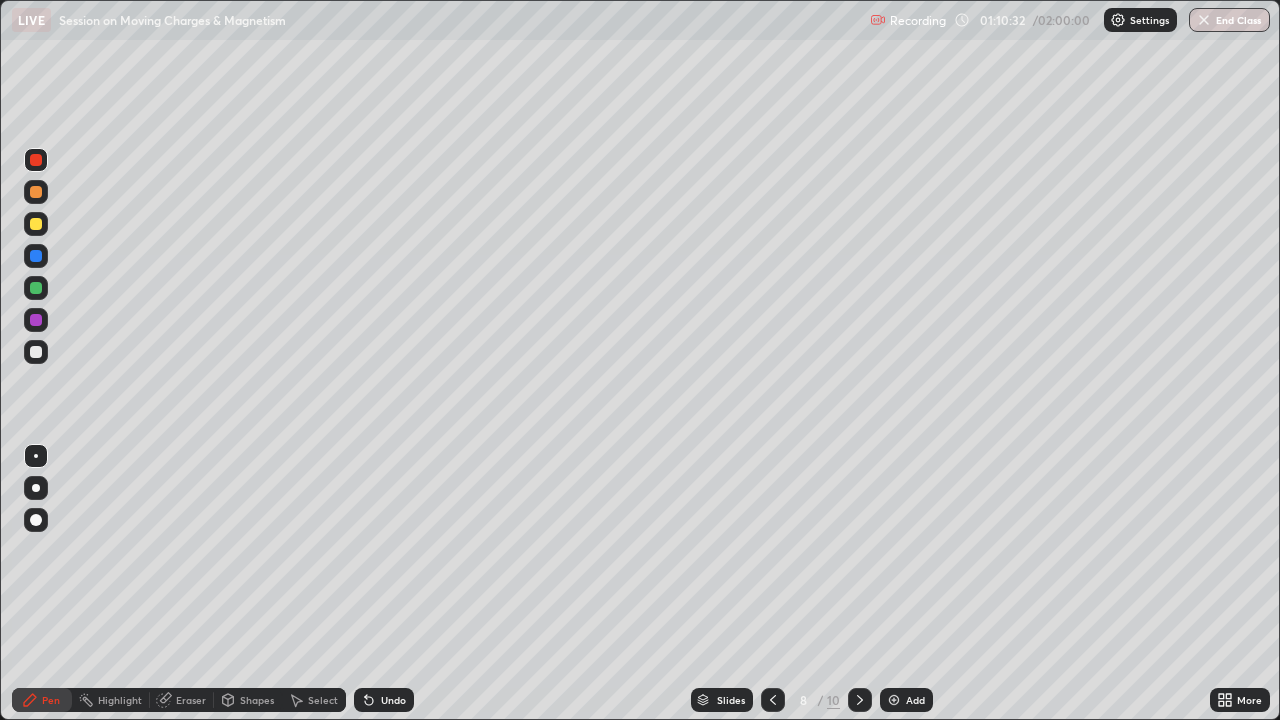 click on "Eraser" at bounding box center (191, 700) 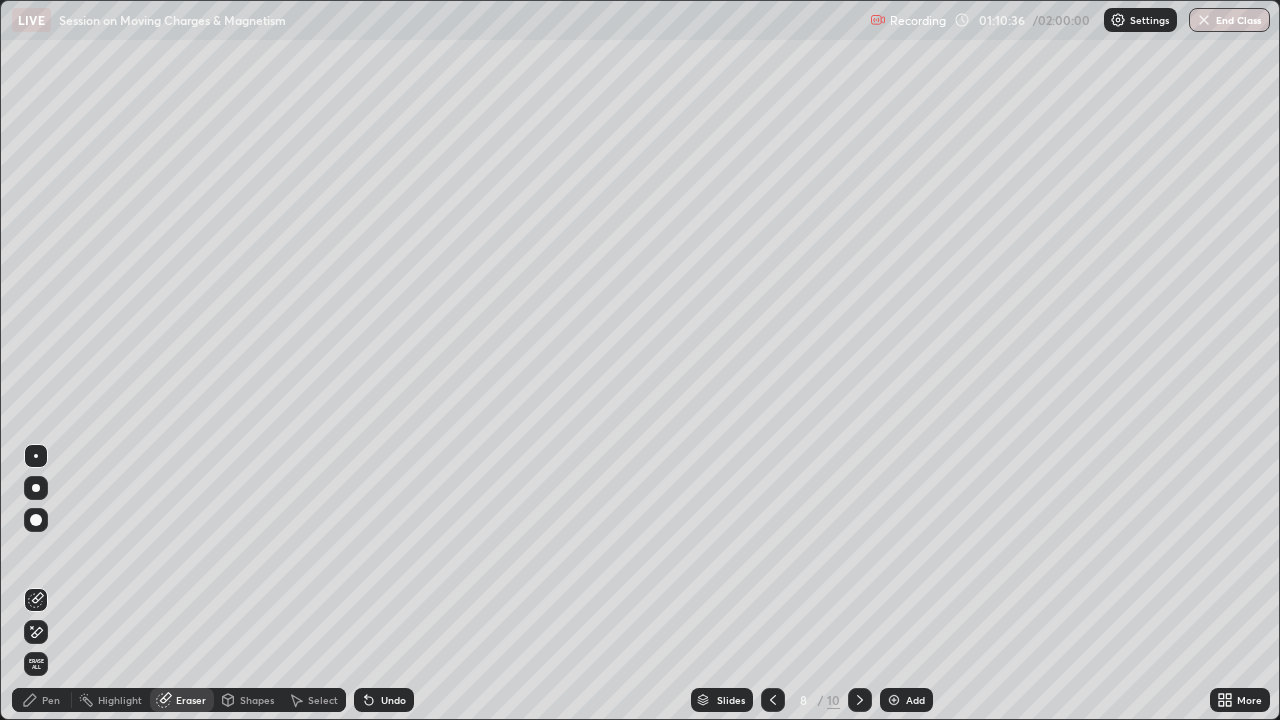 click on "Pen" at bounding box center (42, 700) 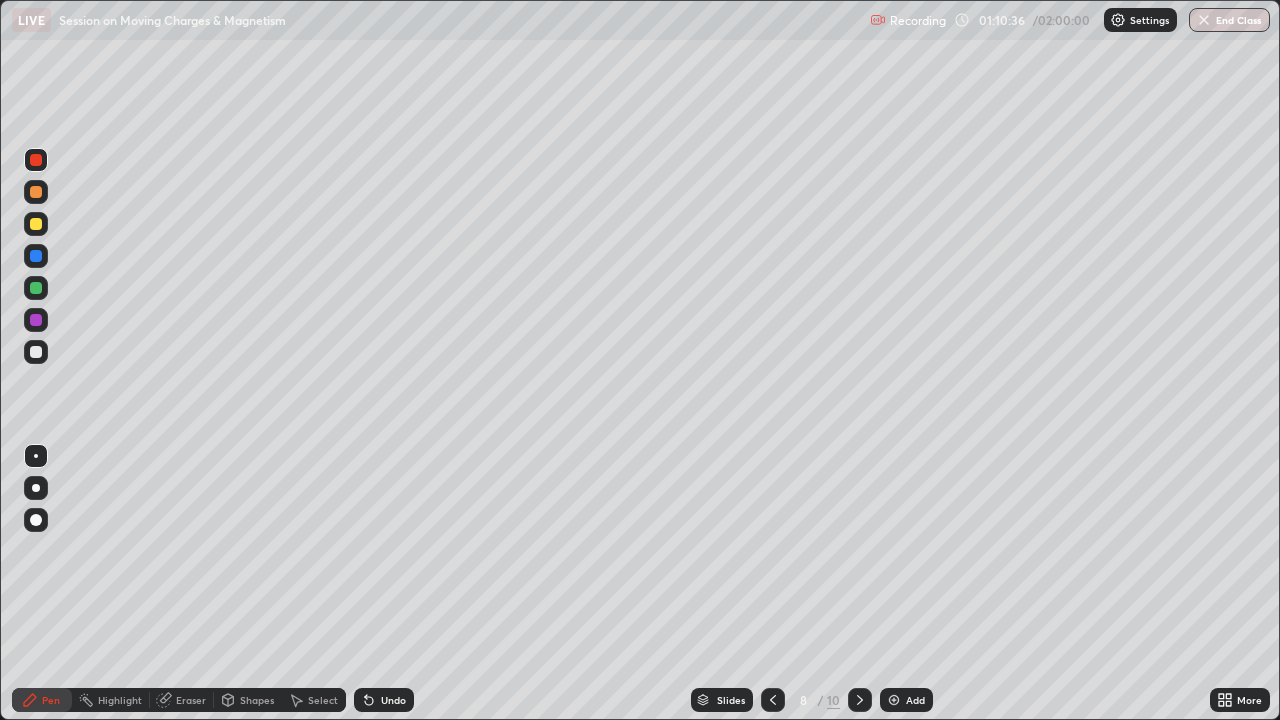 click on "Pen" at bounding box center (42, 700) 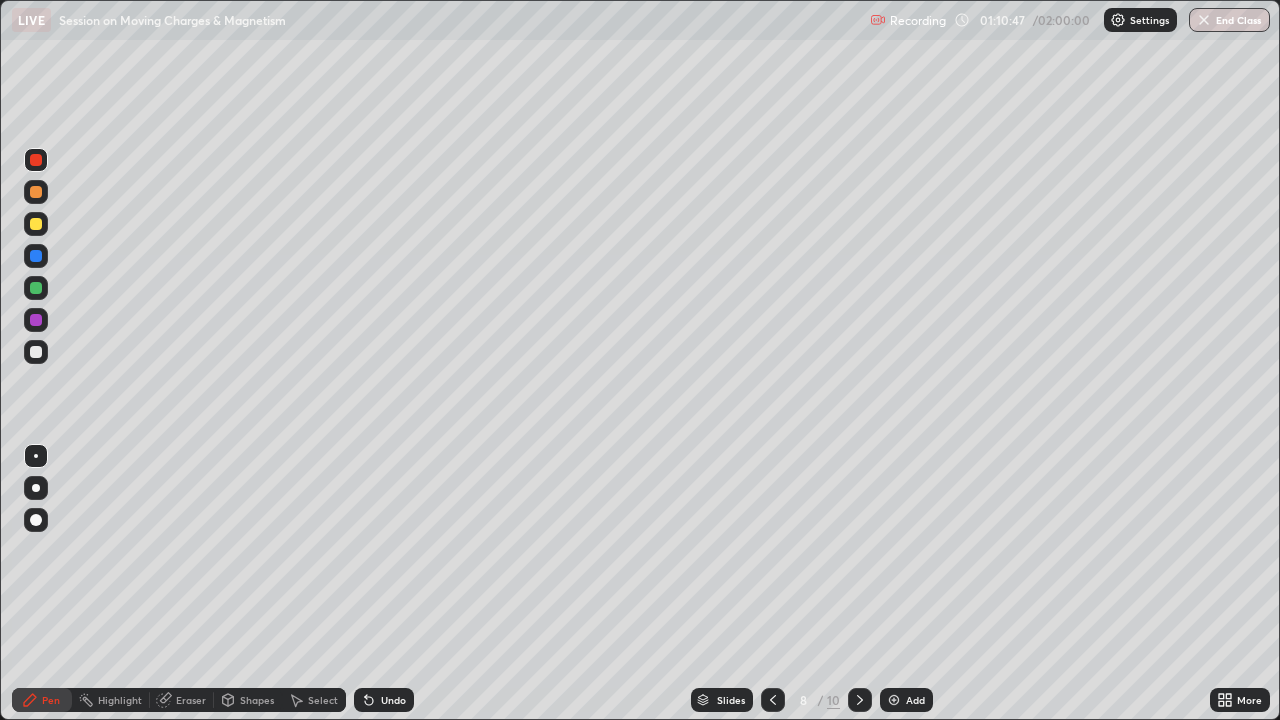 click 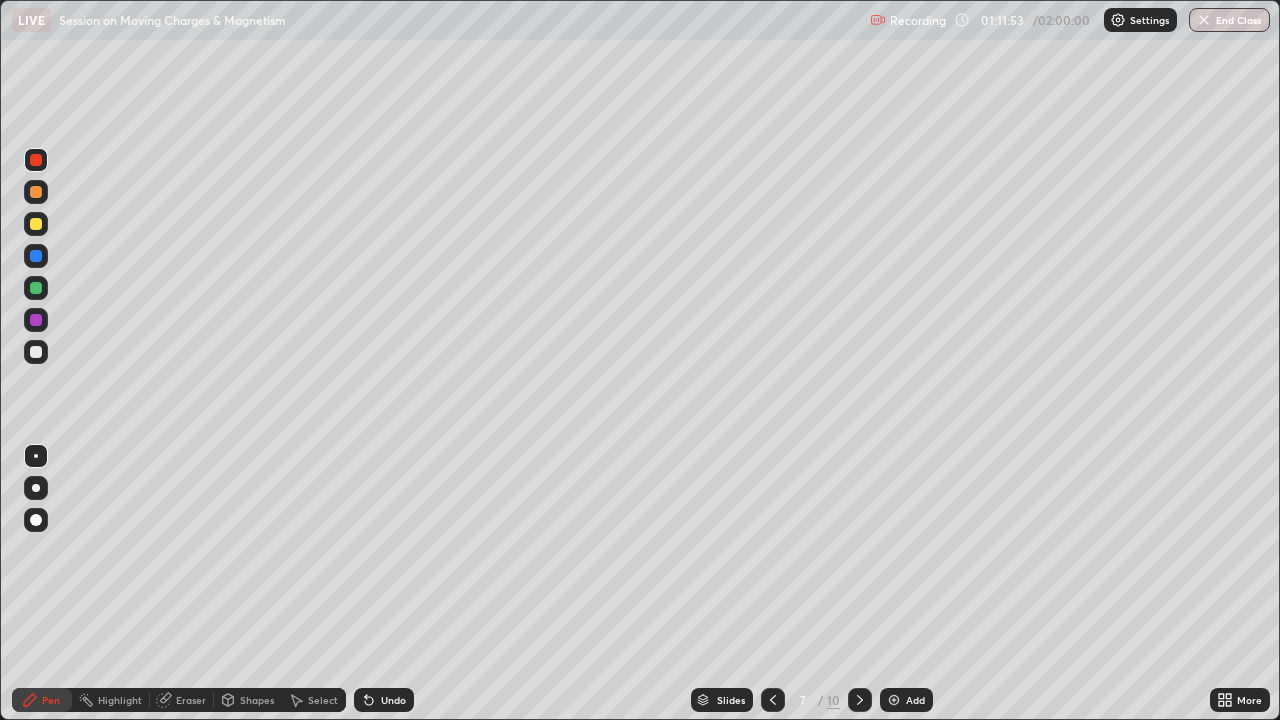 click 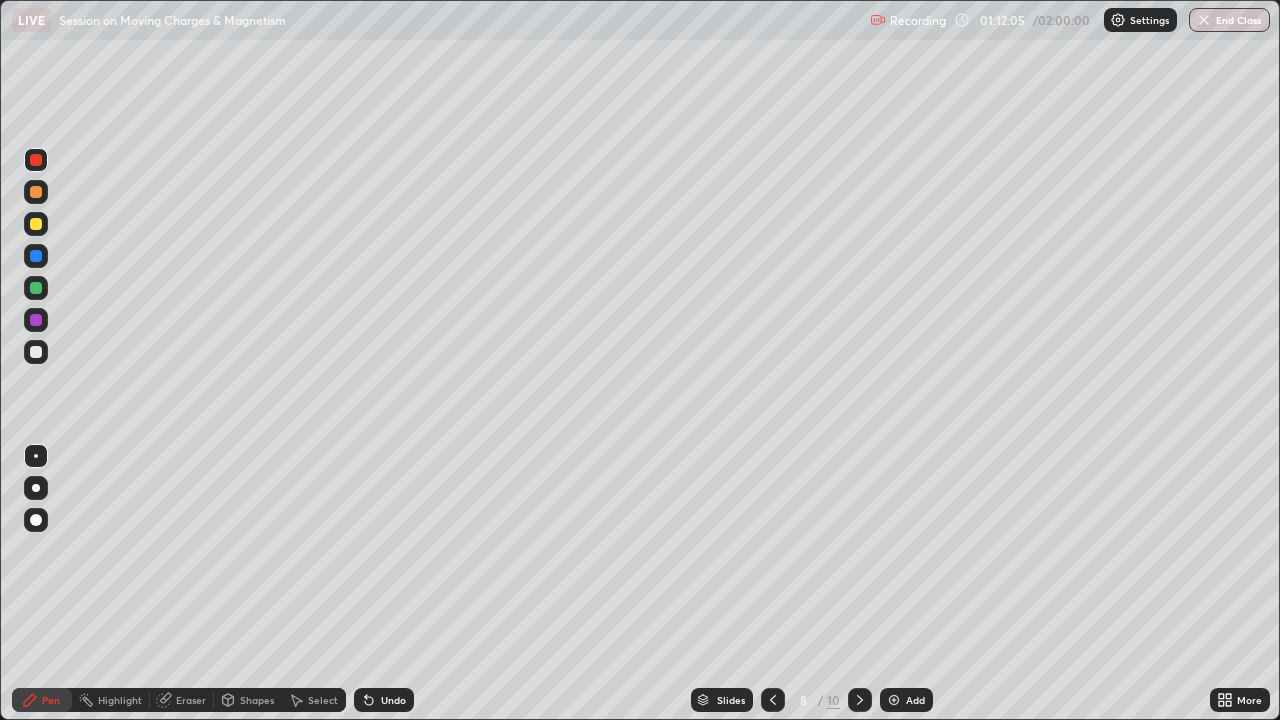 click on "Undo" at bounding box center (393, 700) 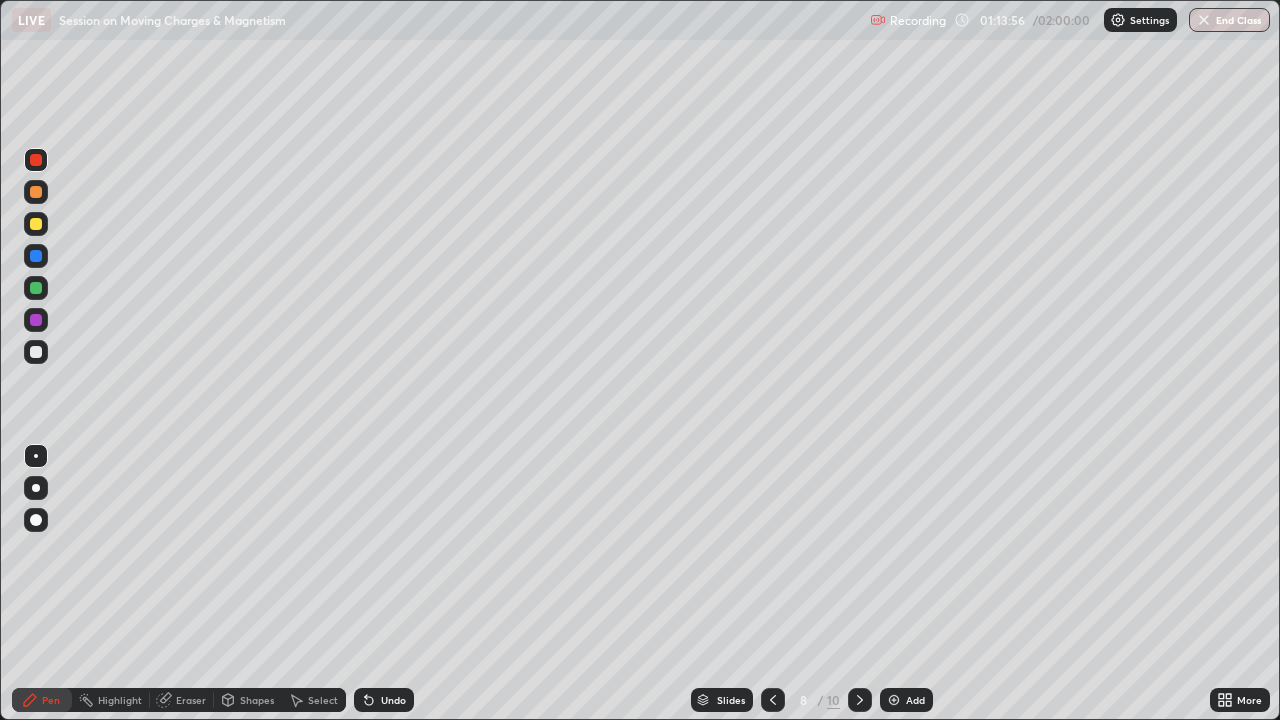 click on "Eraser" at bounding box center (191, 700) 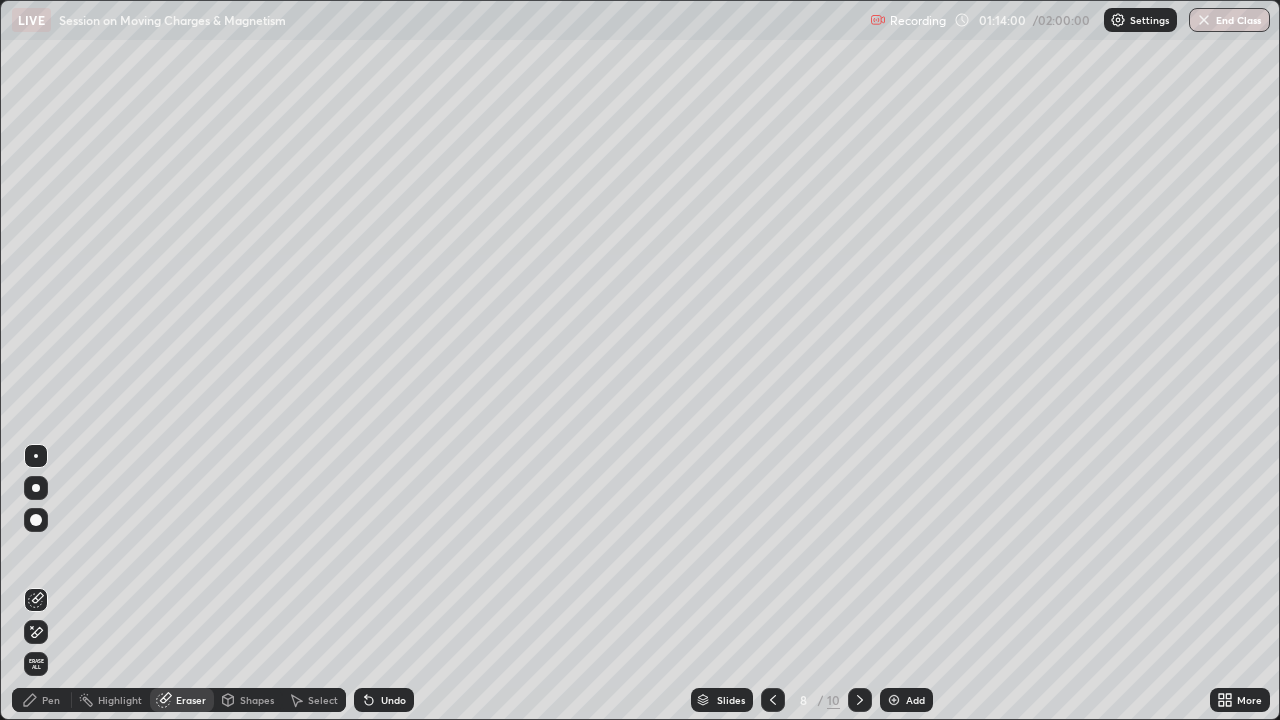 click on "Pen" at bounding box center (42, 700) 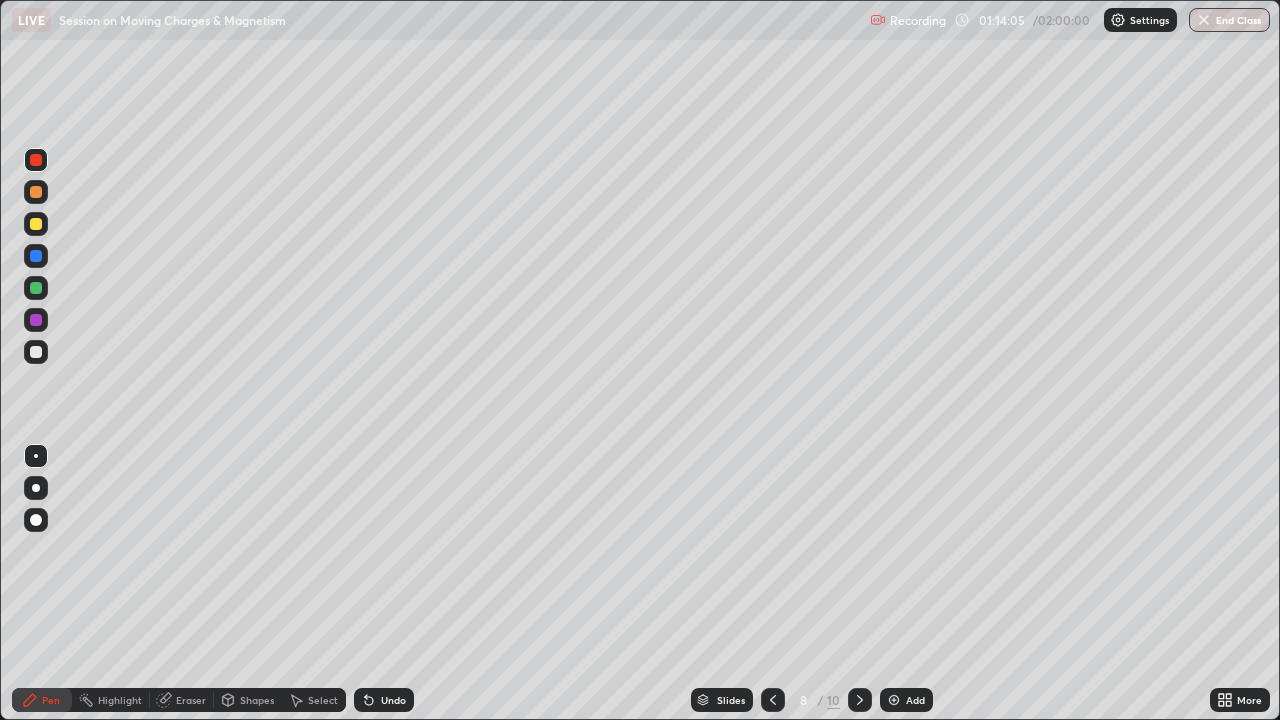 click on "Undo" at bounding box center (393, 700) 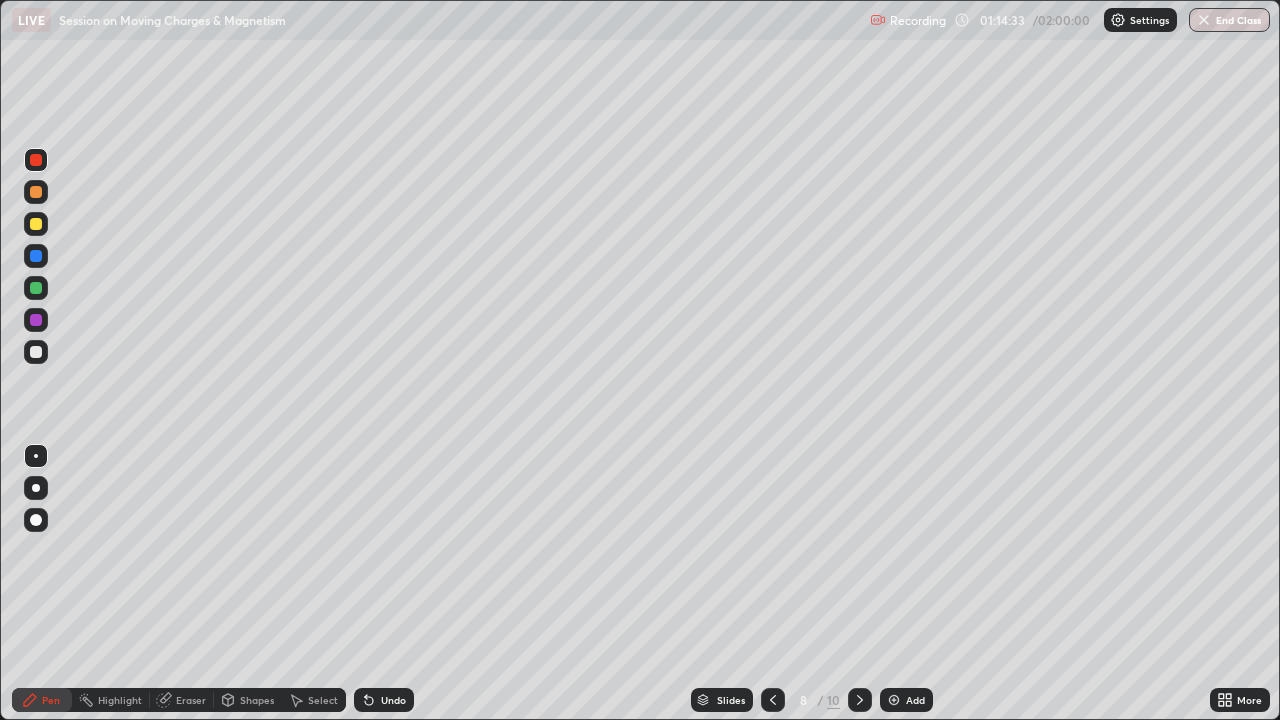 click at bounding box center (36, 192) 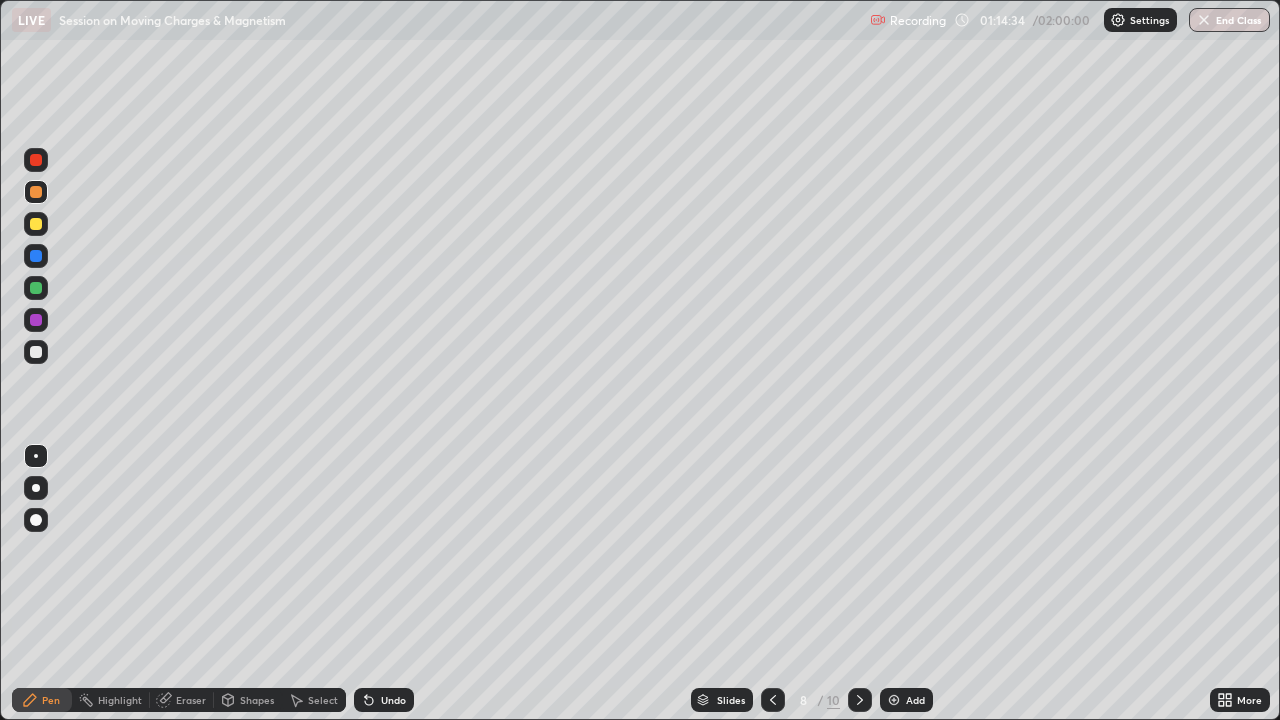 click at bounding box center [36, 224] 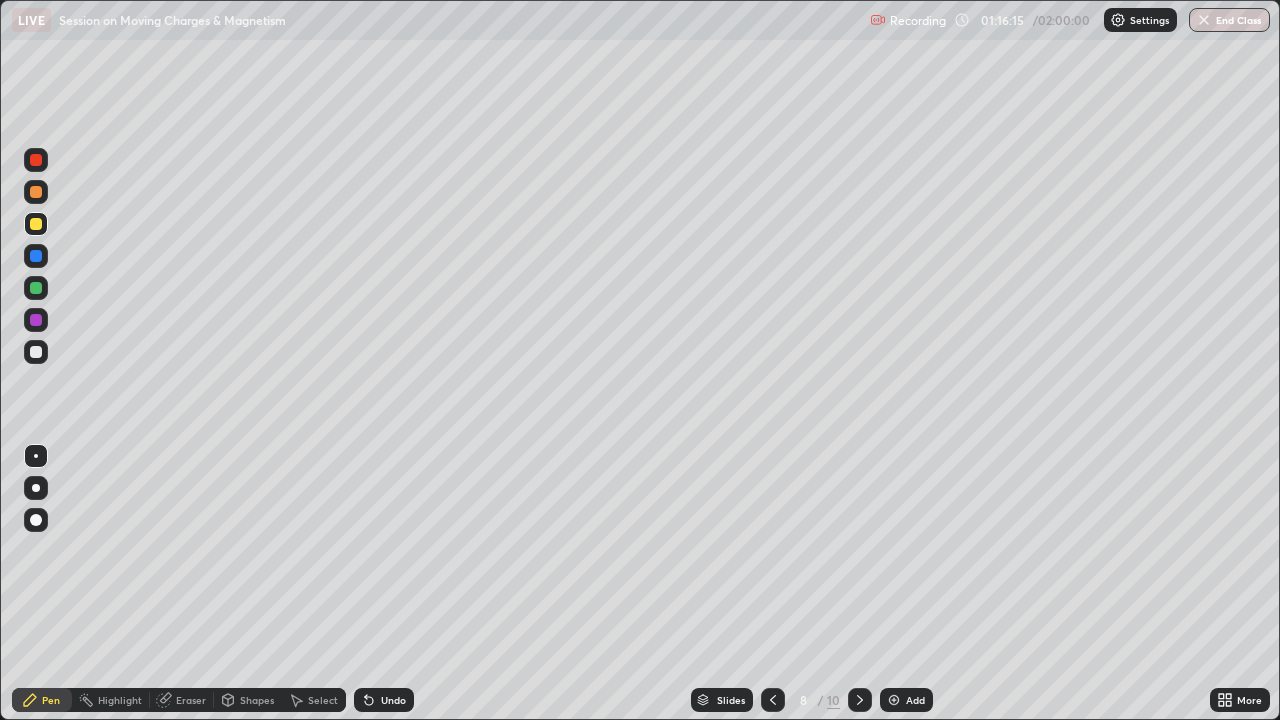 click at bounding box center (36, 192) 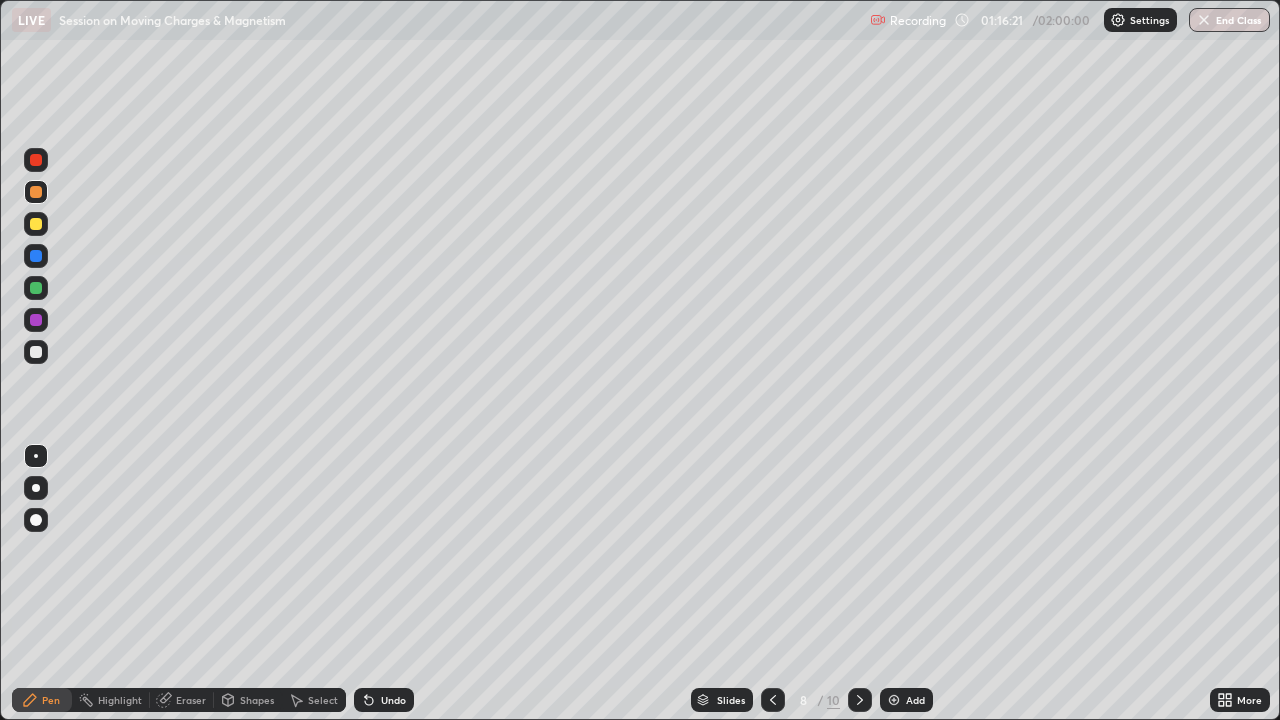 click on "Add" at bounding box center (906, 700) 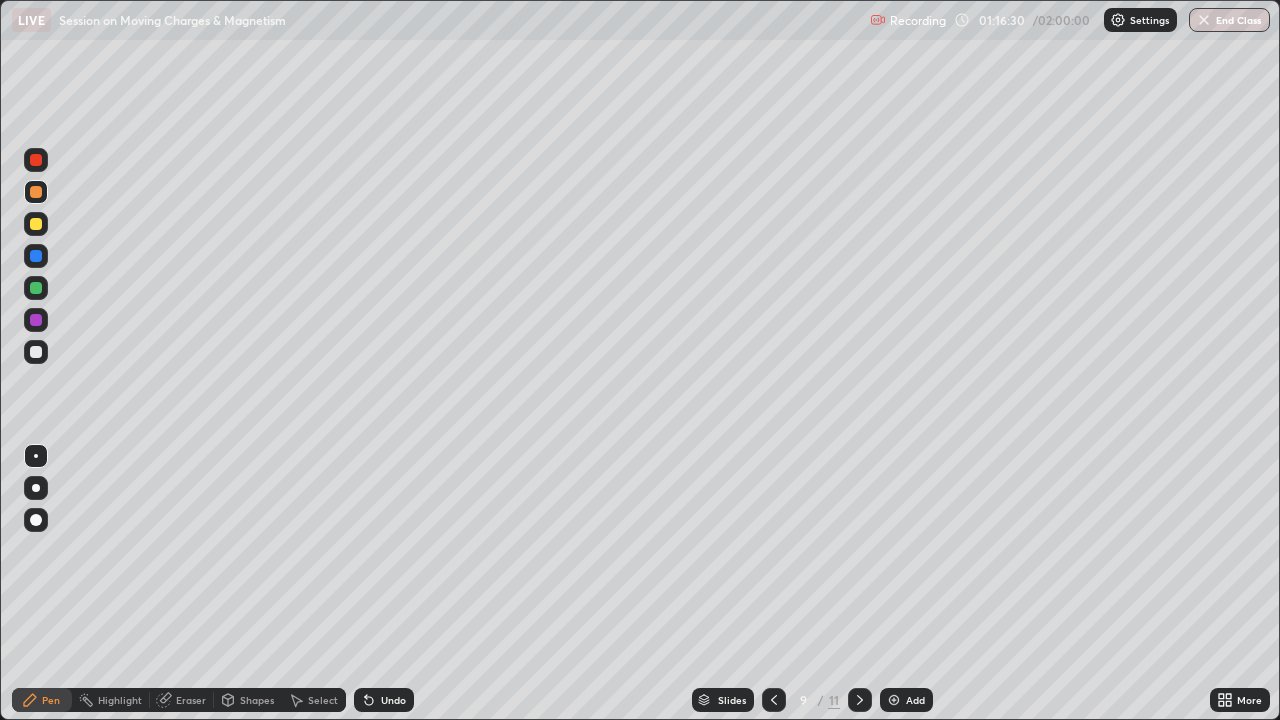 click at bounding box center (36, 224) 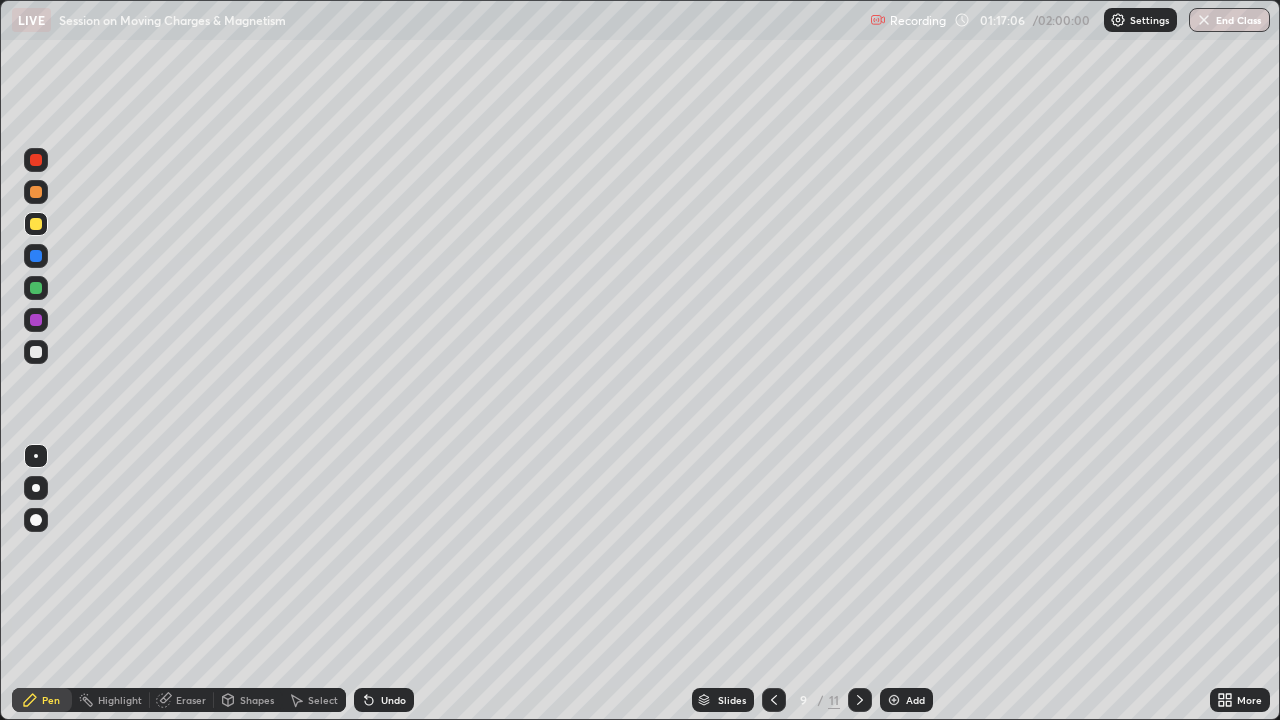 click on "Undo" at bounding box center (393, 700) 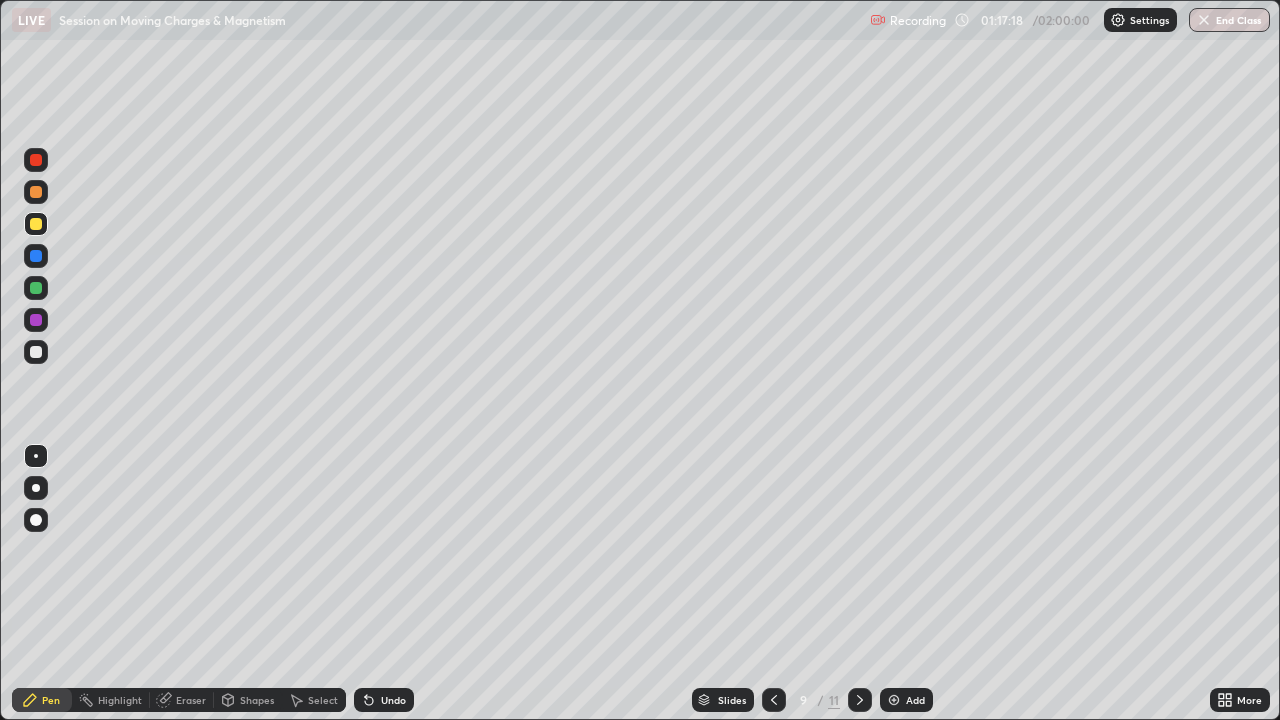 click on "Undo" at bounding box center [393, 700] 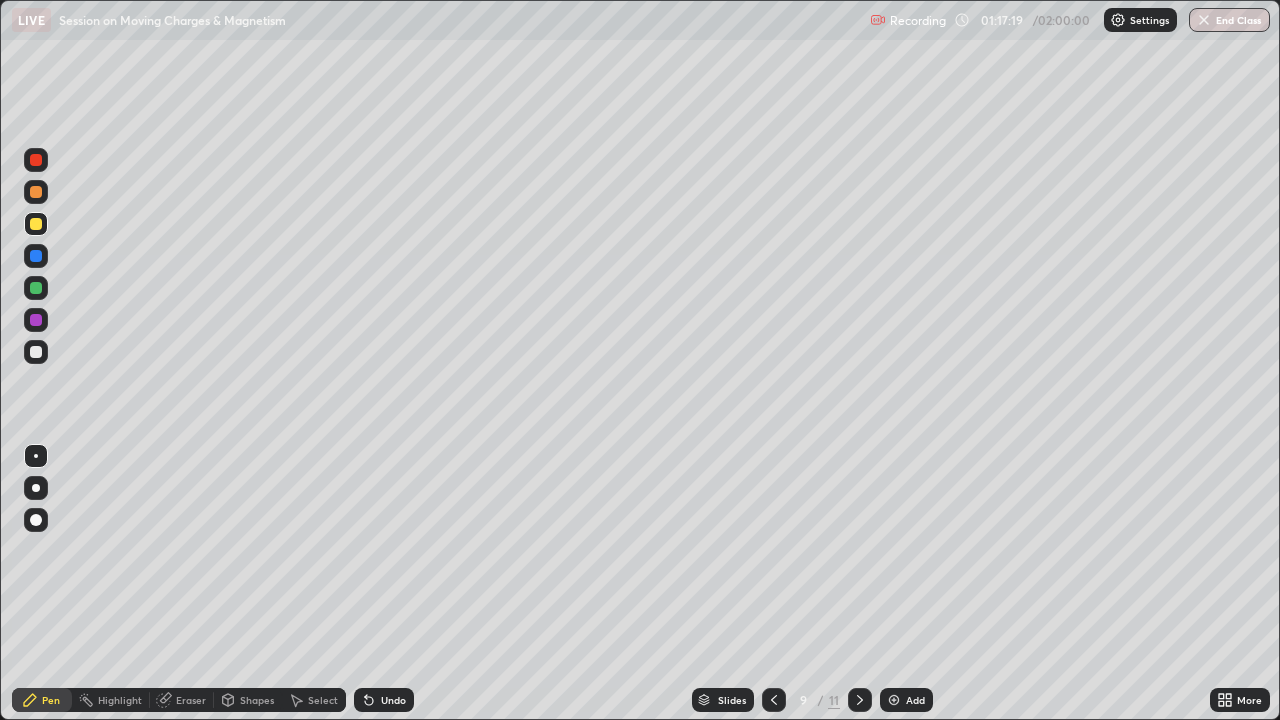 click on "Undo" at bounding box center [393, 700] 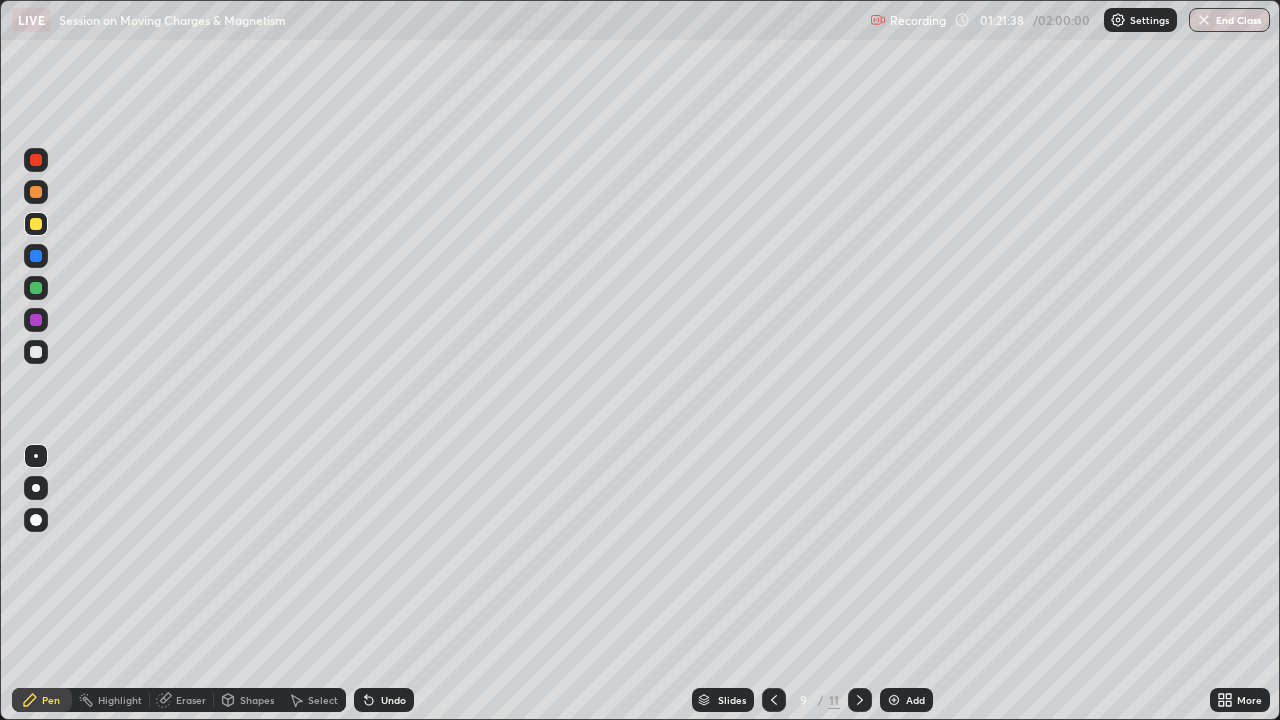 click on "Undo" at bounding box center (393, 700) 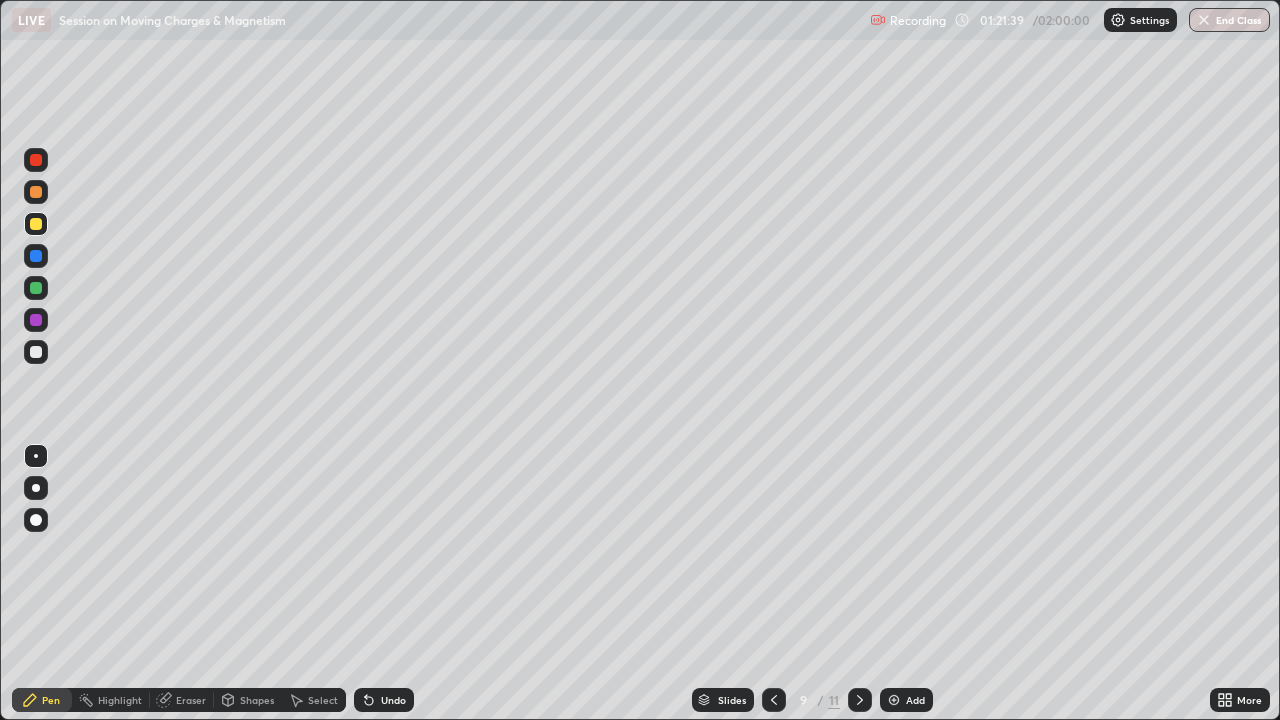 click on "Undo" at bounding box center [384, 700] 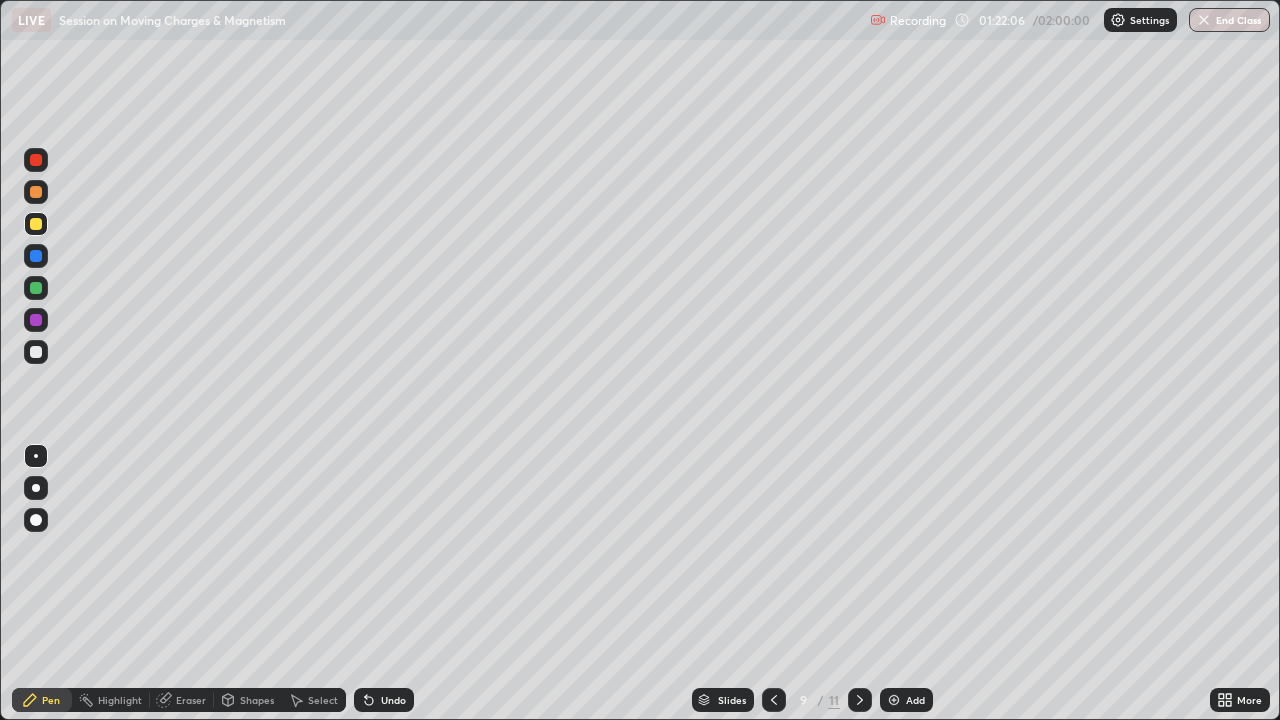 click on "Undo" at bounding box center (393, 700) 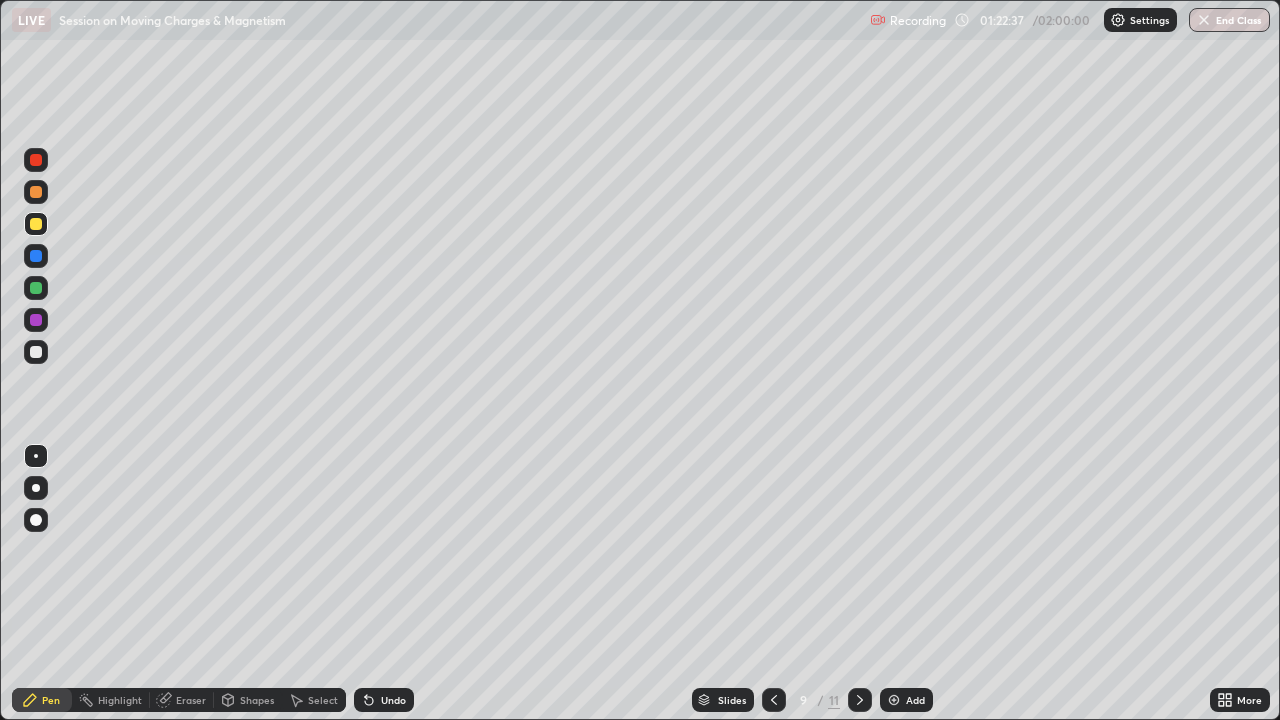 click at bounding box center [36, 256] 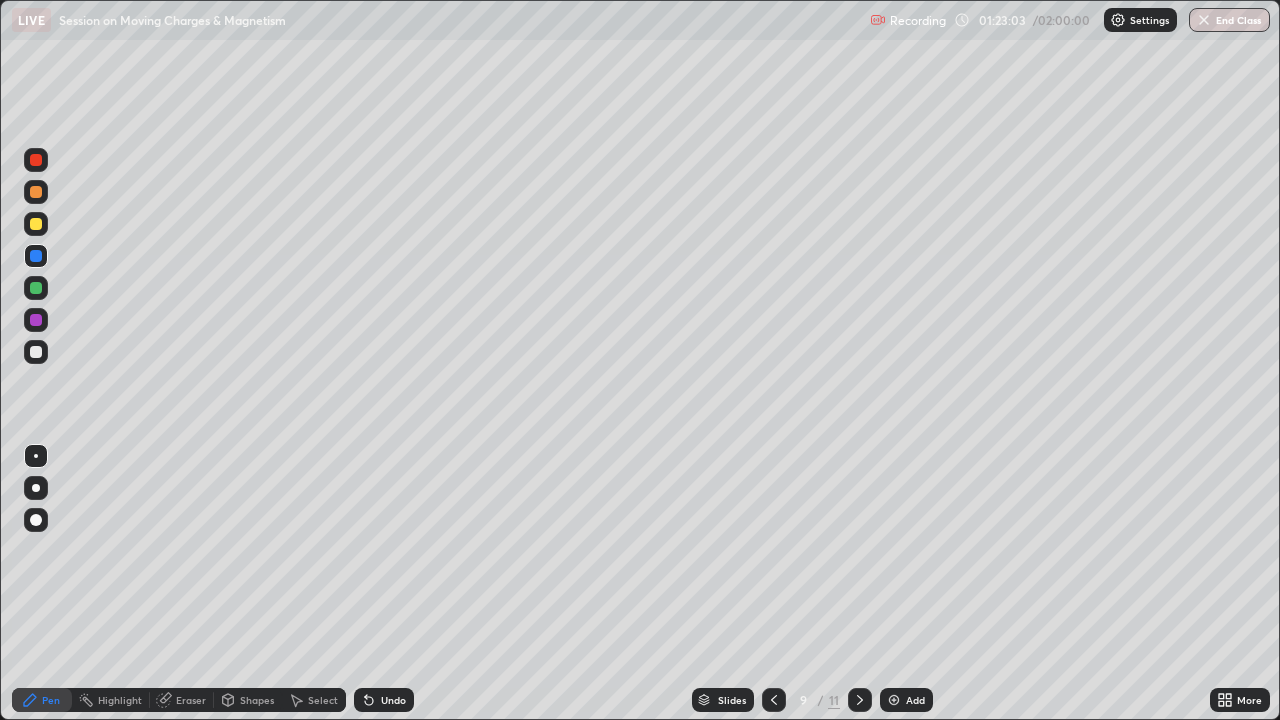 click 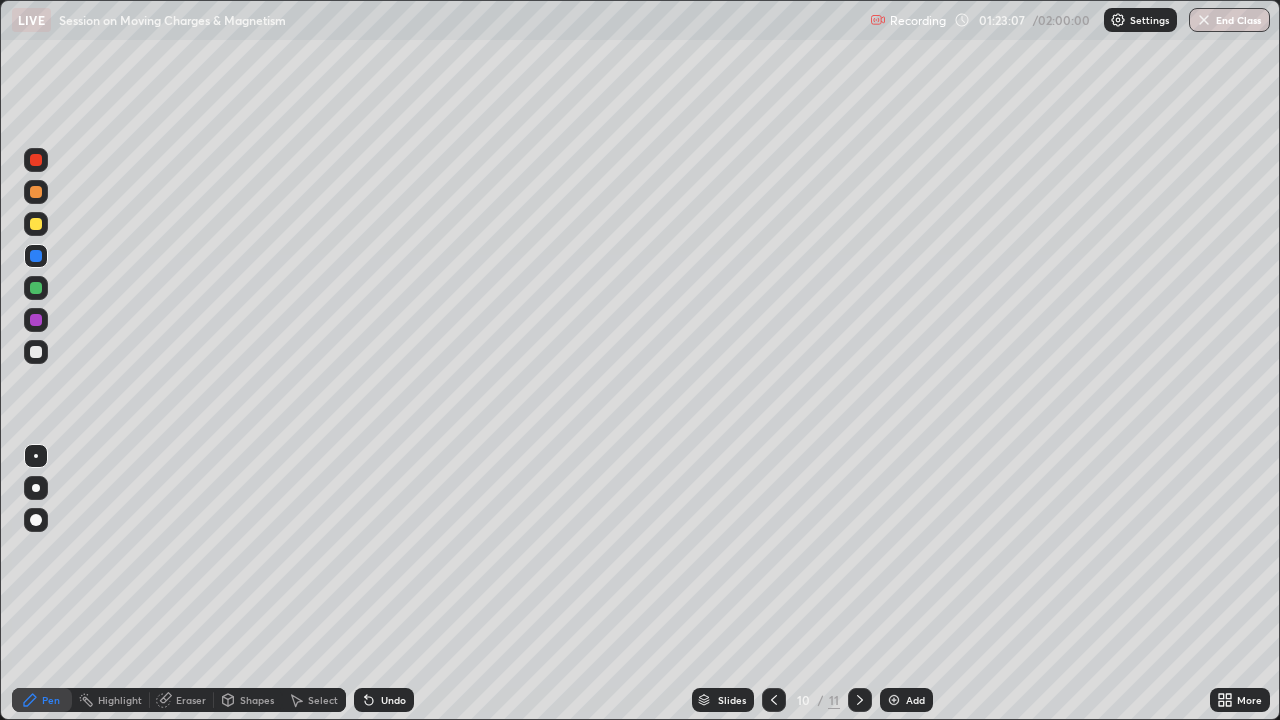 click on "Eraser" at bounding box center [191, 700] 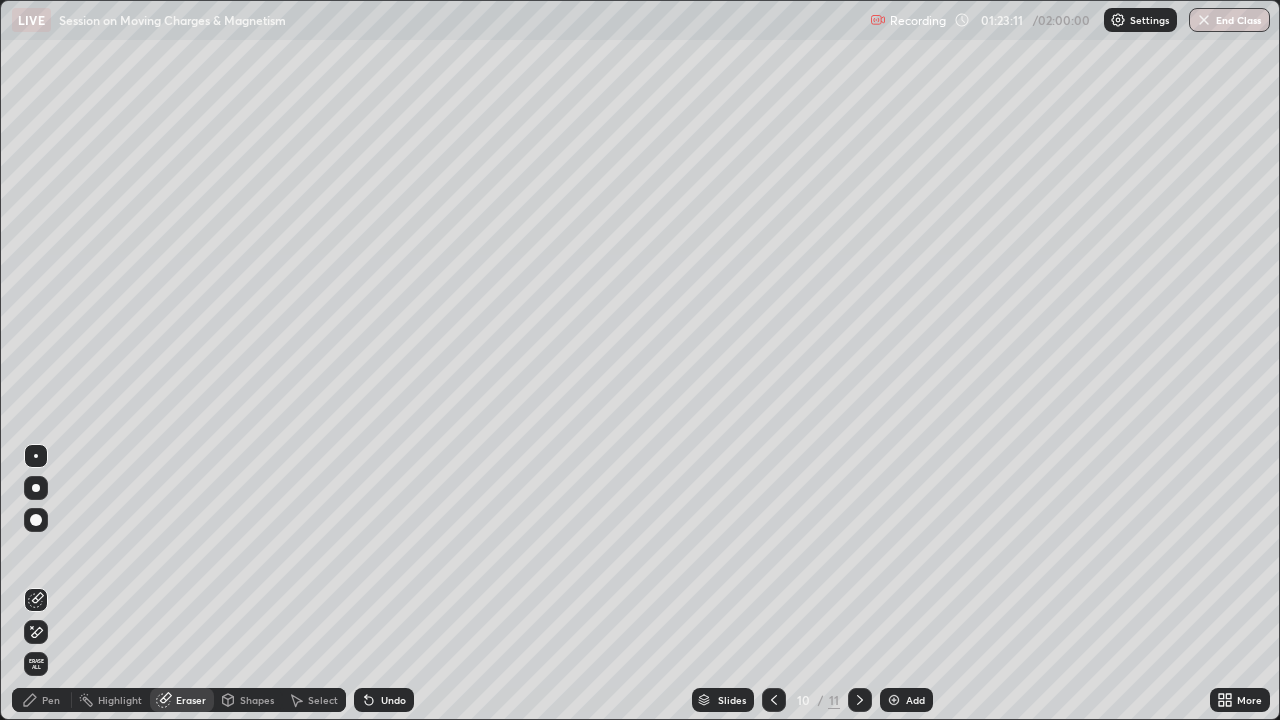 click on "Pen" at bounding box center (51, 700) 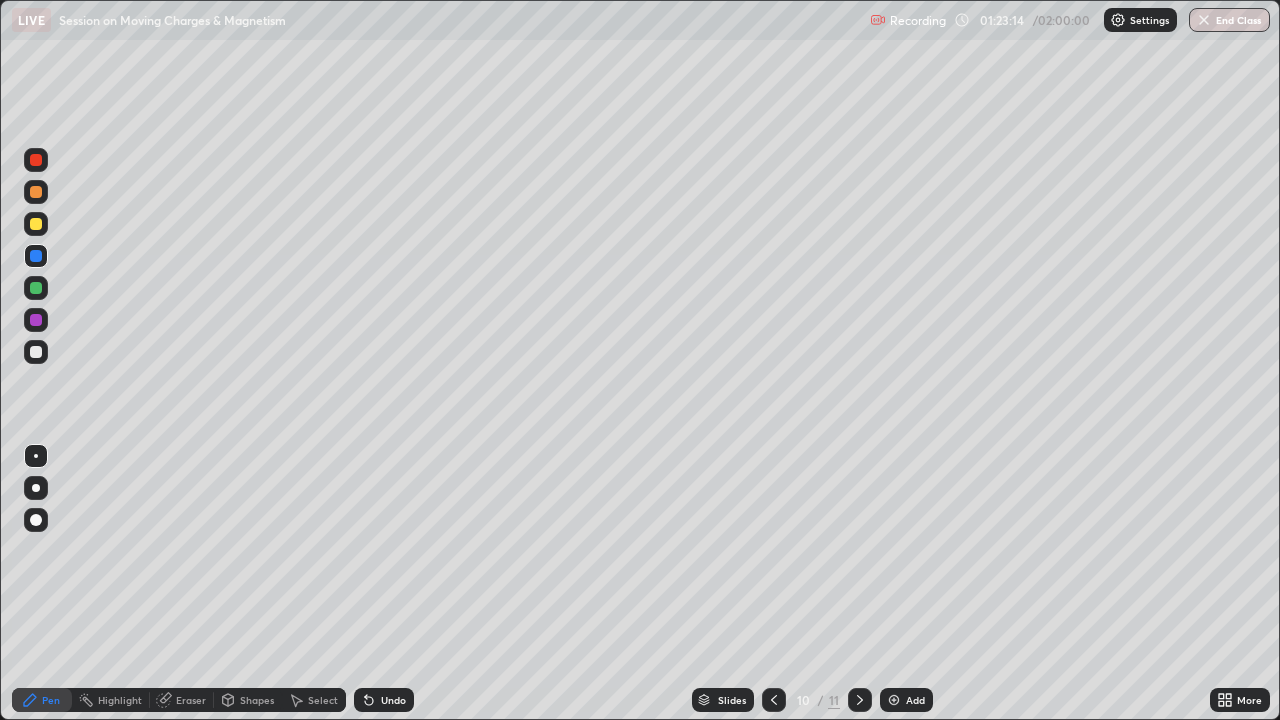 click at bounding box center (36, 224) 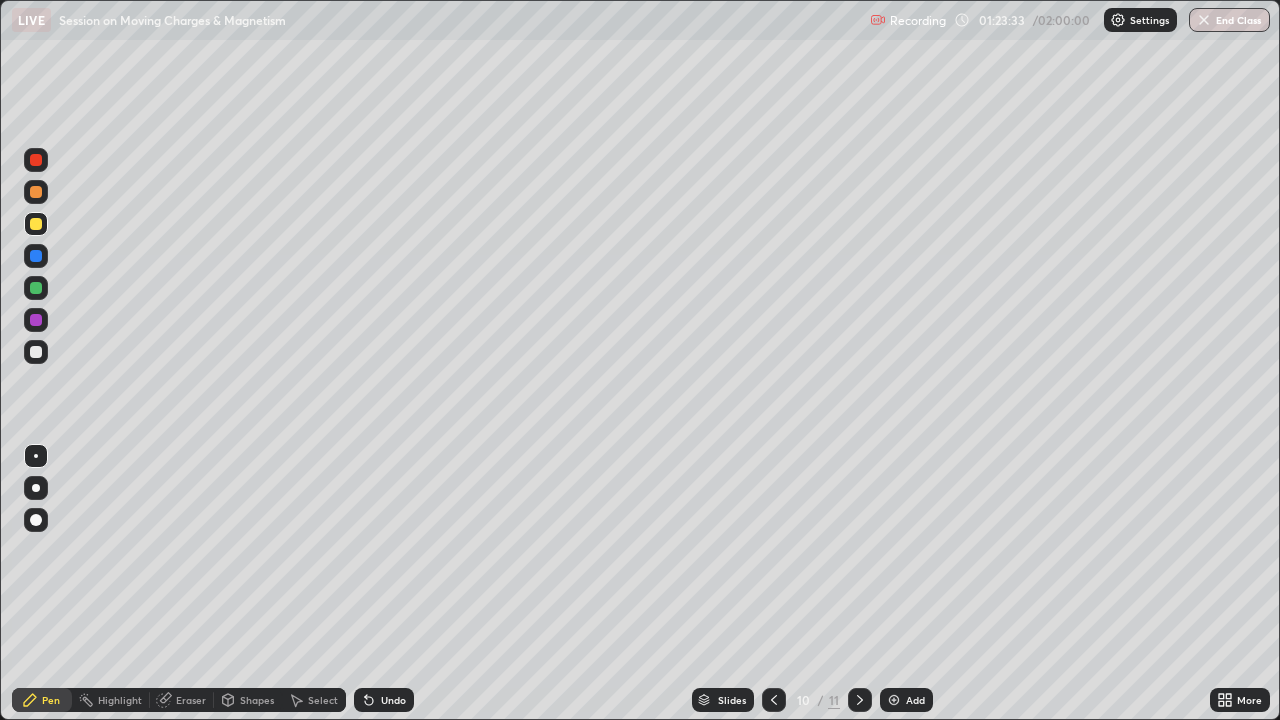 click at bounding box center (36, 256) 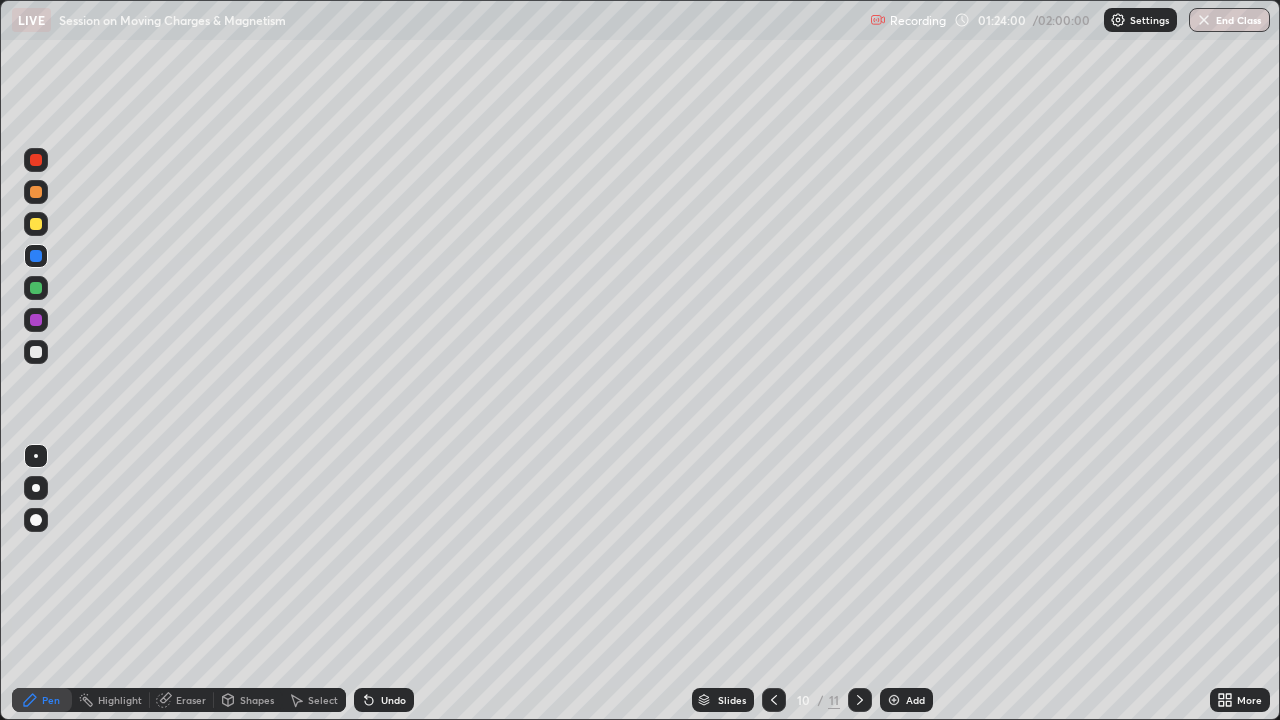click at bounding box center (36, 192) 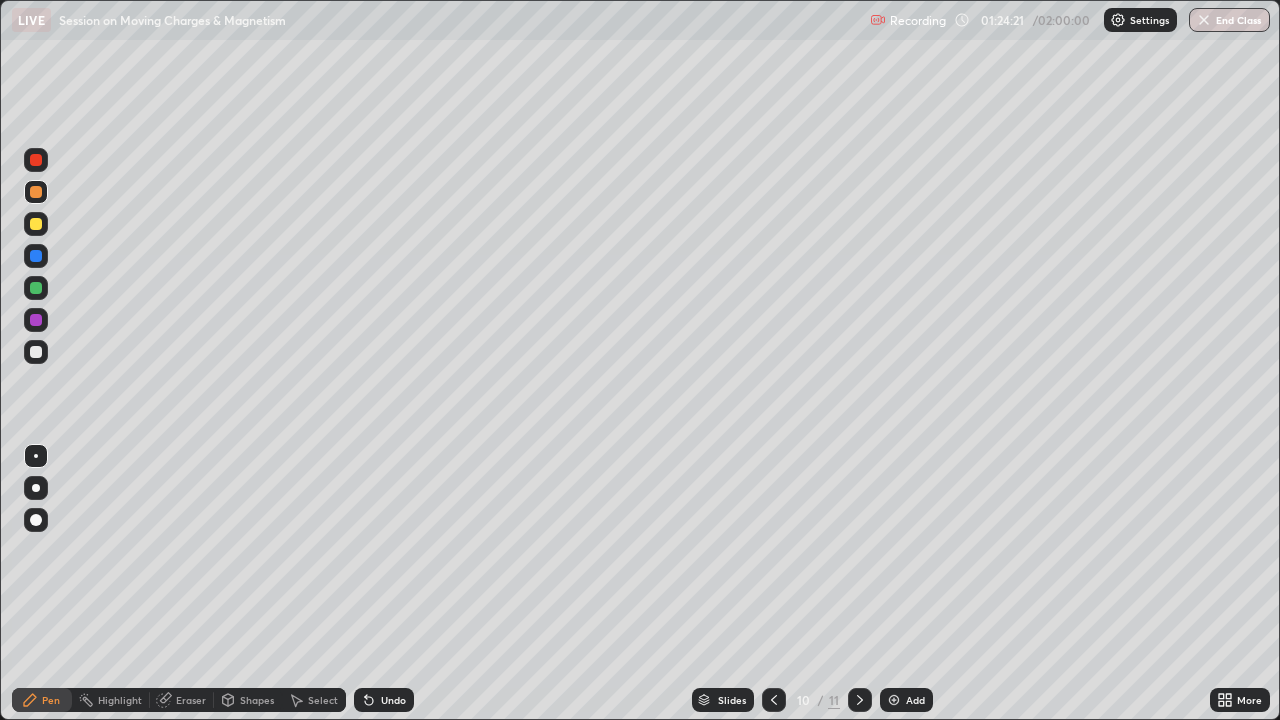 click at bounding box center (36, 256) 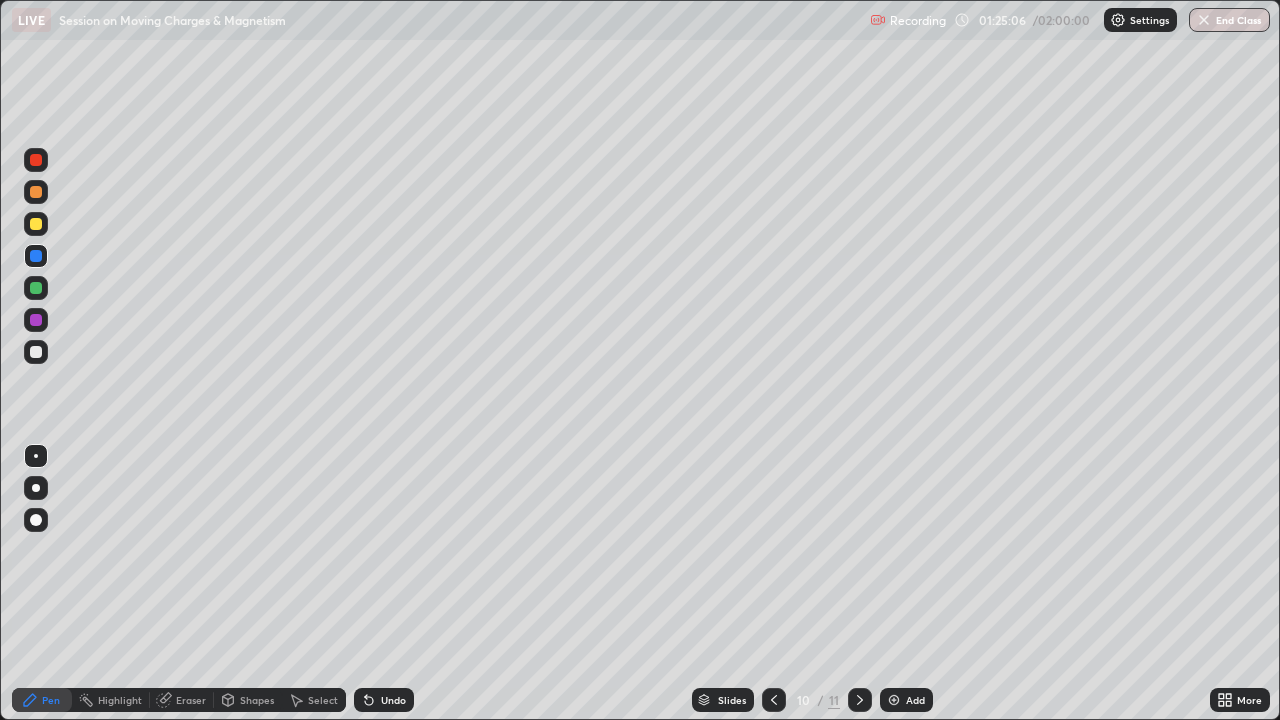 click on "Undo" at bounding box center [393, 700] 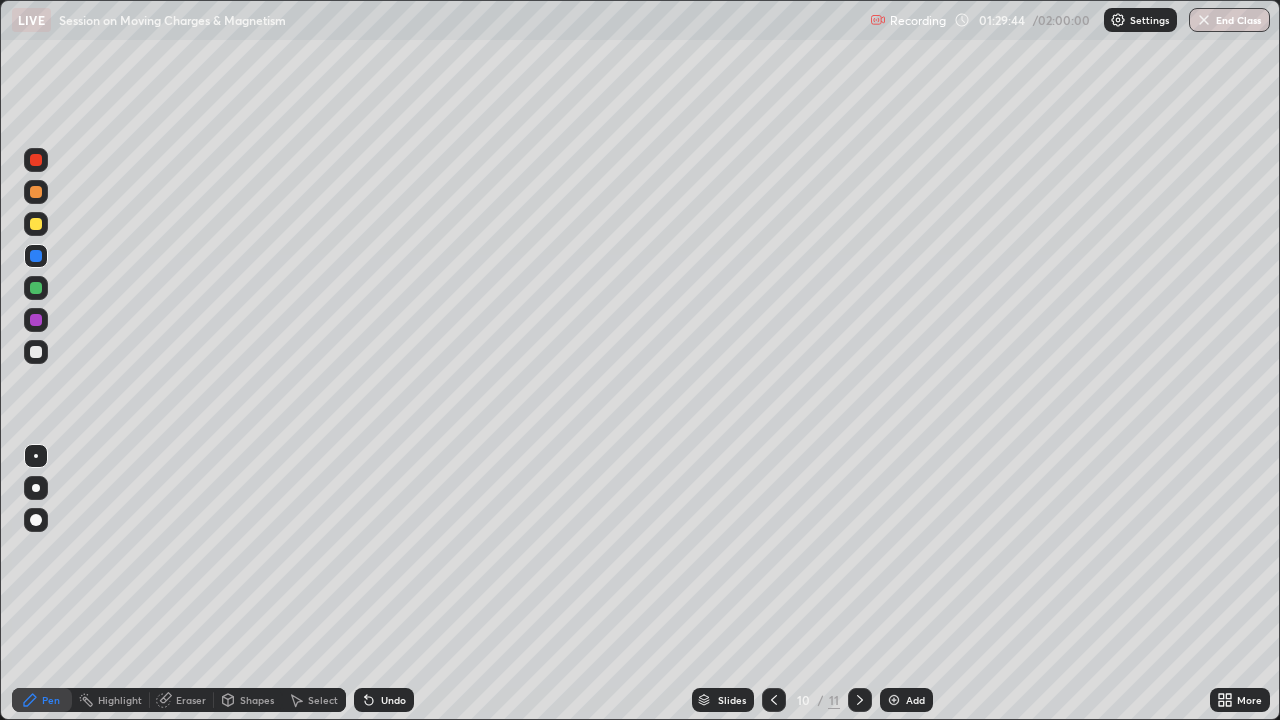 click at bounding box center [36, 192] 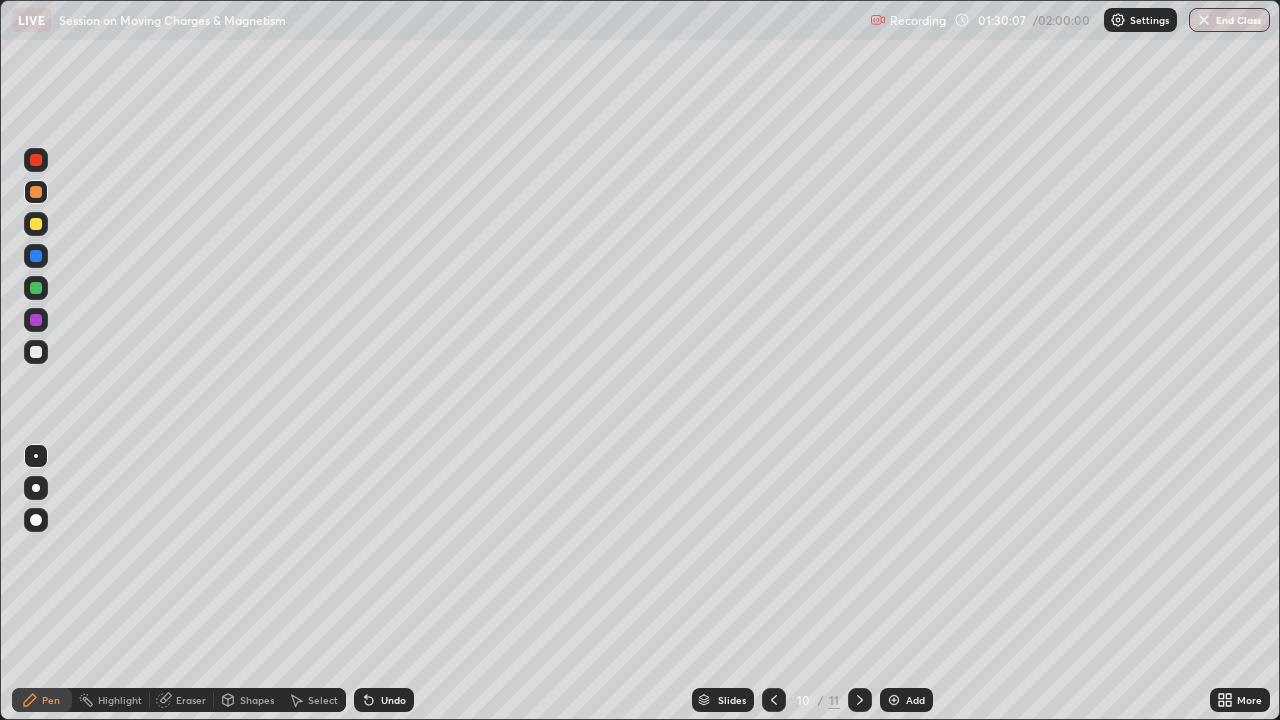 click on "Undo" at bounding box center [393, 700] 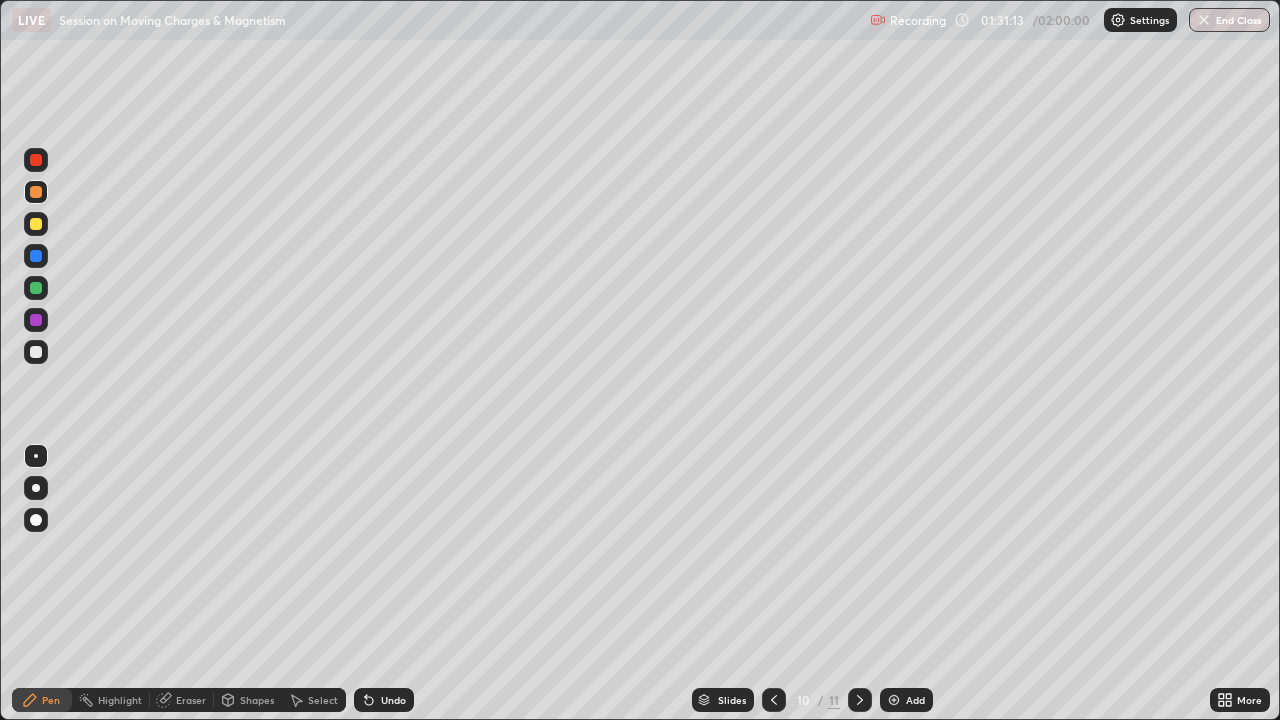 click on "Undo" at bounding box center (393, 700) 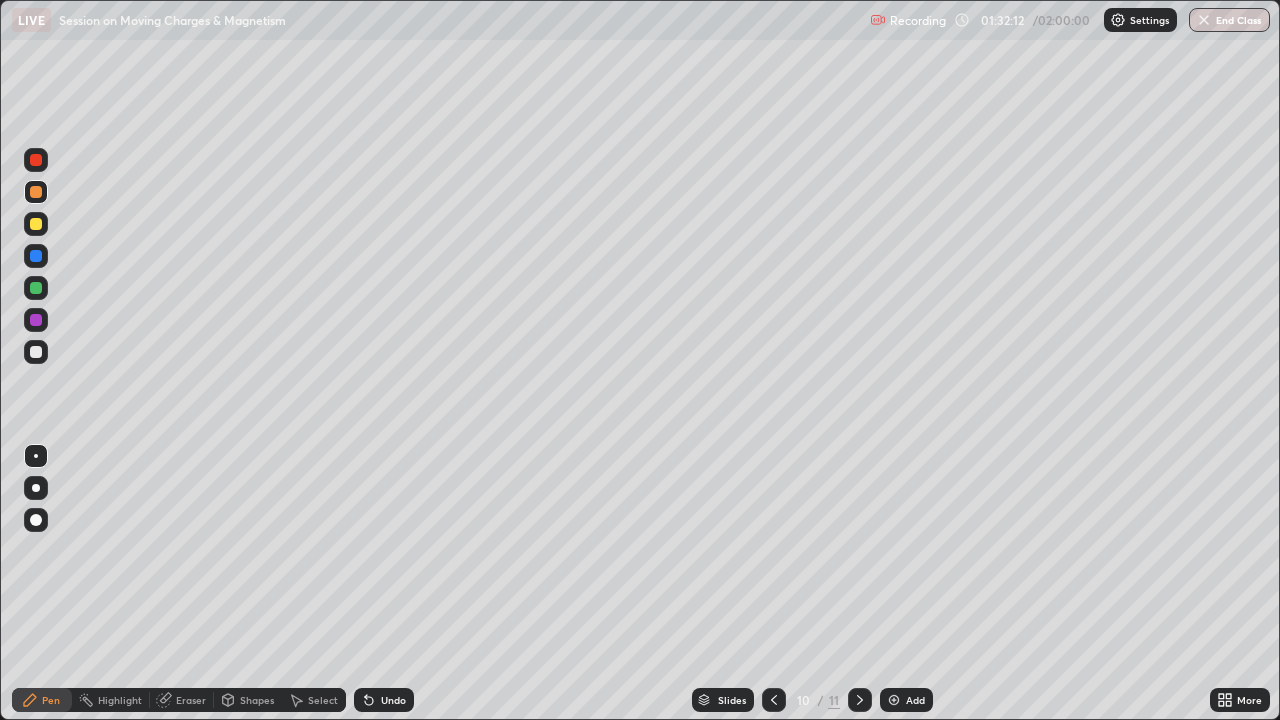 click at bounding box center (36, 160) 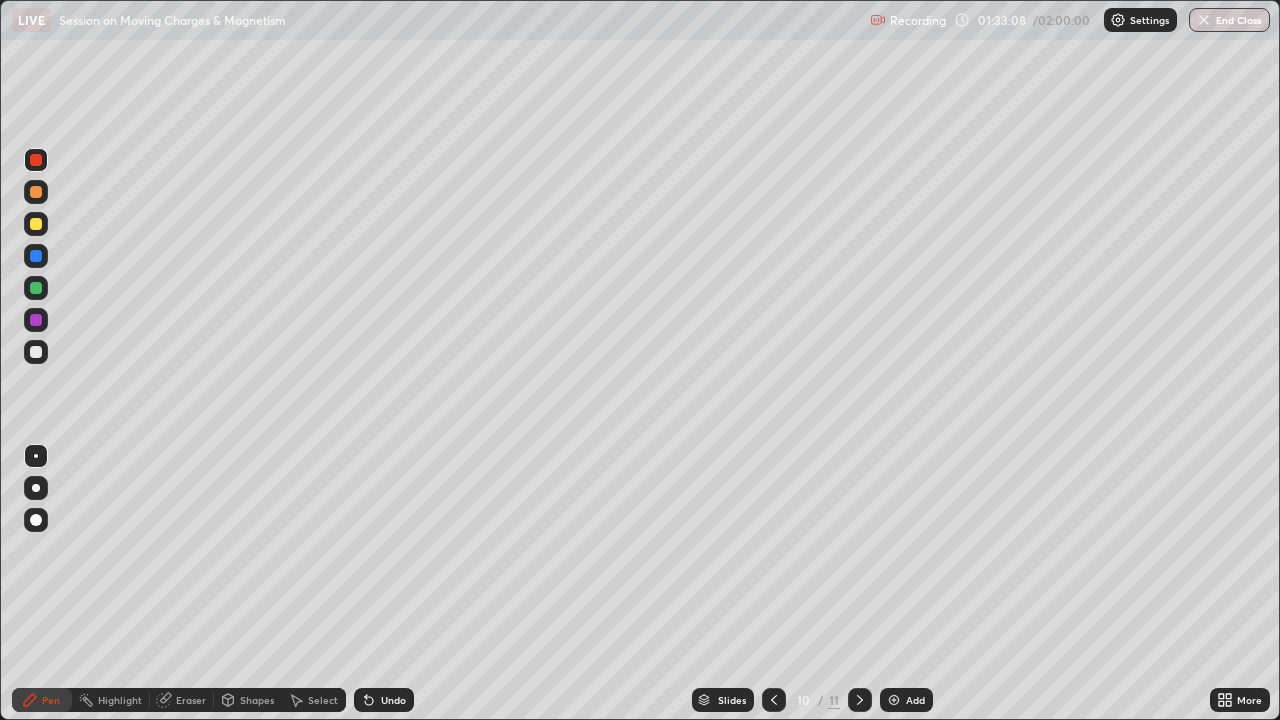 click on "Undo" at bounding box center (393, 700) 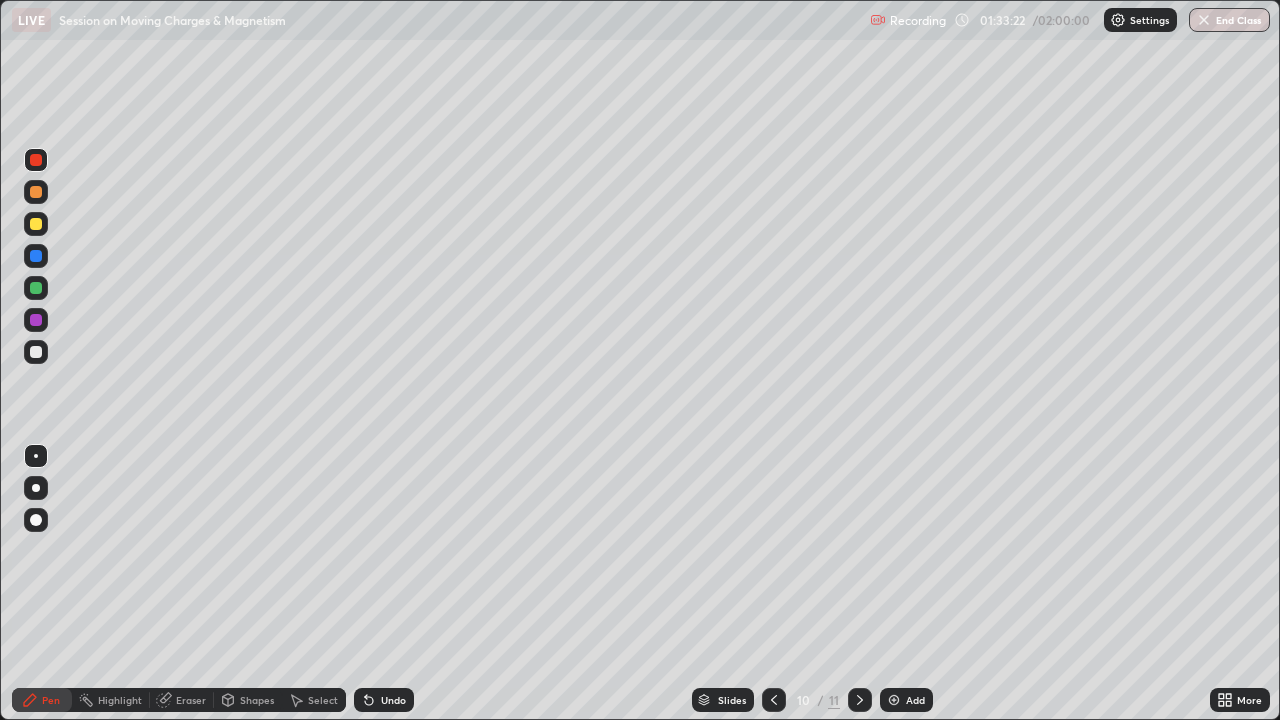 click at bounding box center [36, 352] 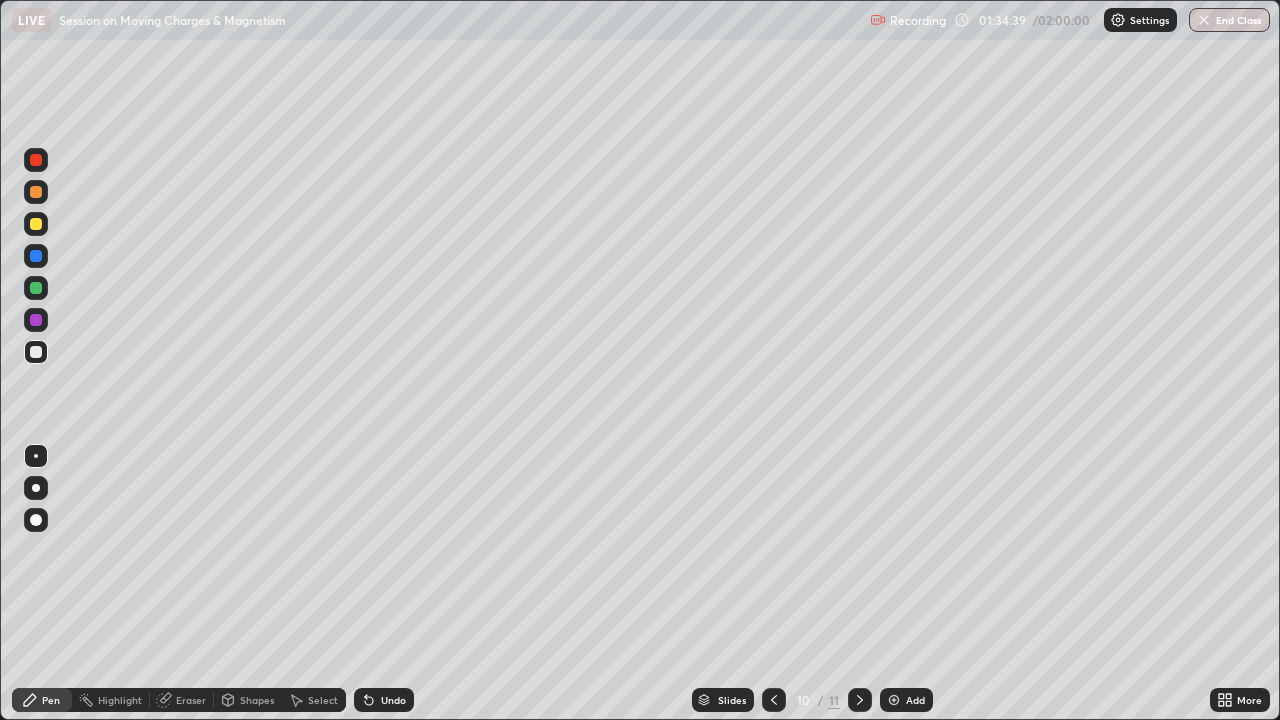 click on "Add" at bounding box center [906, 700] 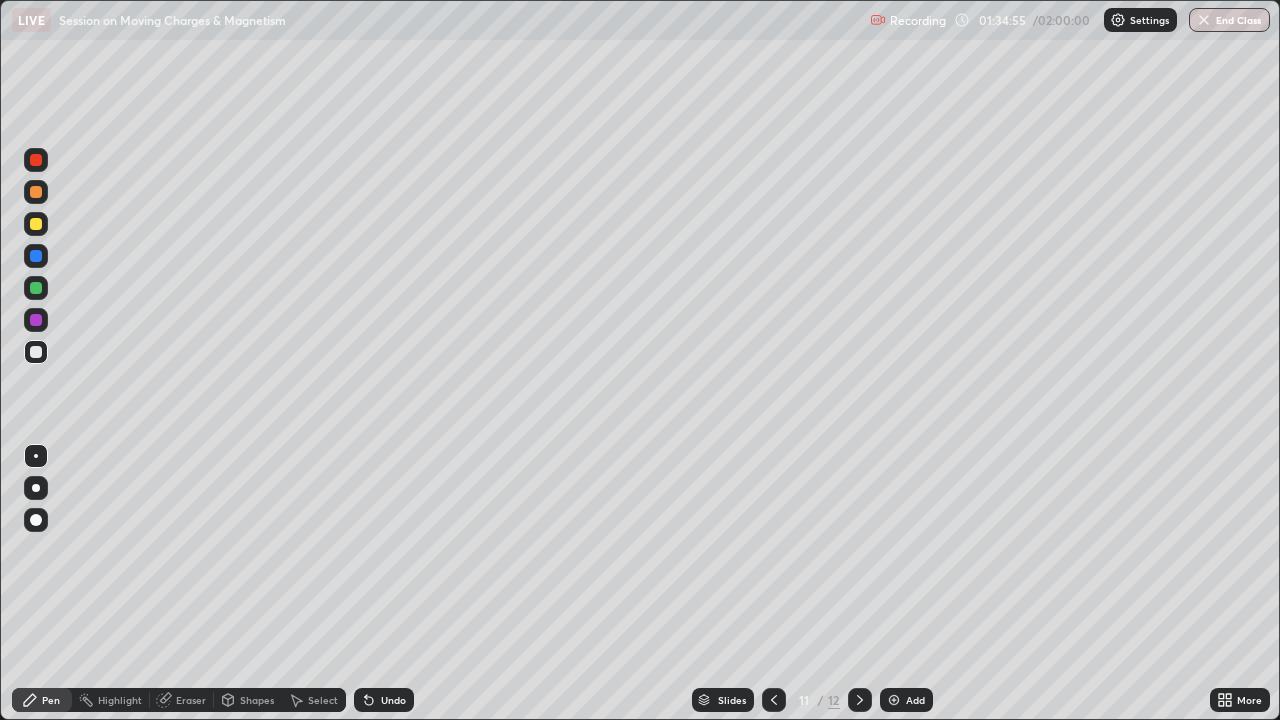 click 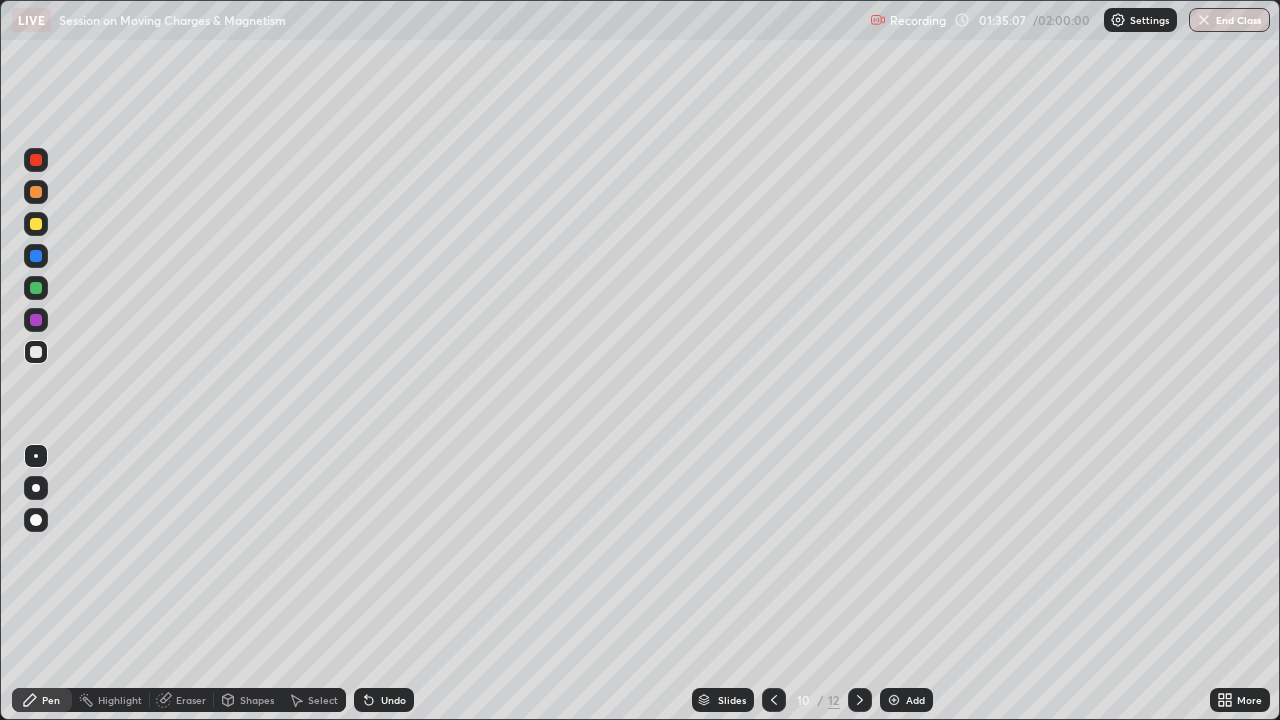 click 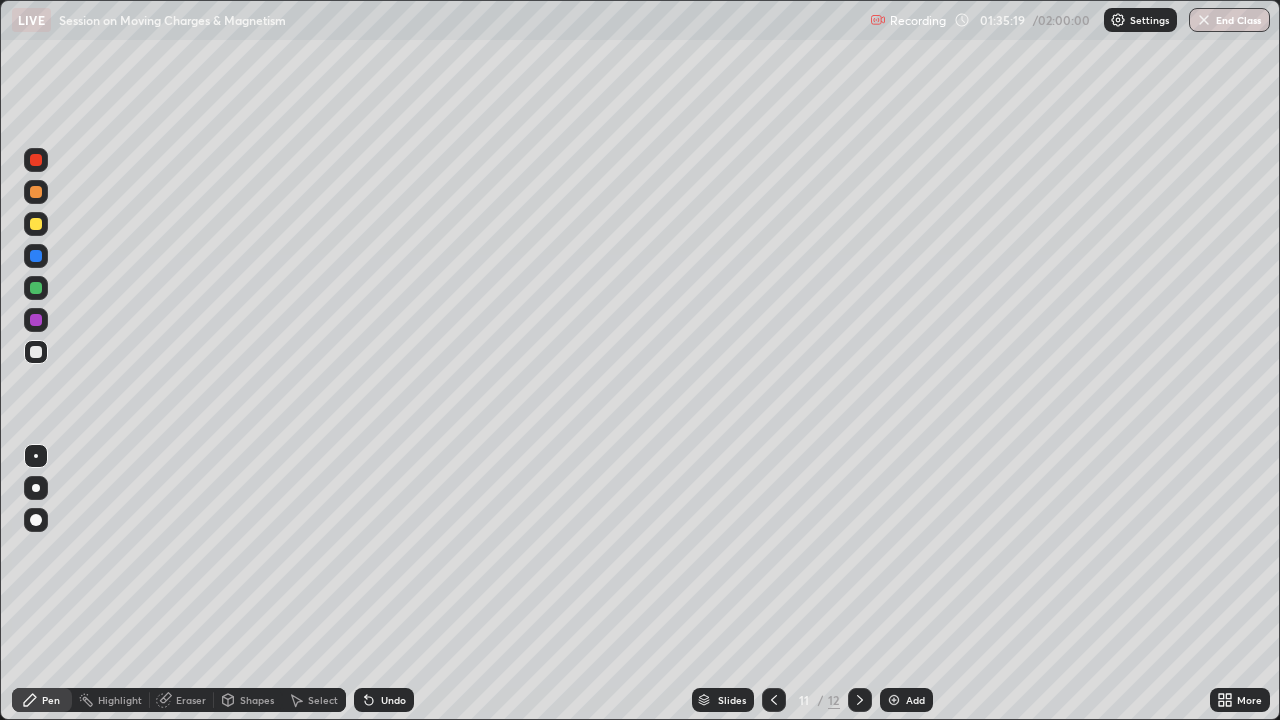 click 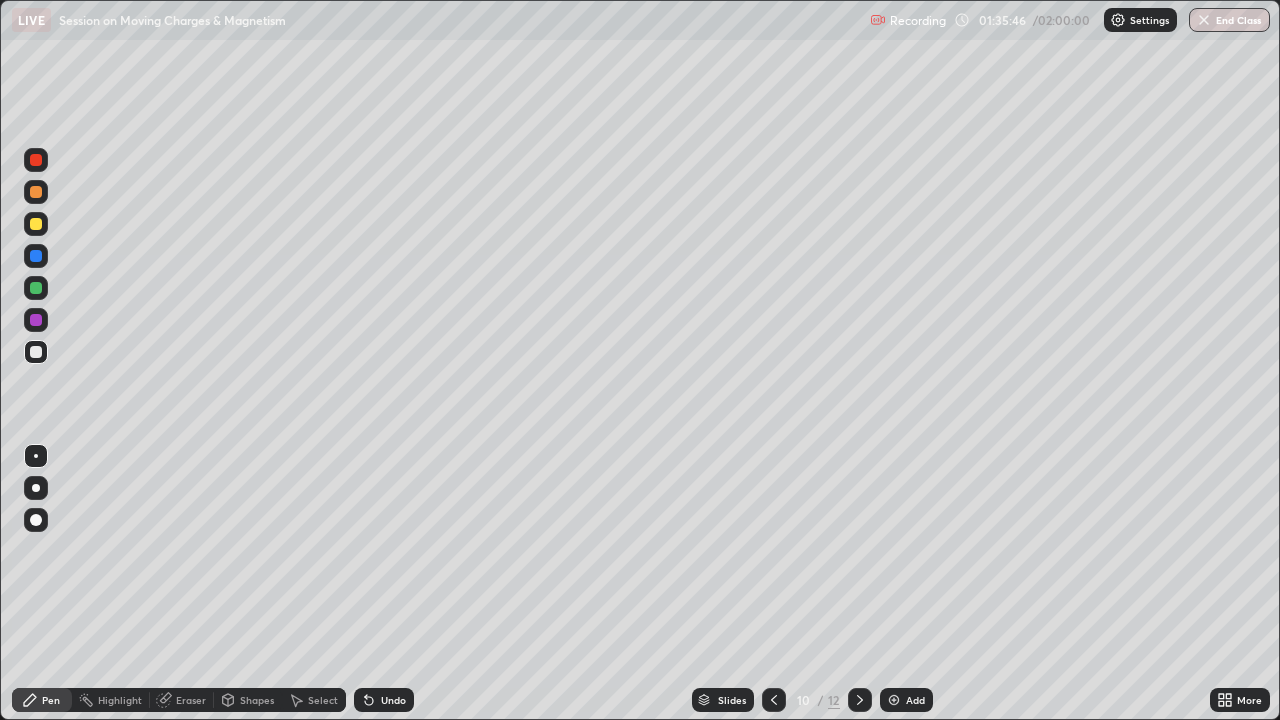 click 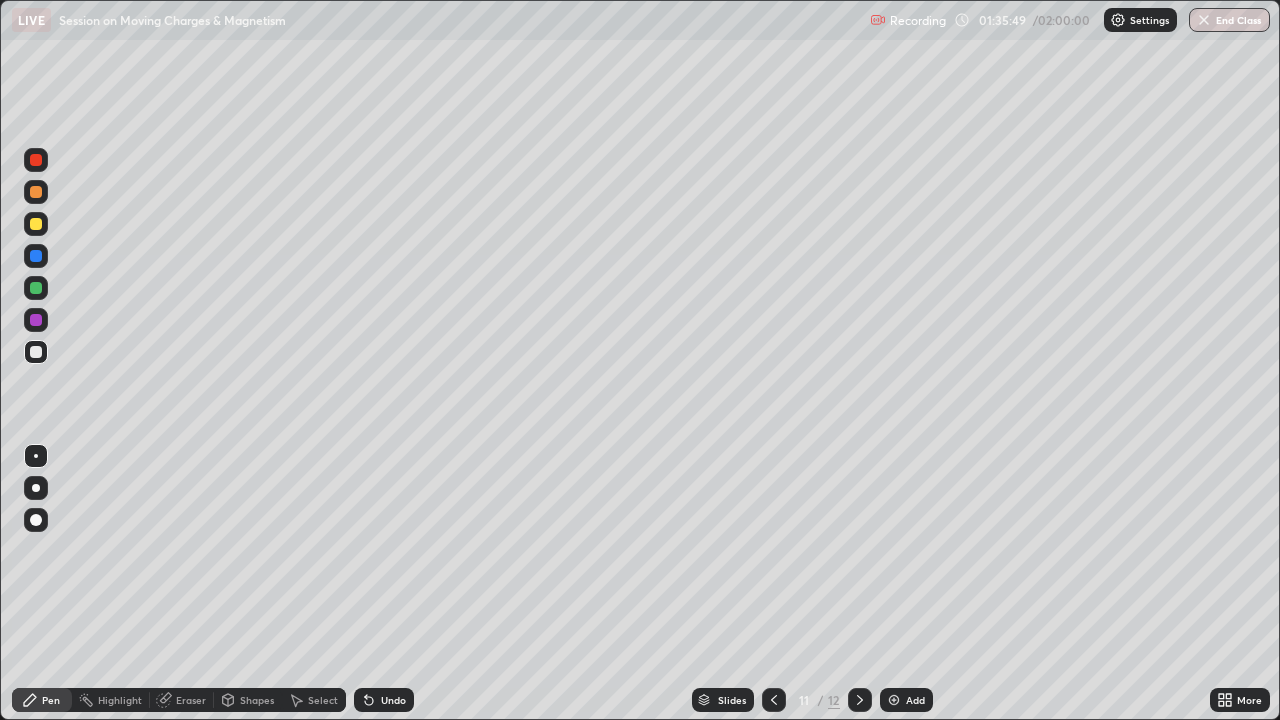 click 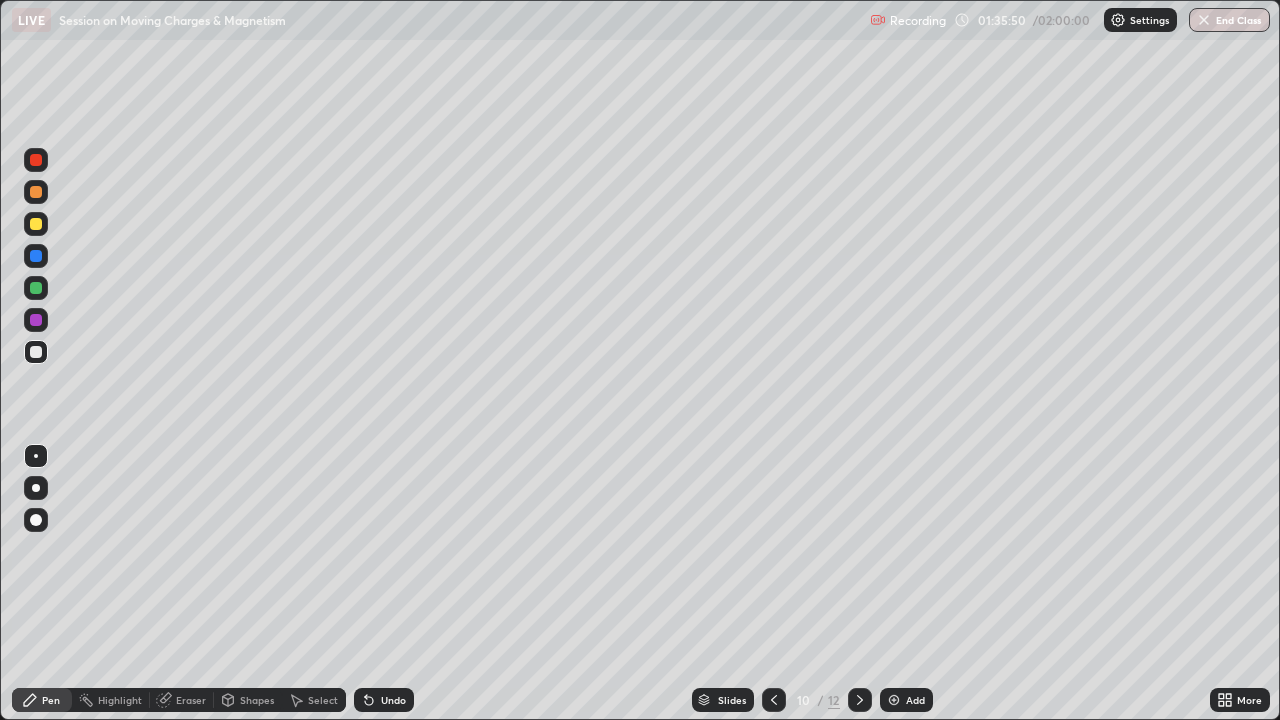 click at bounding box center [860, 700] 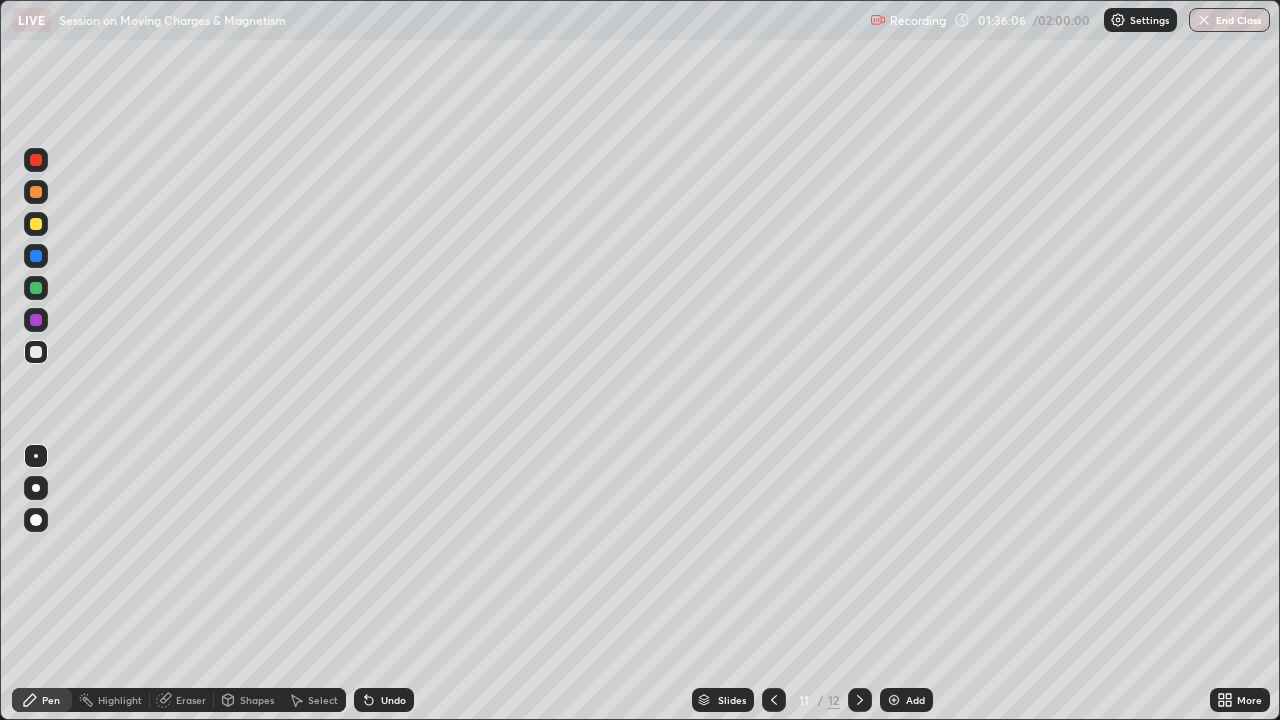 click on "Undo" at bounding box center (384, 700) 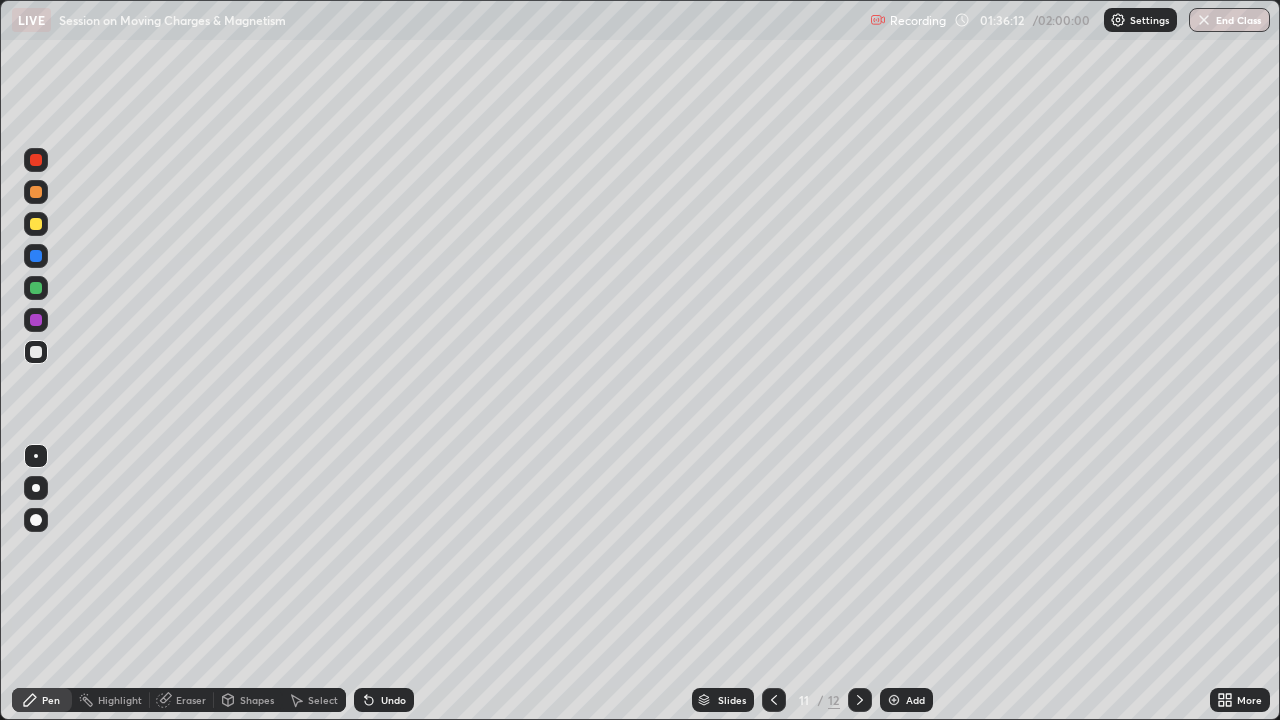 click on "Undo" at bounding box center [393, 700] 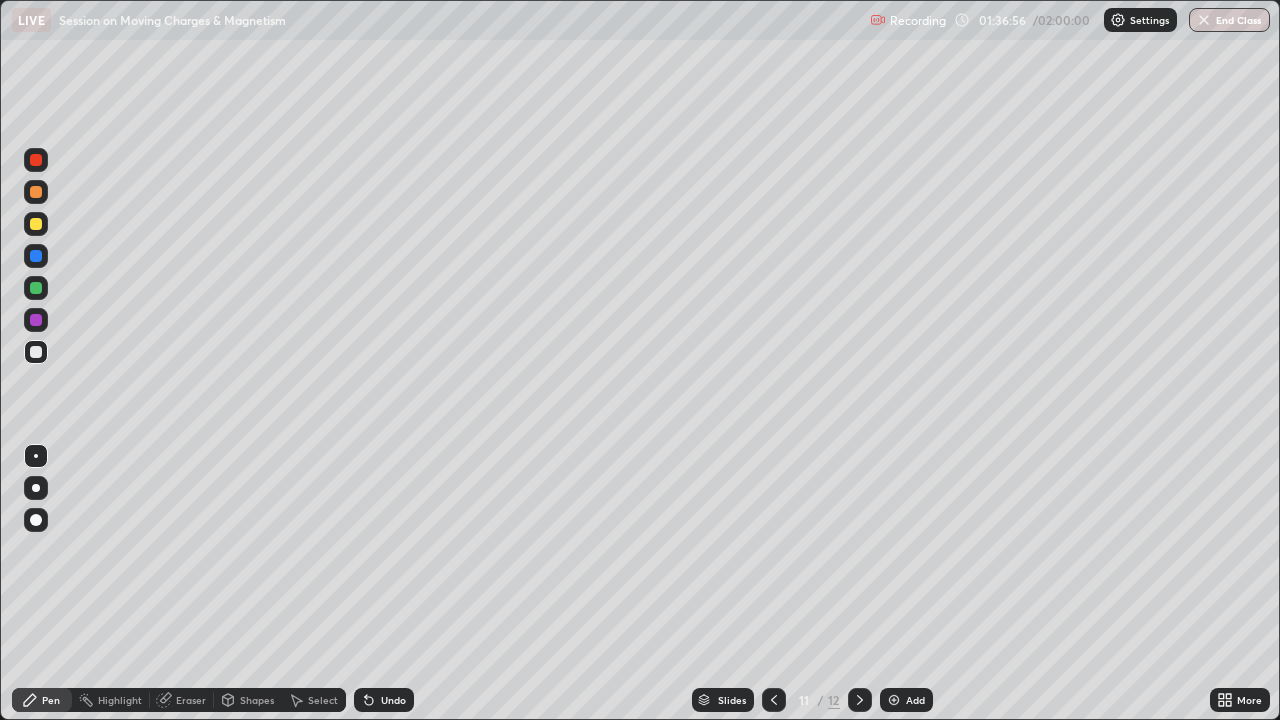 click on "Undo" at bounding box center (393, 700) 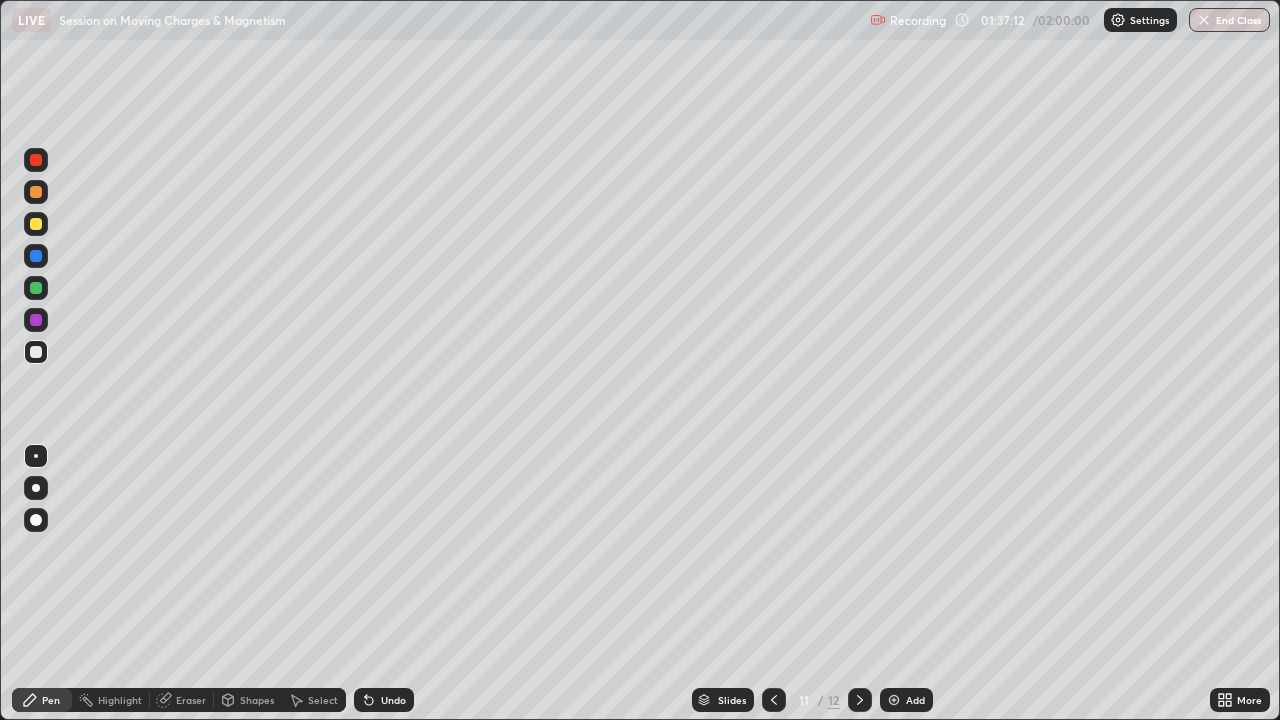 click on "Undo" at bounding box center (384, 700) 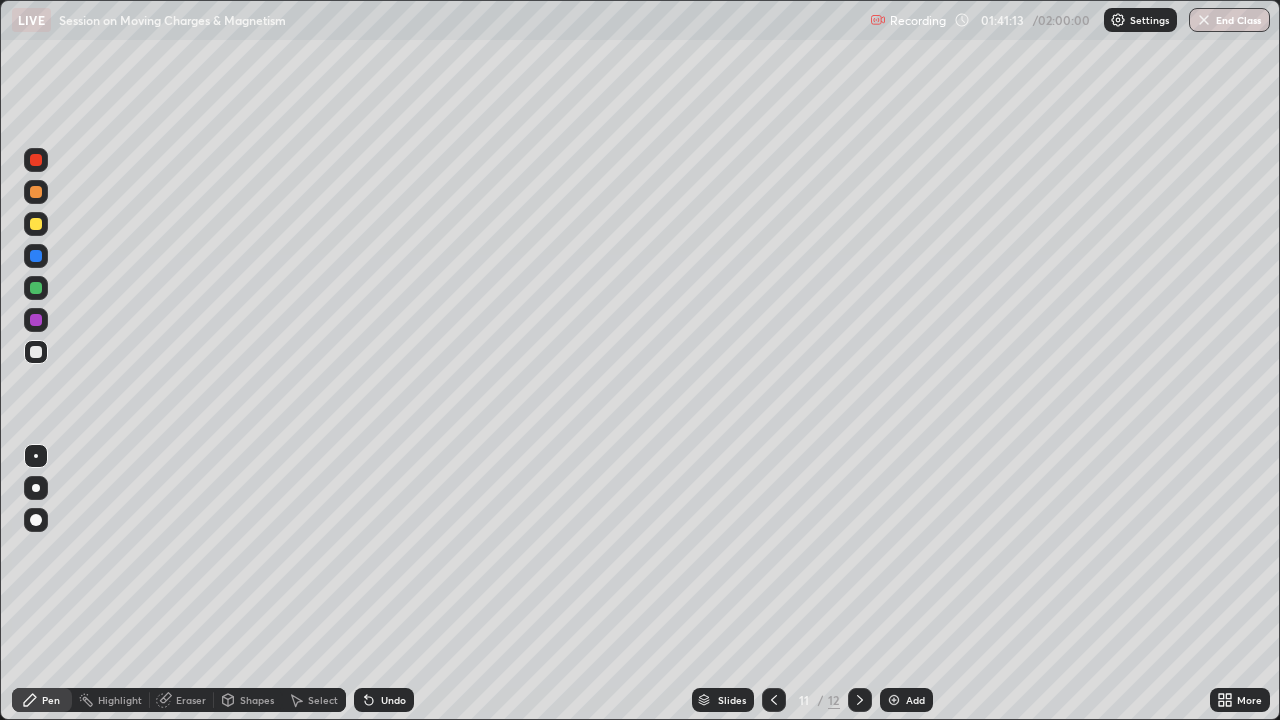click on "Add" at bounding box center [906, 700] 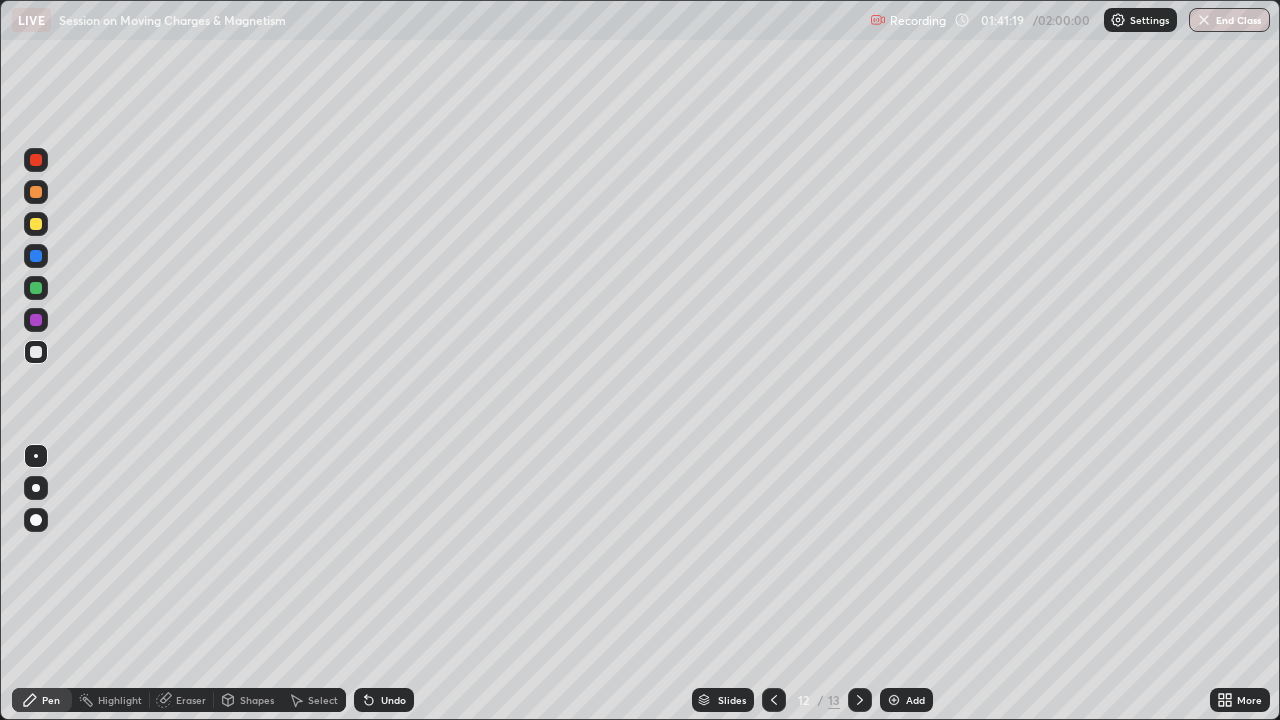 click at bounding box center (36, 224) 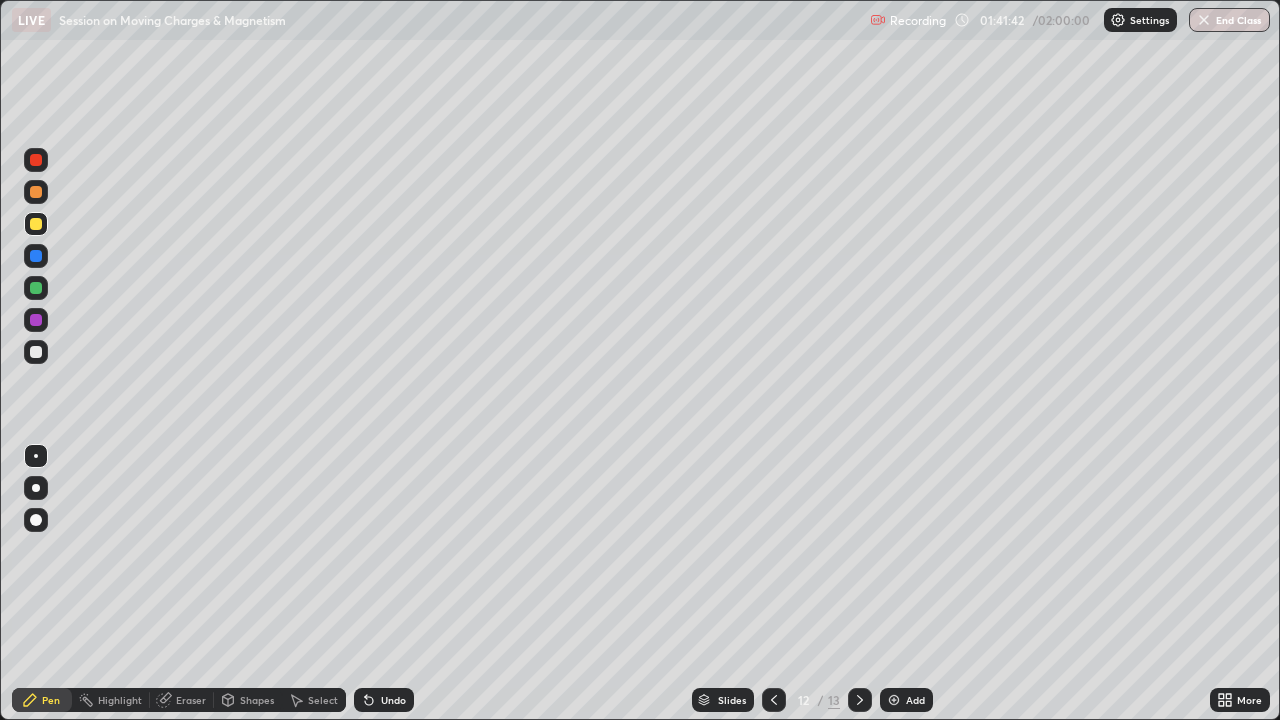 click at bounding box center (36, 192) 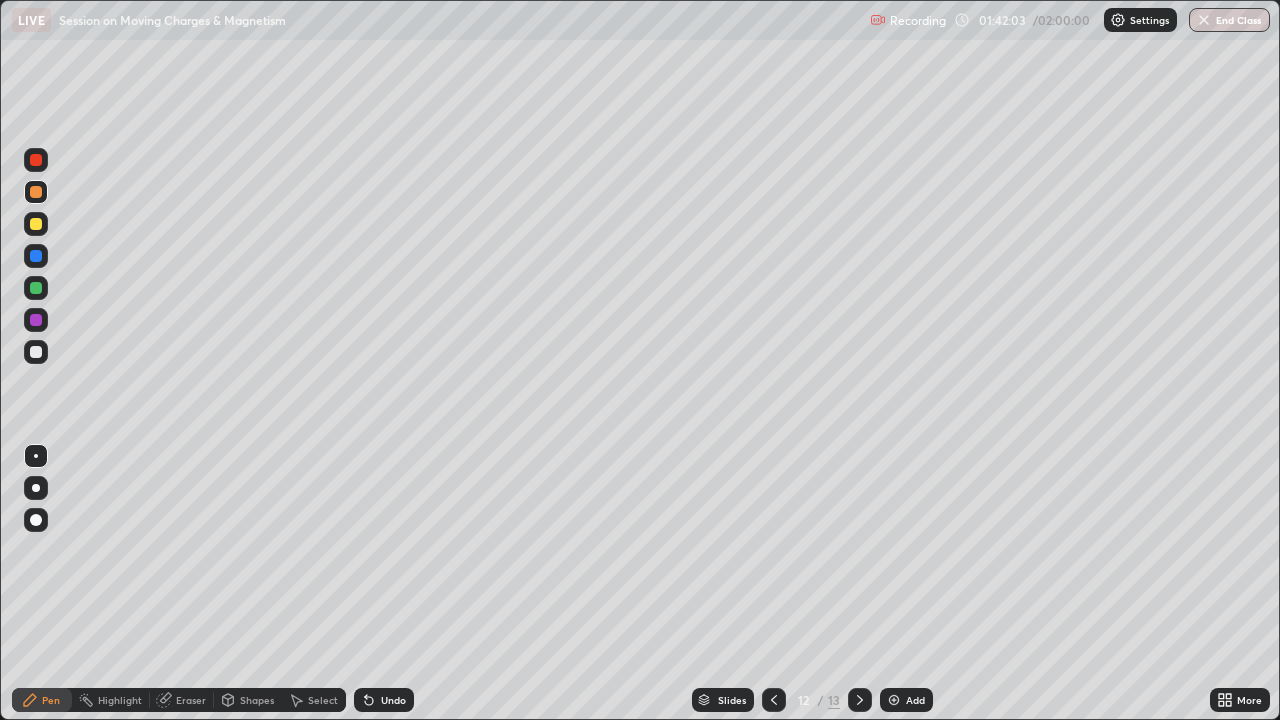 click at bounding box center (36, 224) 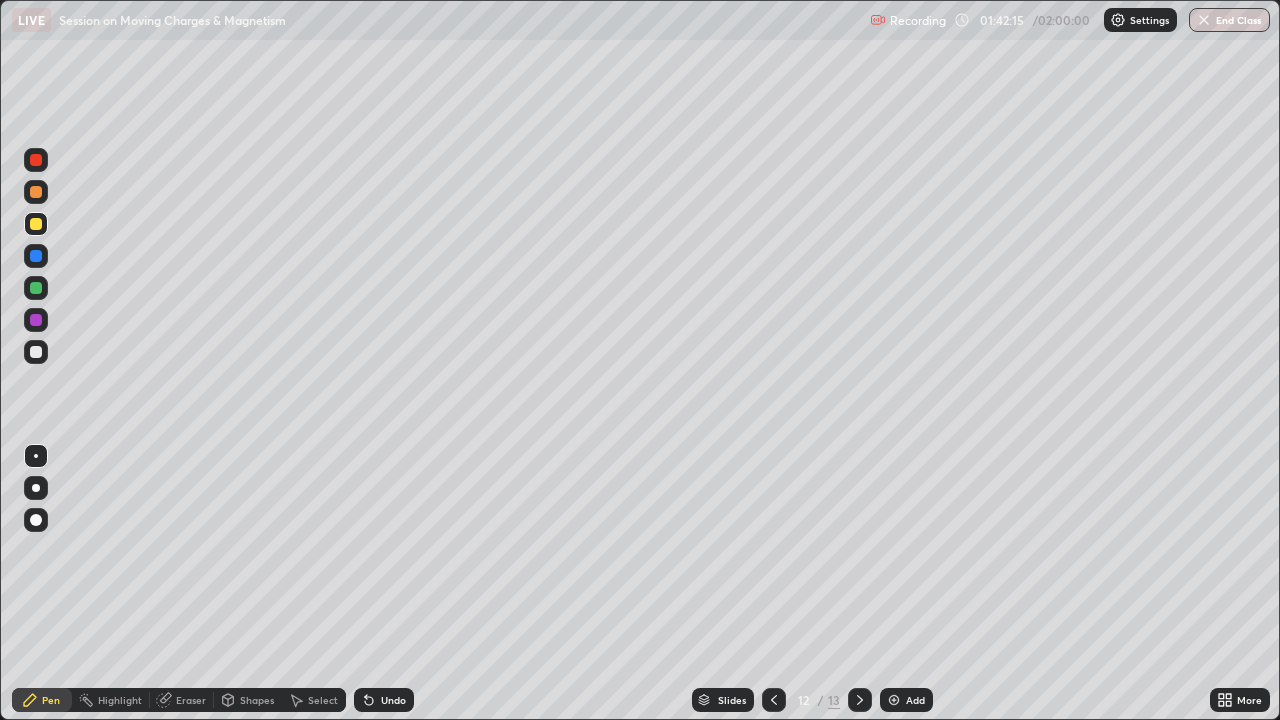 click at bounding box center [36, 192] 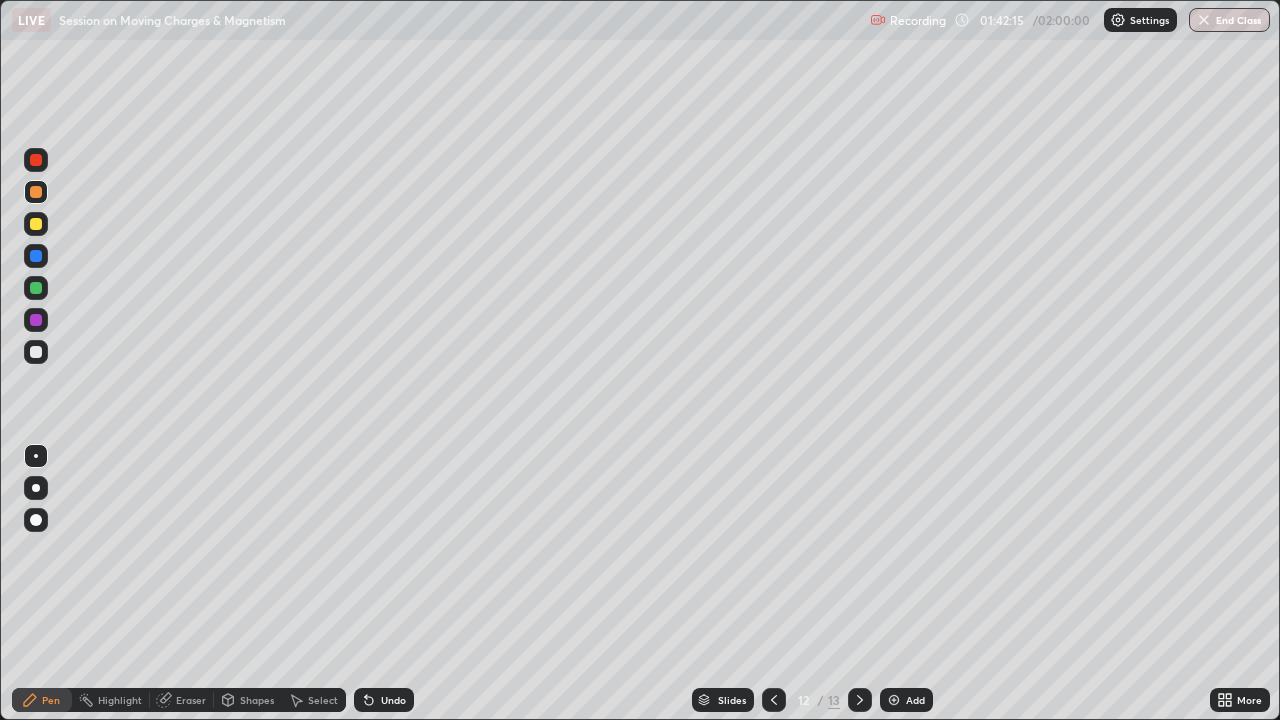 click at bounding box center [36, 160] 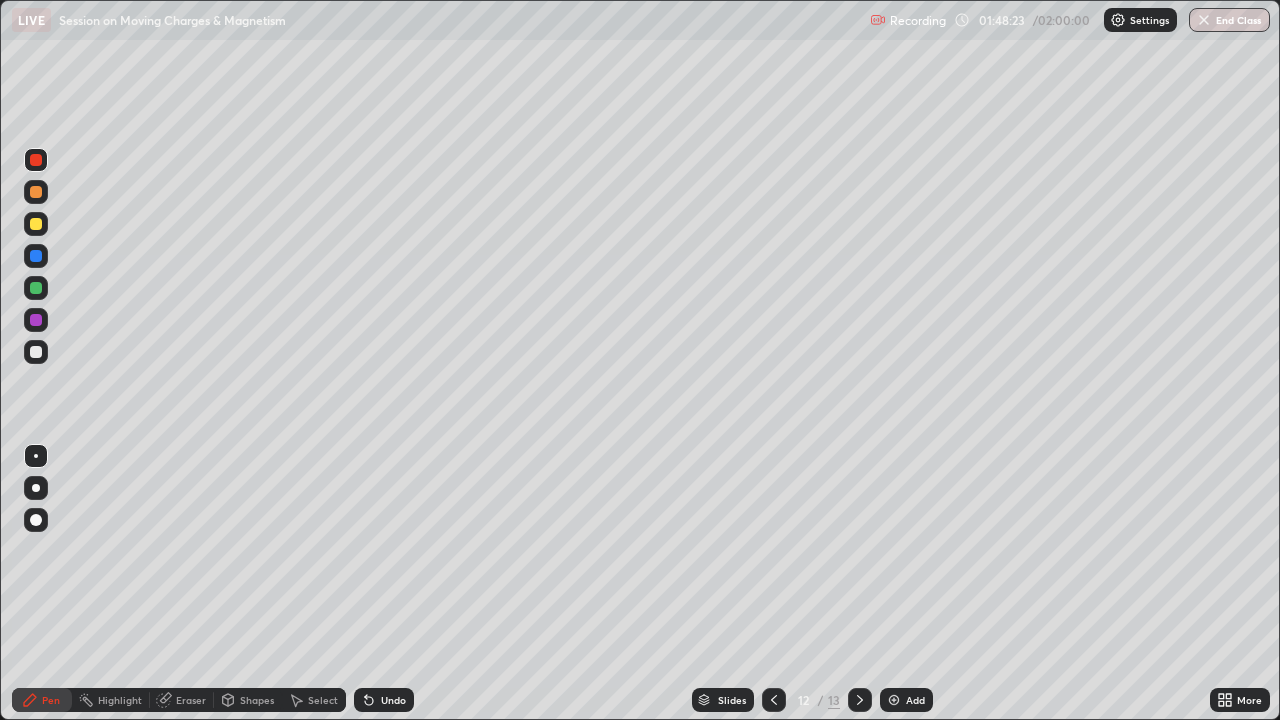 click at bounding box center (36, 256) 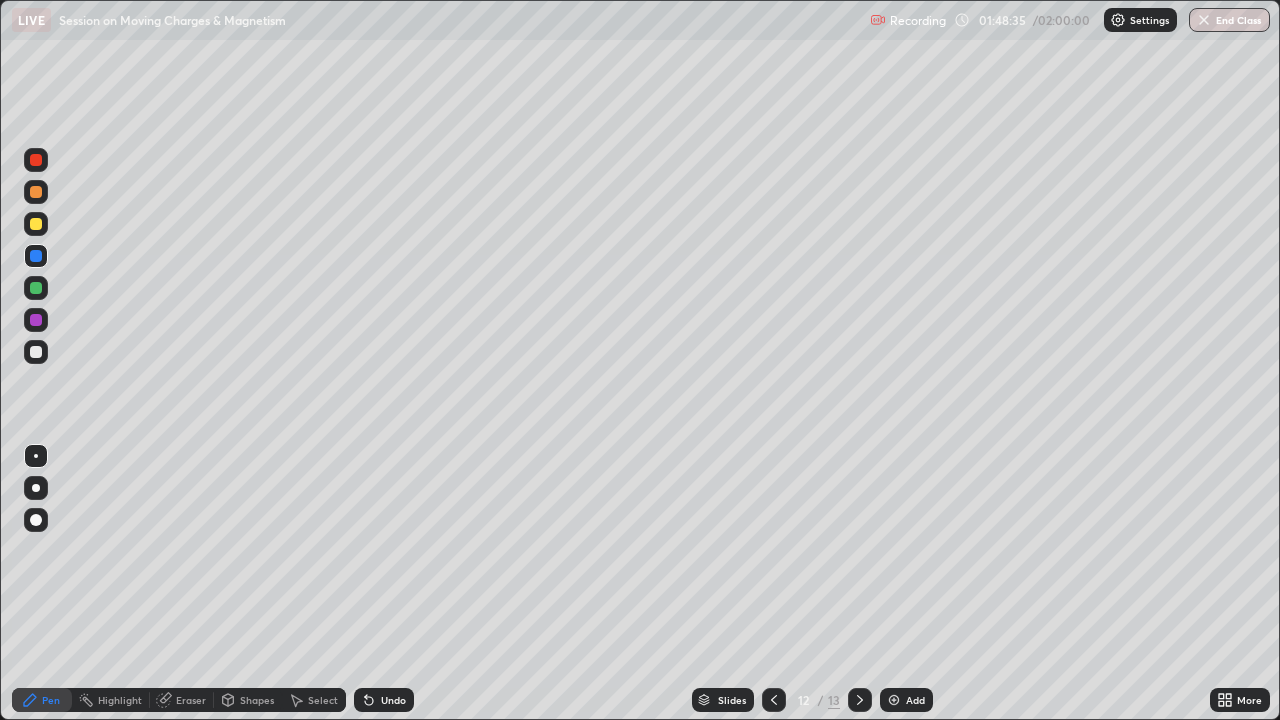 click on "Undo" at bounding box center (393, 700) 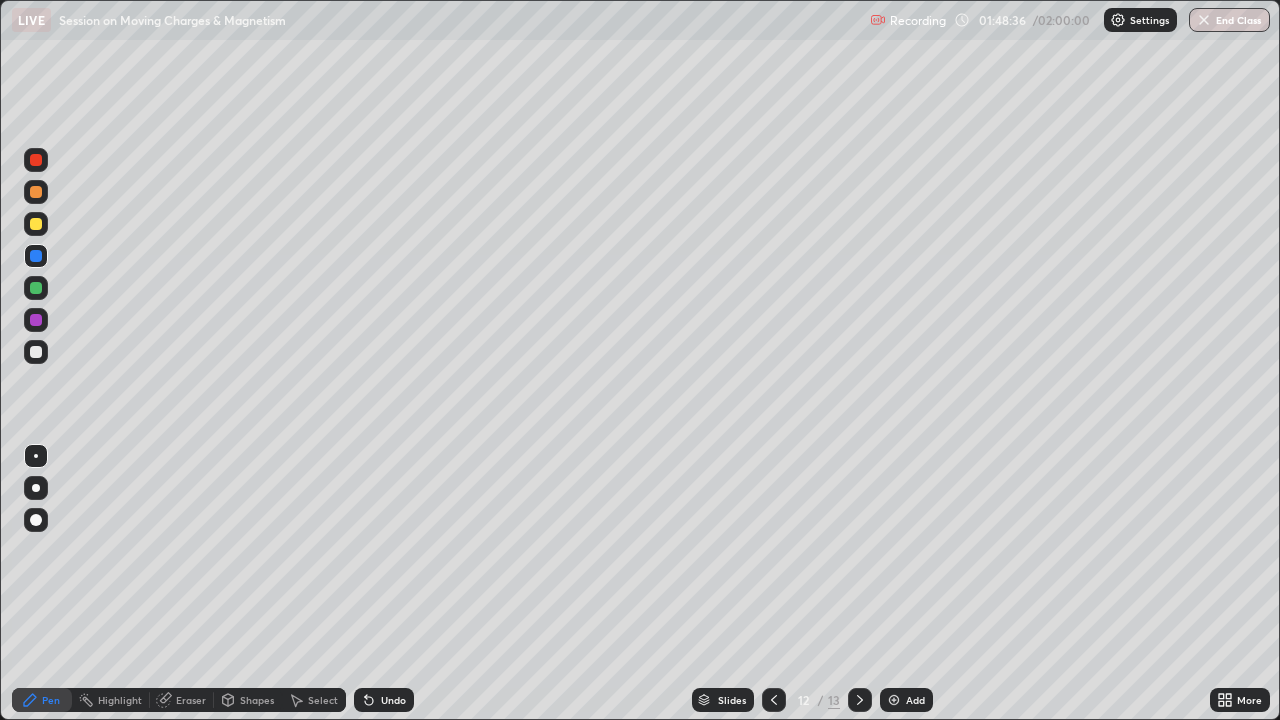 click on "Undo" at bounding box center (393, 700) 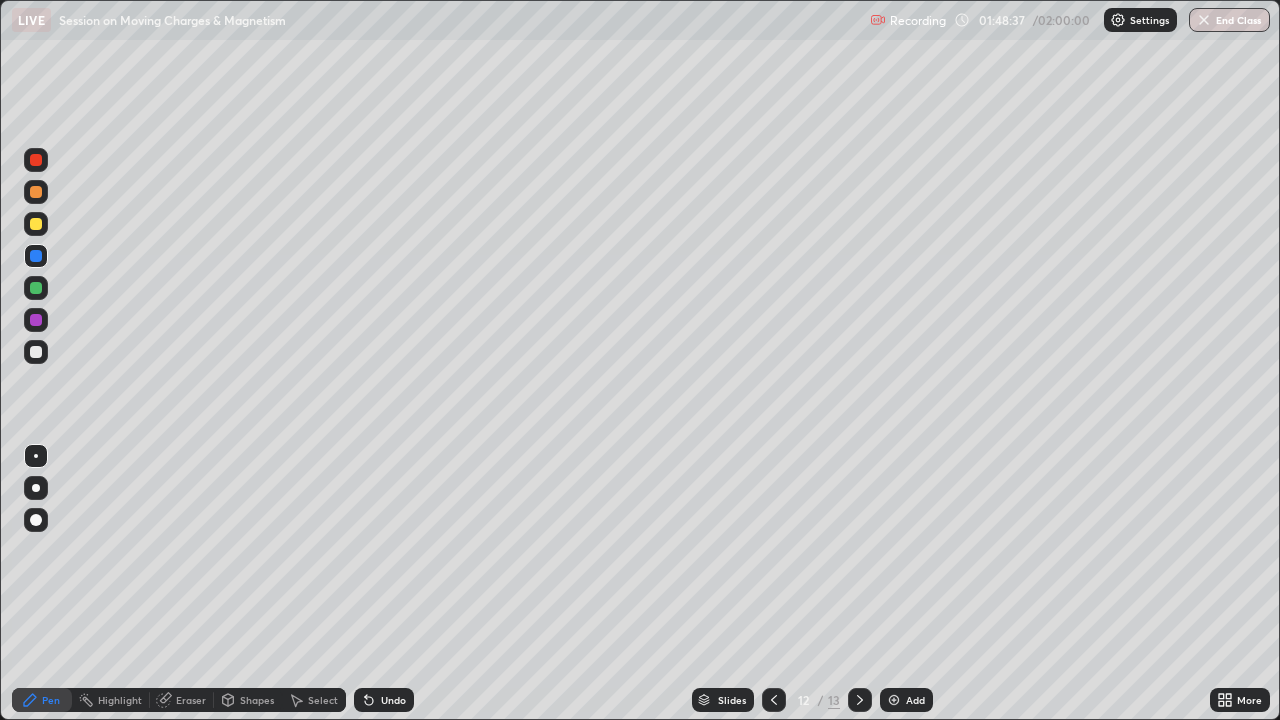 click on "Undo" at bounding box center (393, 700) 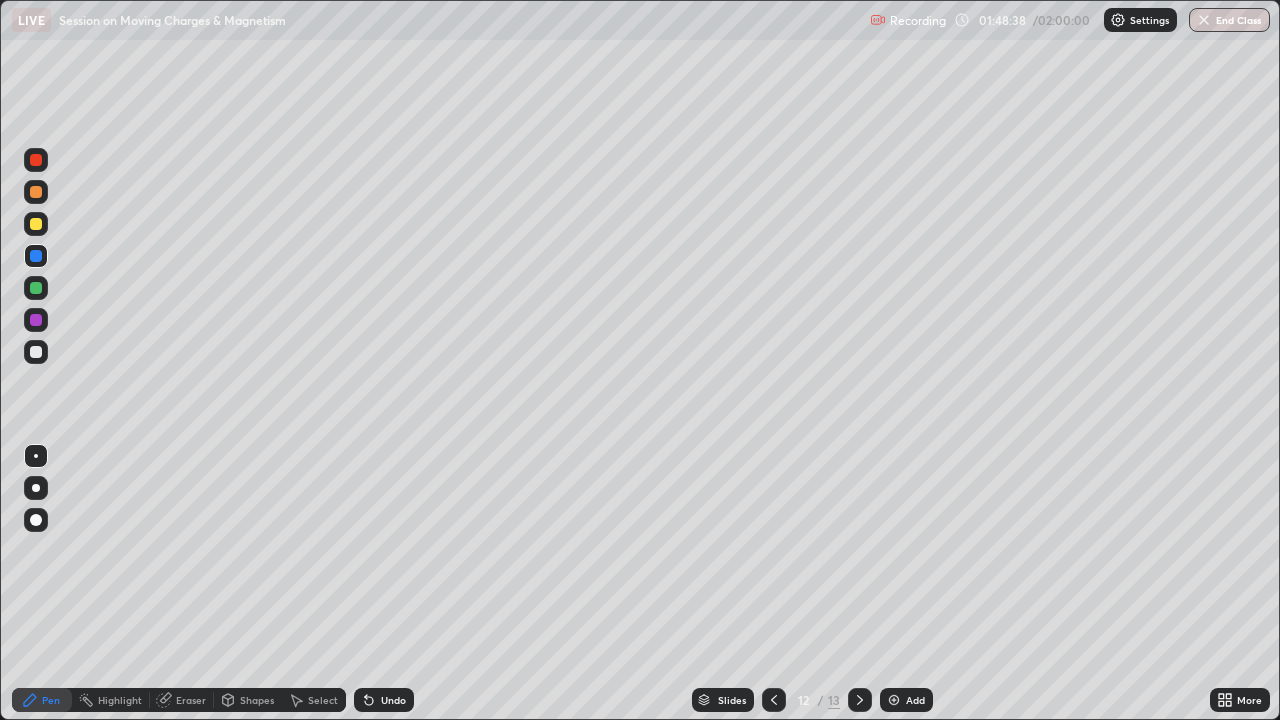 click on "Undo" at bounding box center (384, 700) 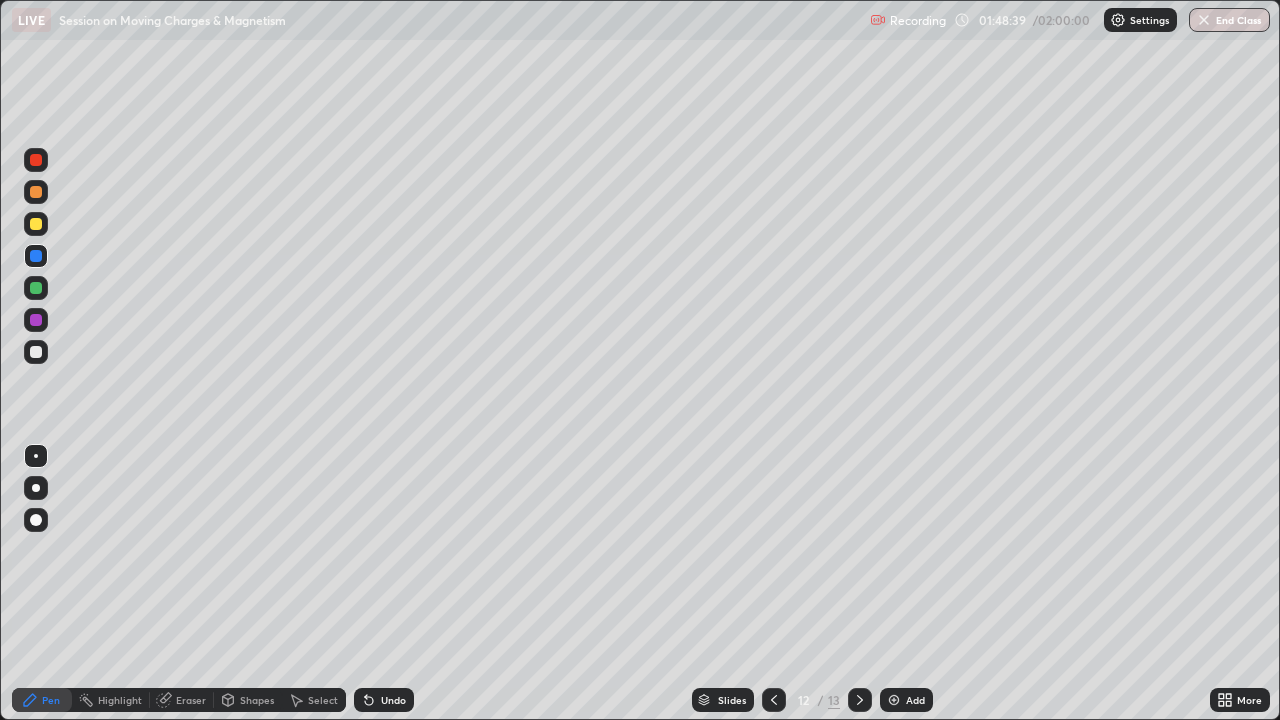 click 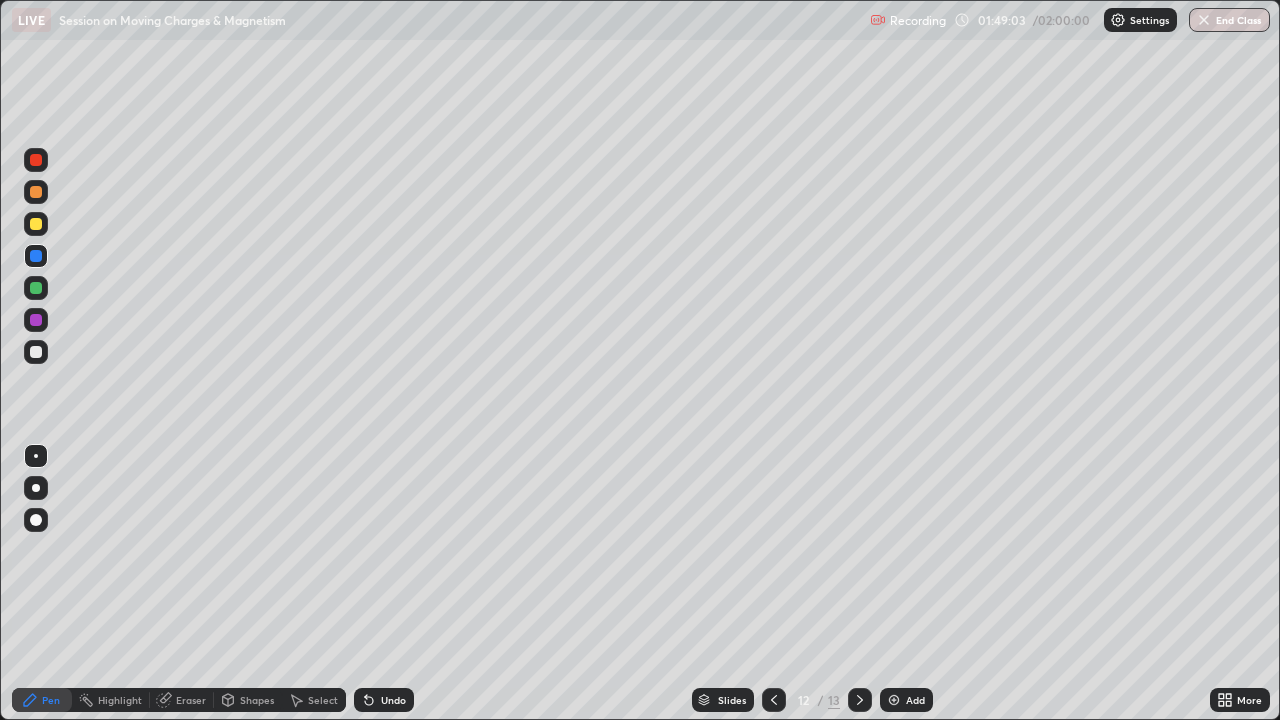 click on "Eraser" at bounding box center [191, 700] 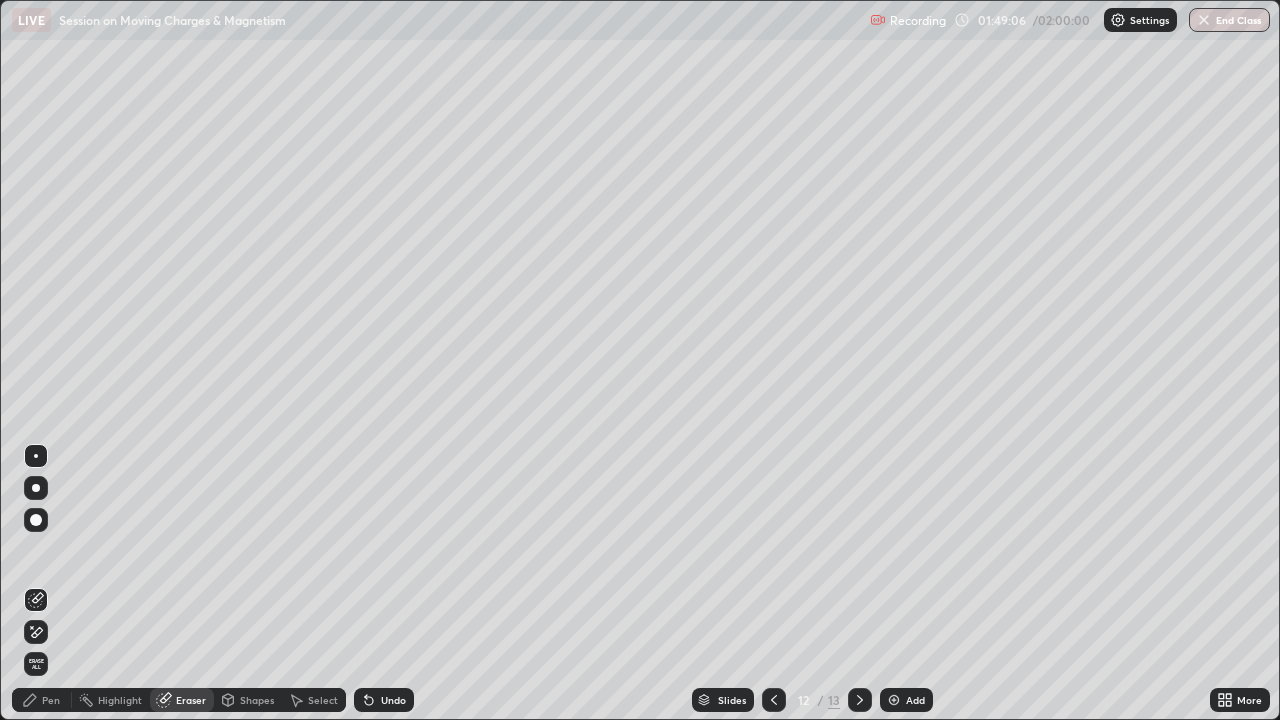 click on "Pen" at bounding box center [51, 700] 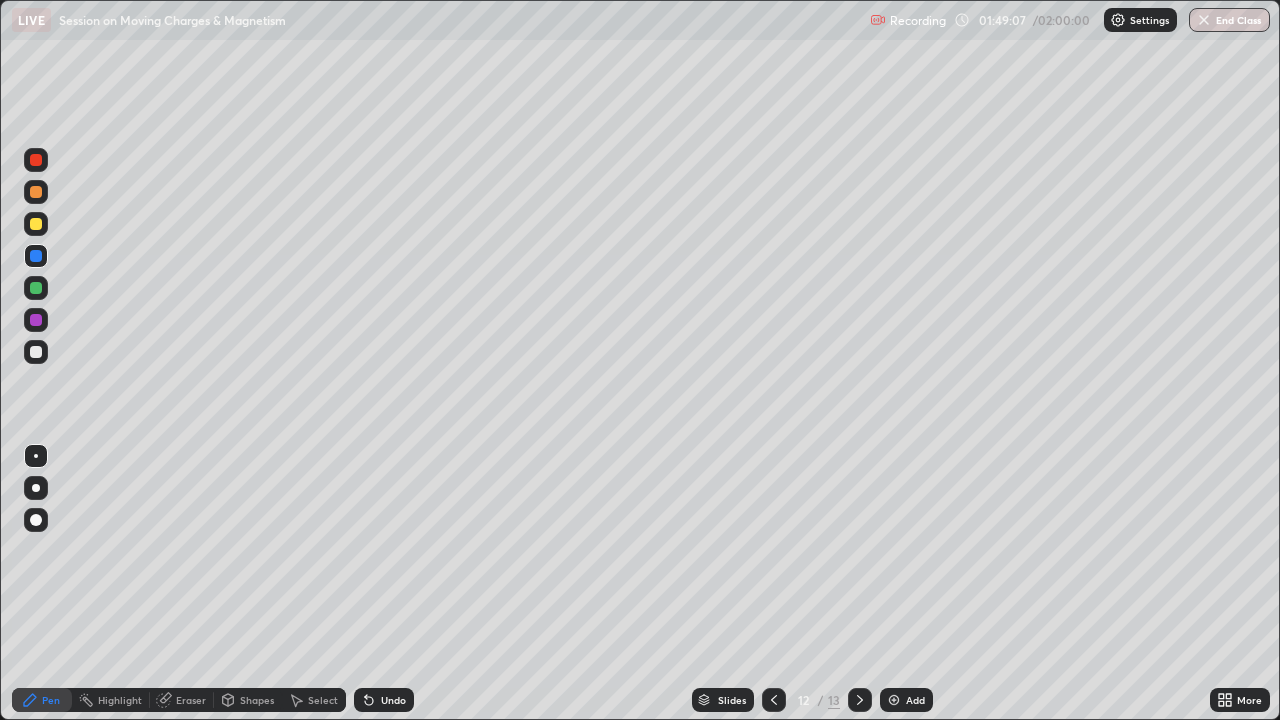 click at bounding box center (36, 224) 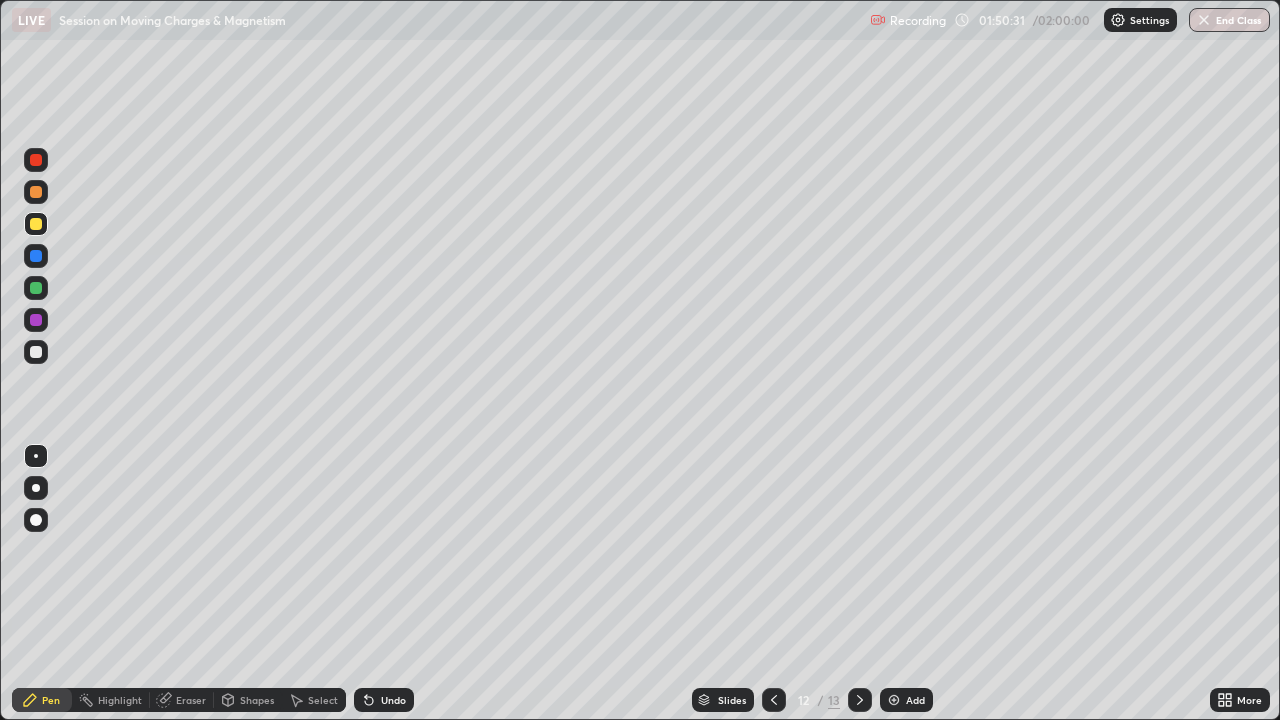 click at bounding box center (36, 288) 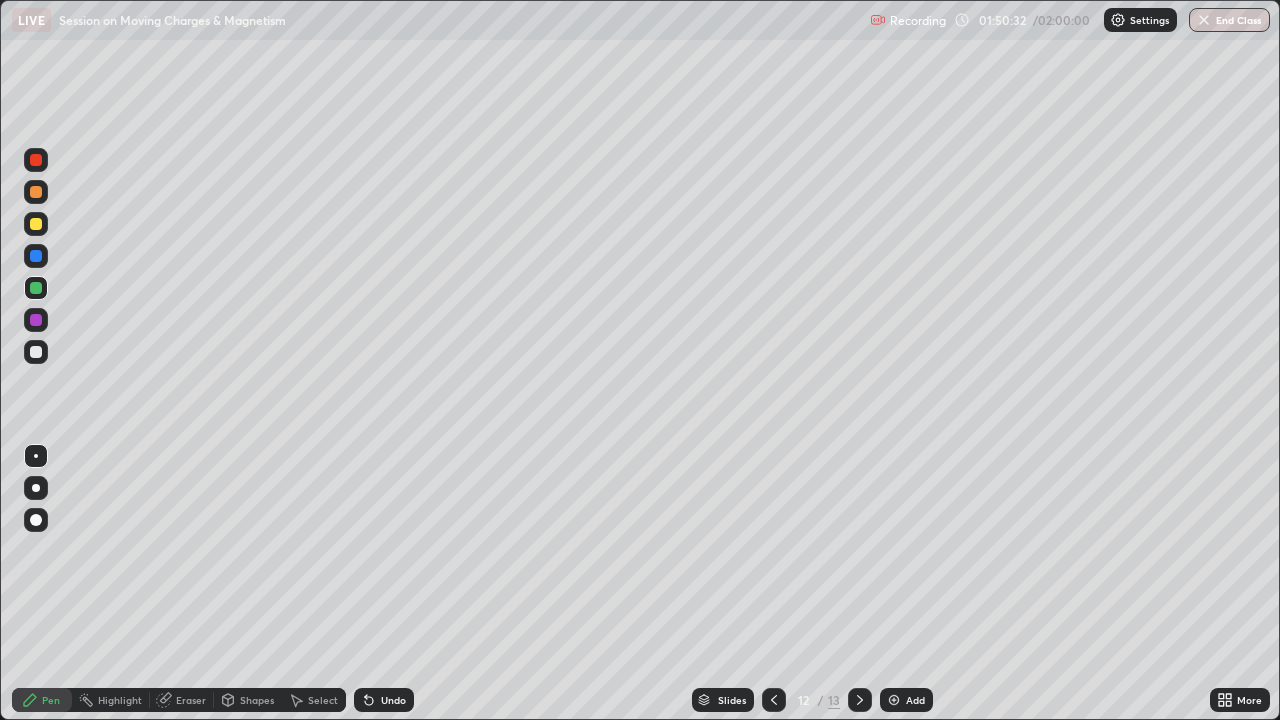 click at bounding box center (36, 320) 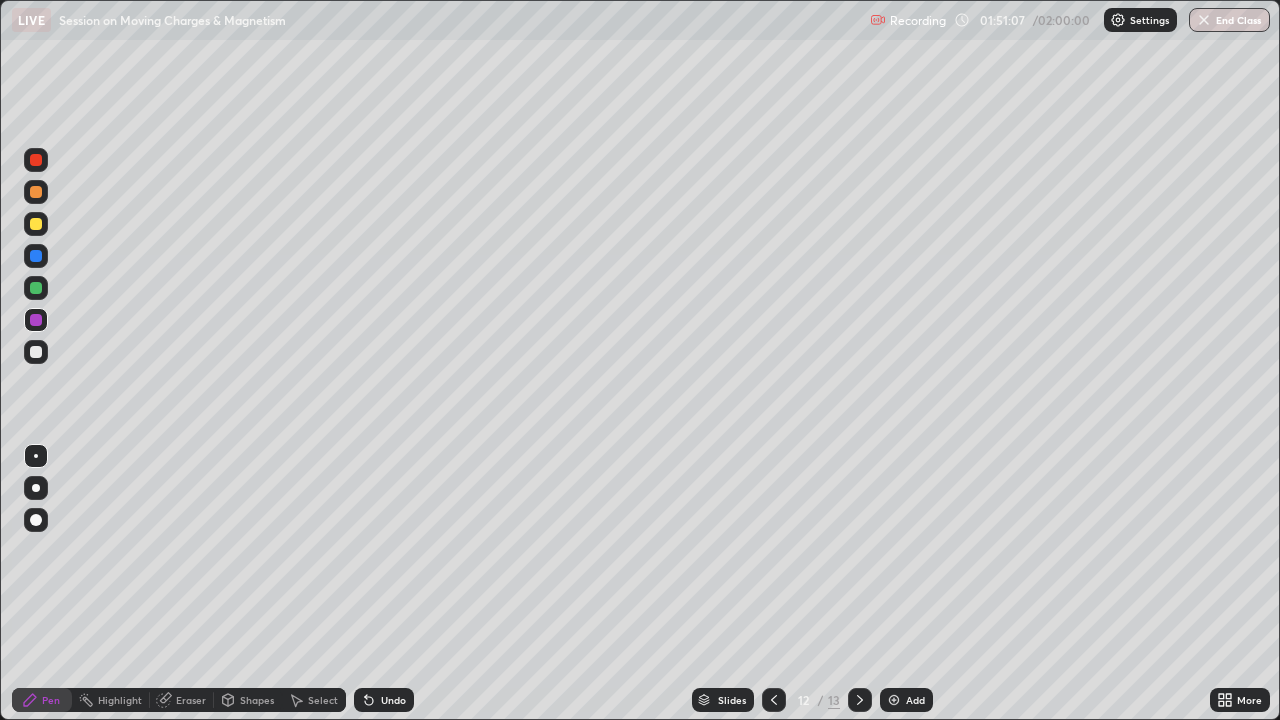 click on "Undo" at bounding box center [393, 700] 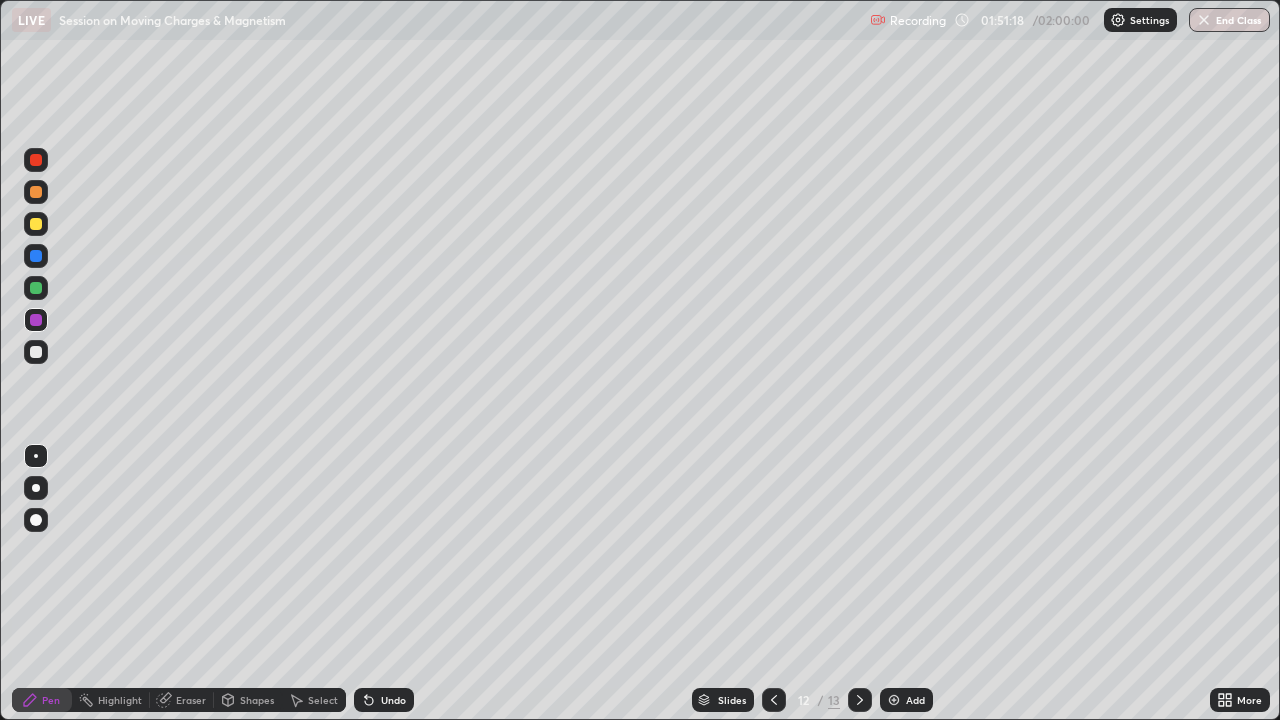 click at bounding box center (36, 192) 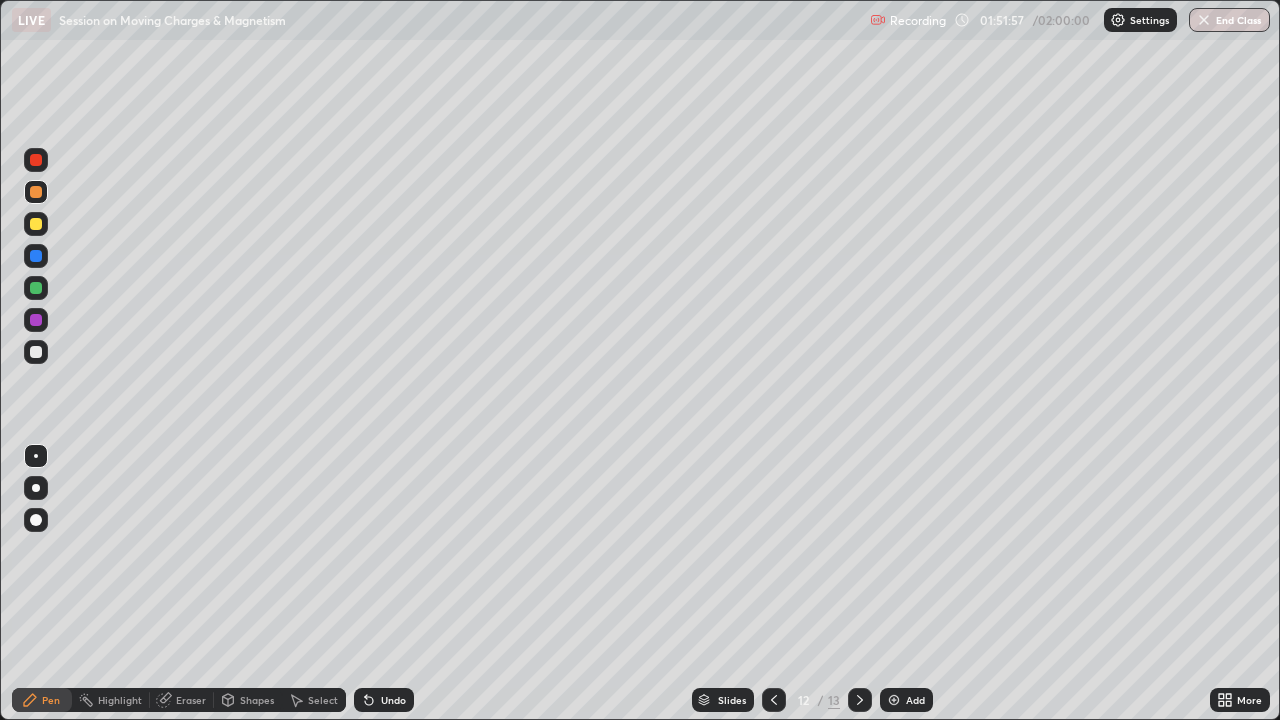 click on "Undo" at bounding box center (380, 700) 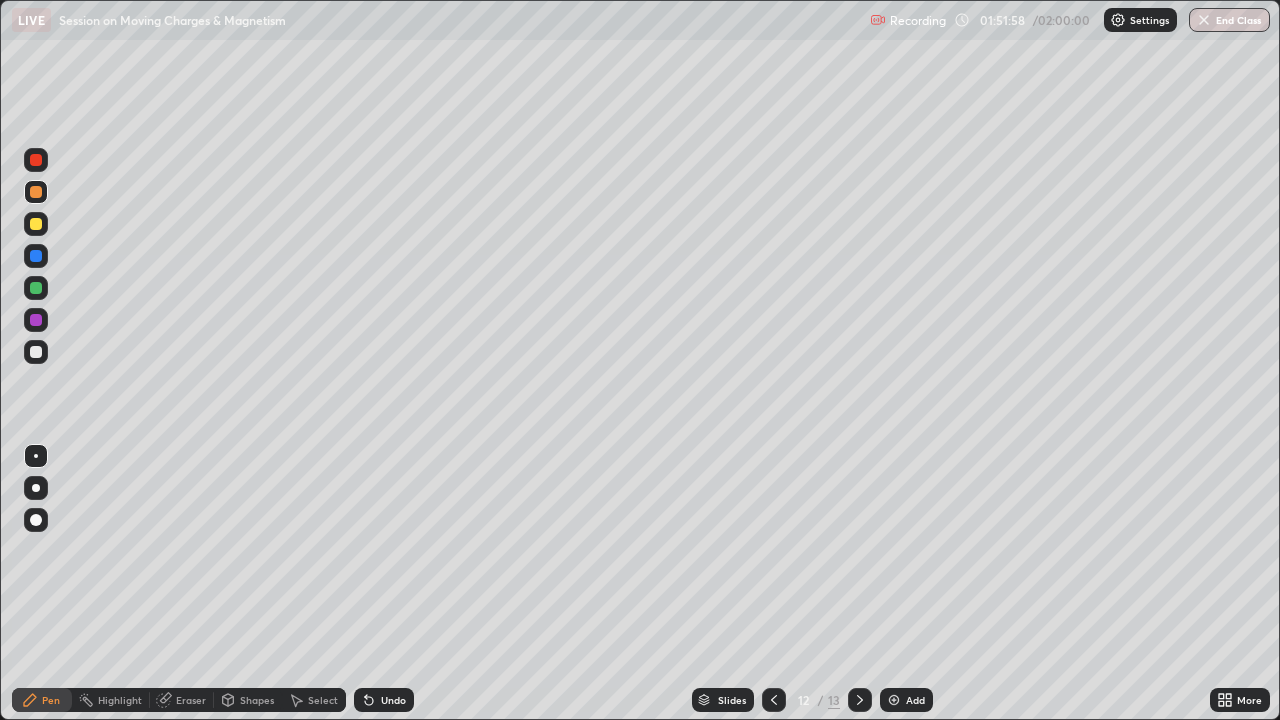 click on "Undo" at bounding box center [380, 700] 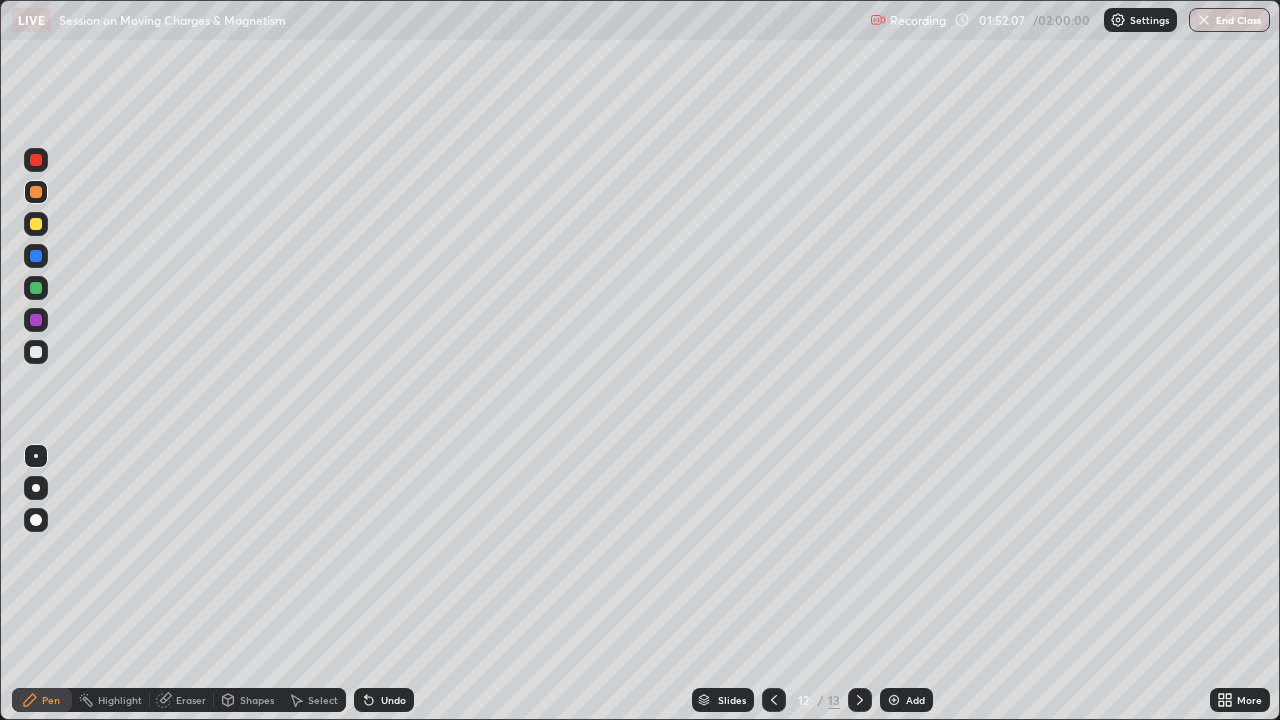 click on "Undo" at bounding box center [393, 700] 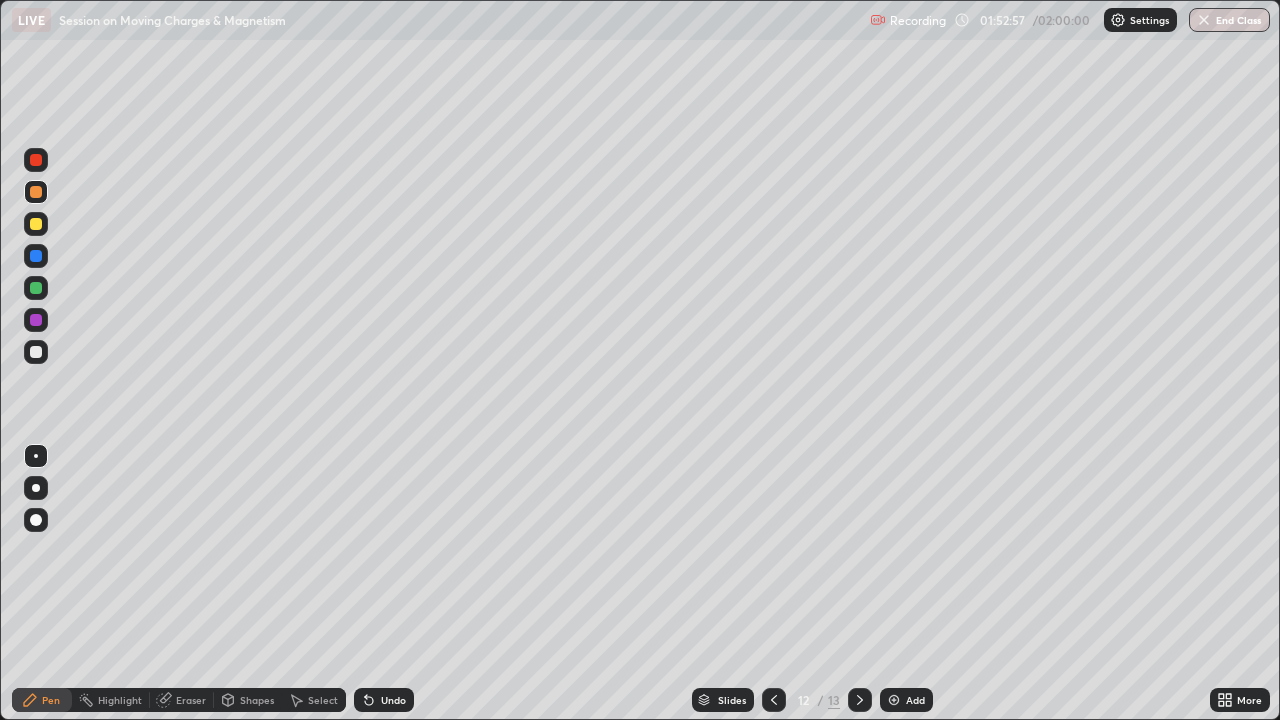 click at bounding box center [36, 256] 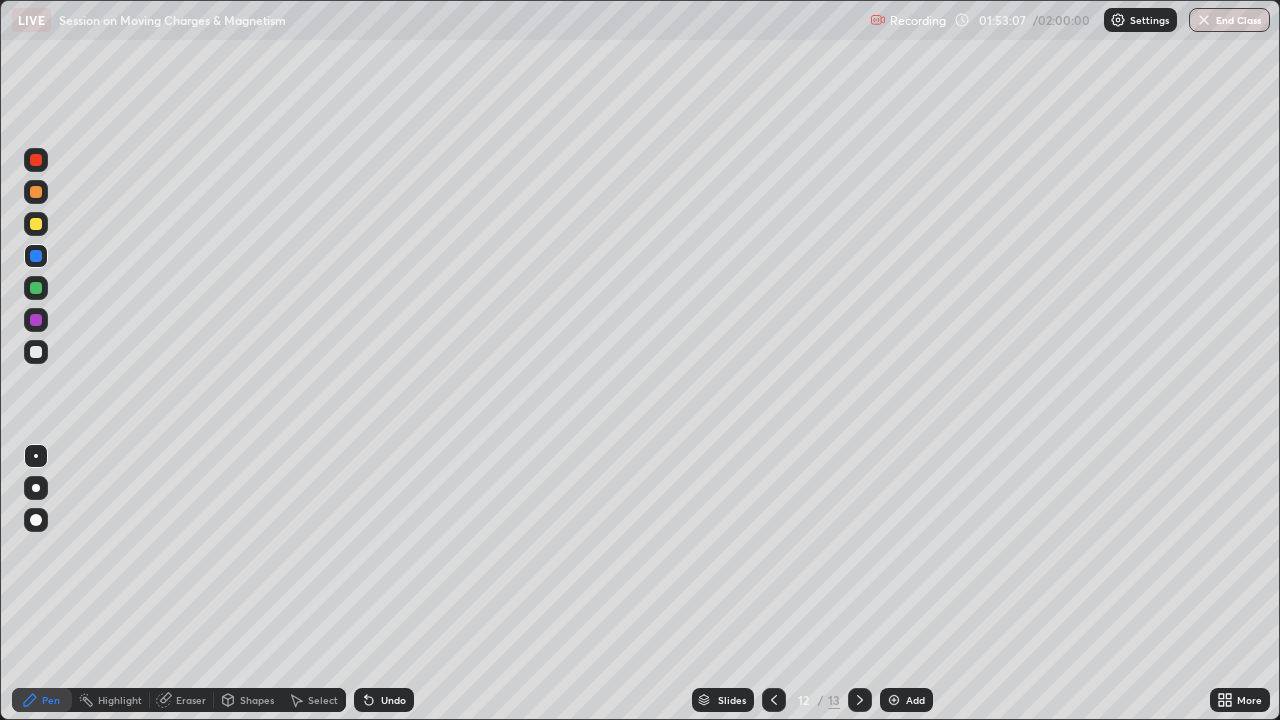 click on "Undo" at bounding box center (393, 700) 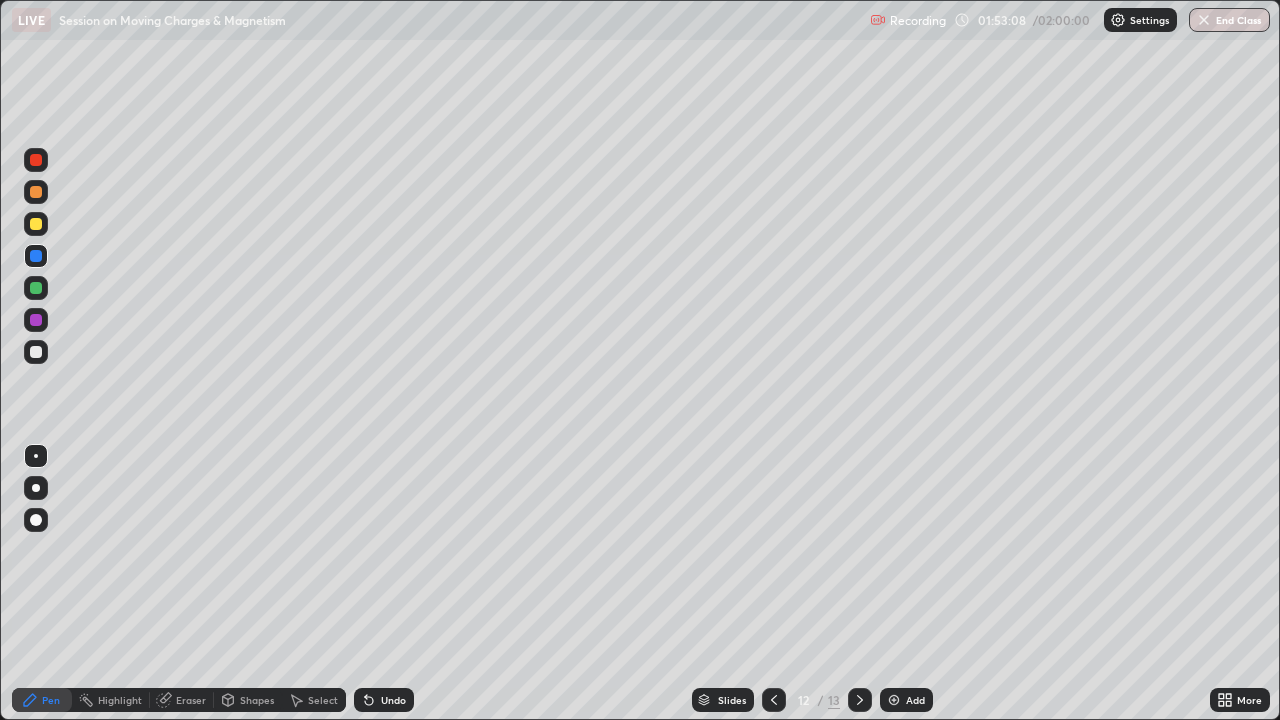 click on "Undo" at bounding box center [384, 700] 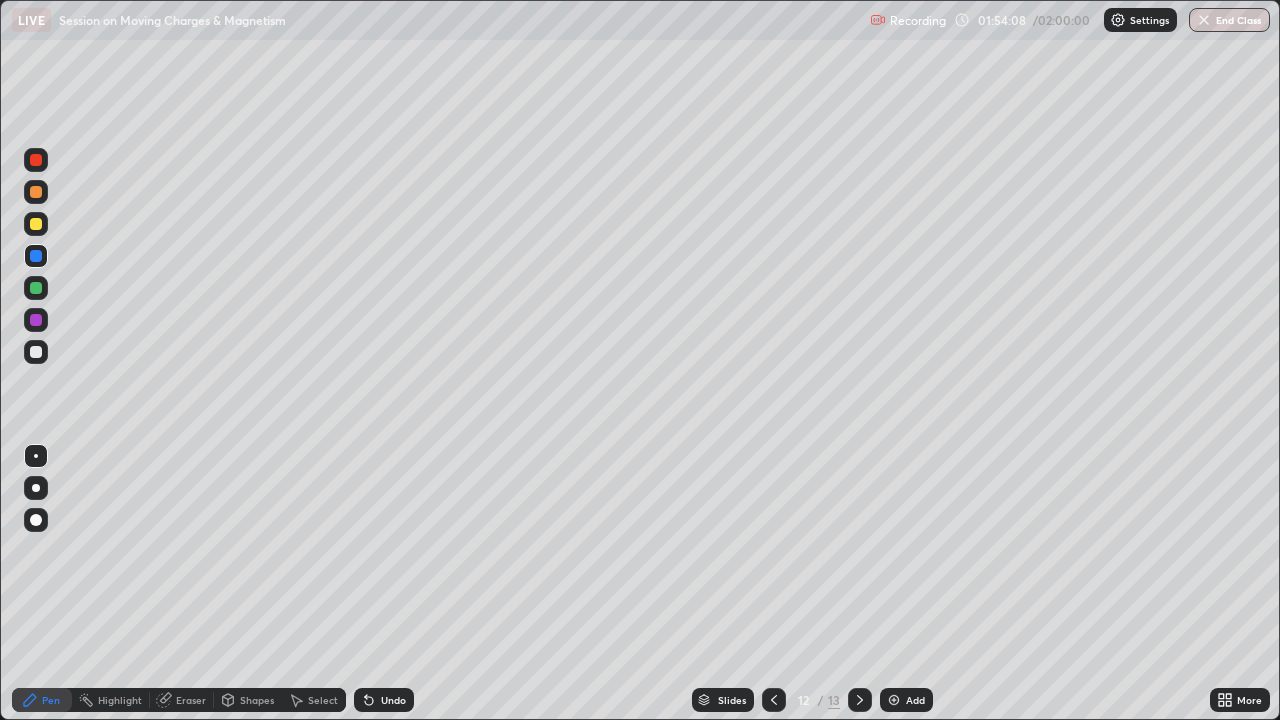 click on "Undo" at bounding box center [393, 700] 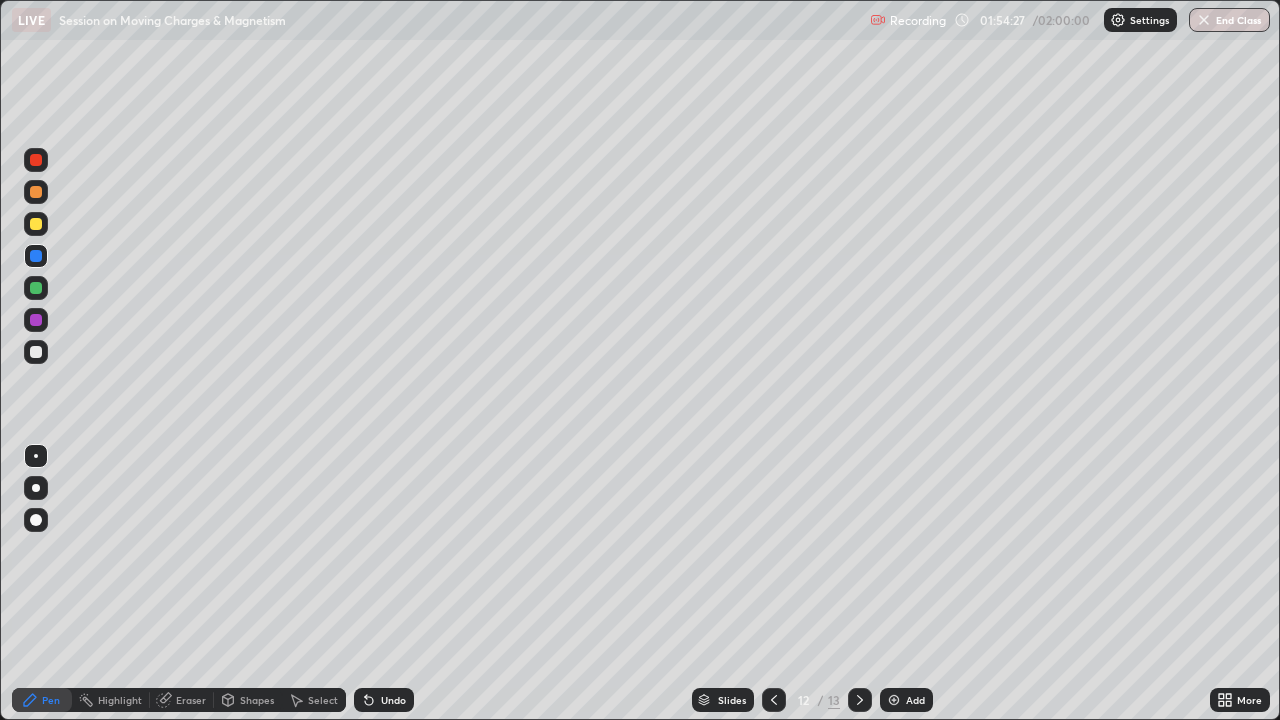 click at bounding box center (36, 224) 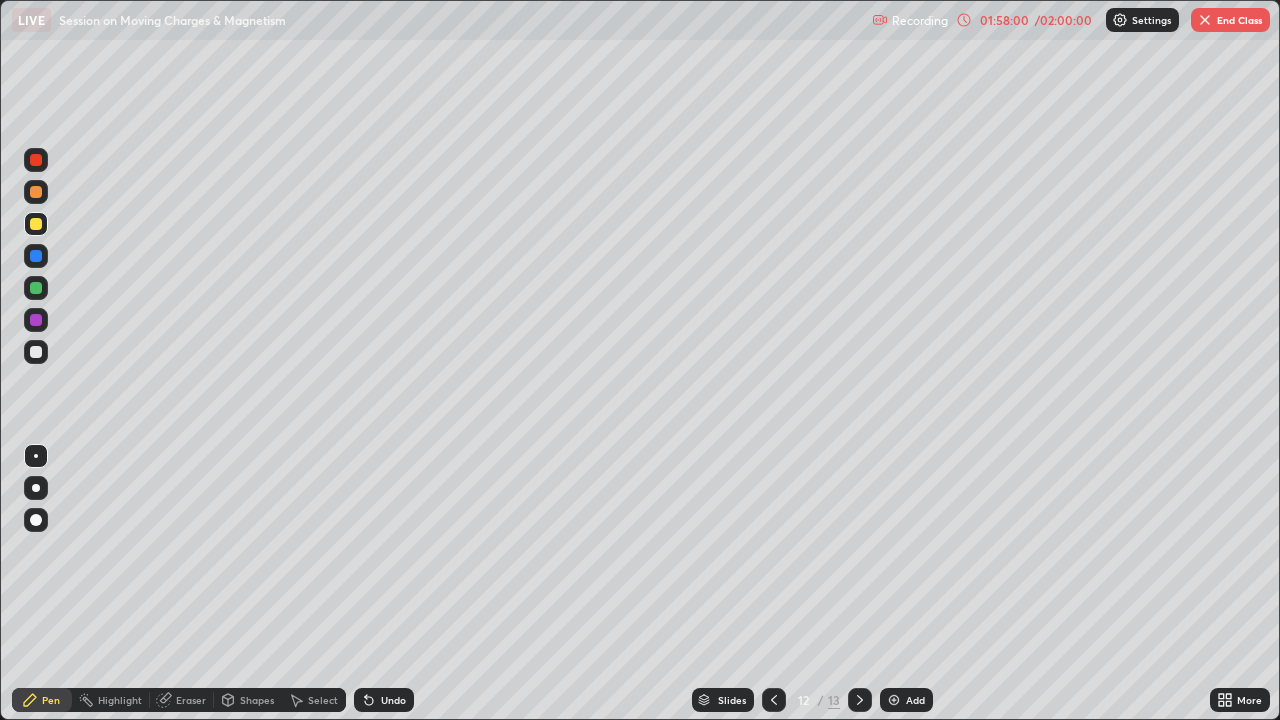 click on "End Class" at bounding box center [1230, 20] 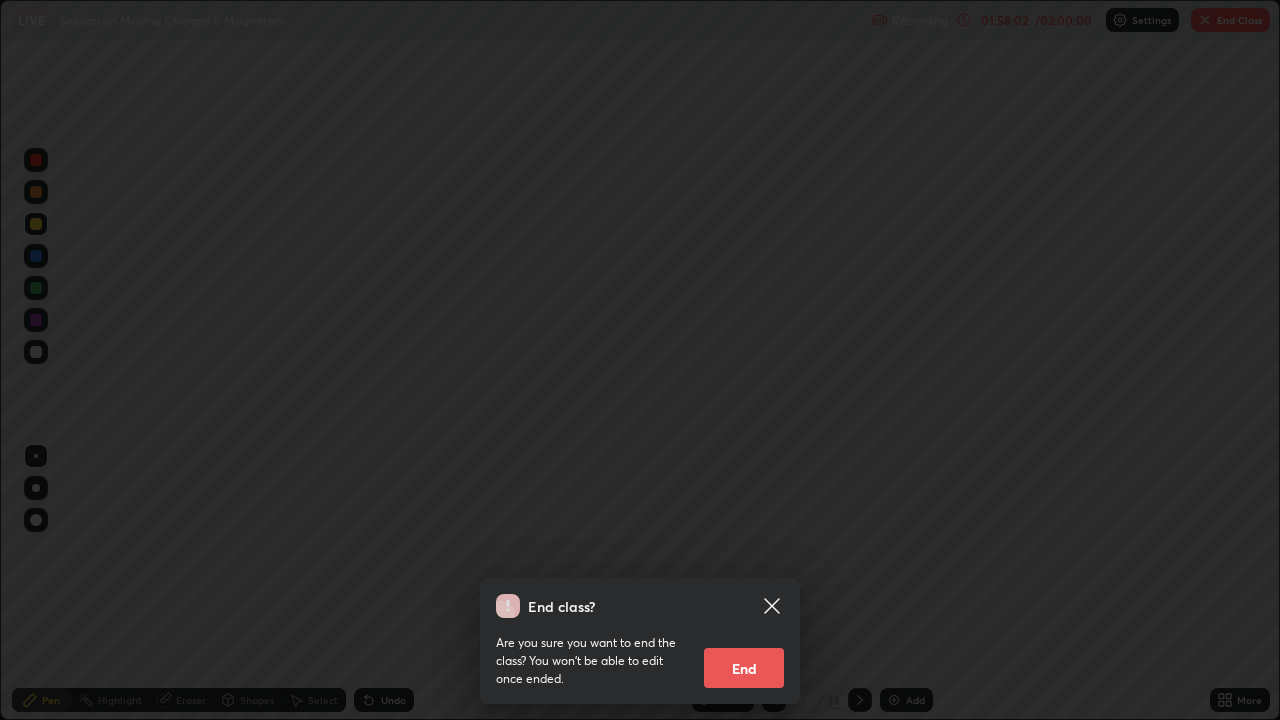 click on "End" at bounding box center (744, 668) 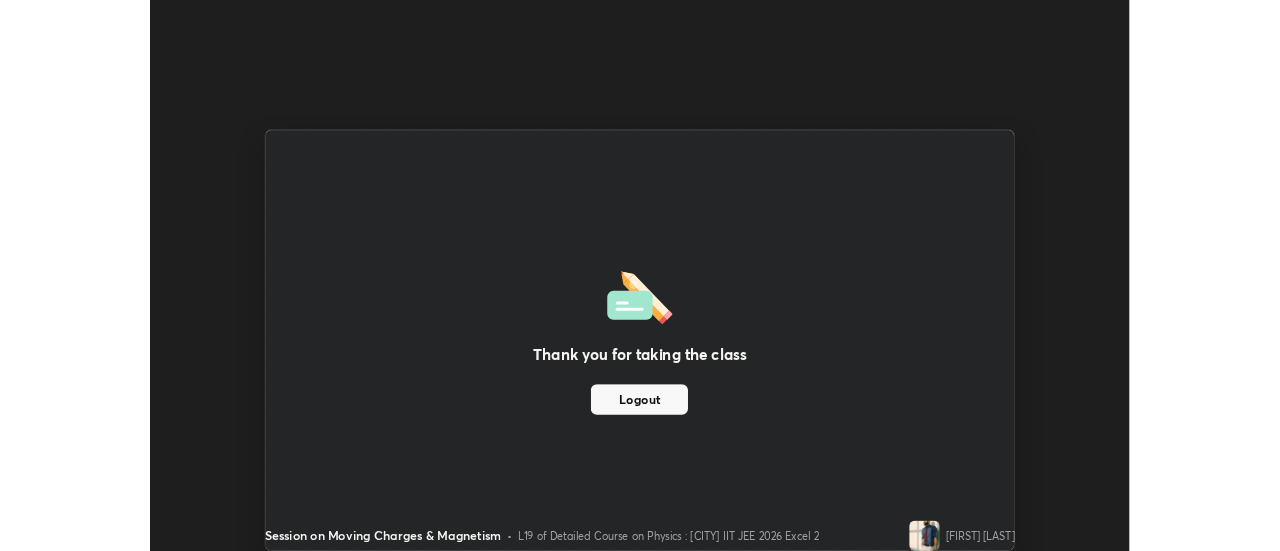 scroll, scrollTop: 551, scrollLeft: 1280, axis: both 